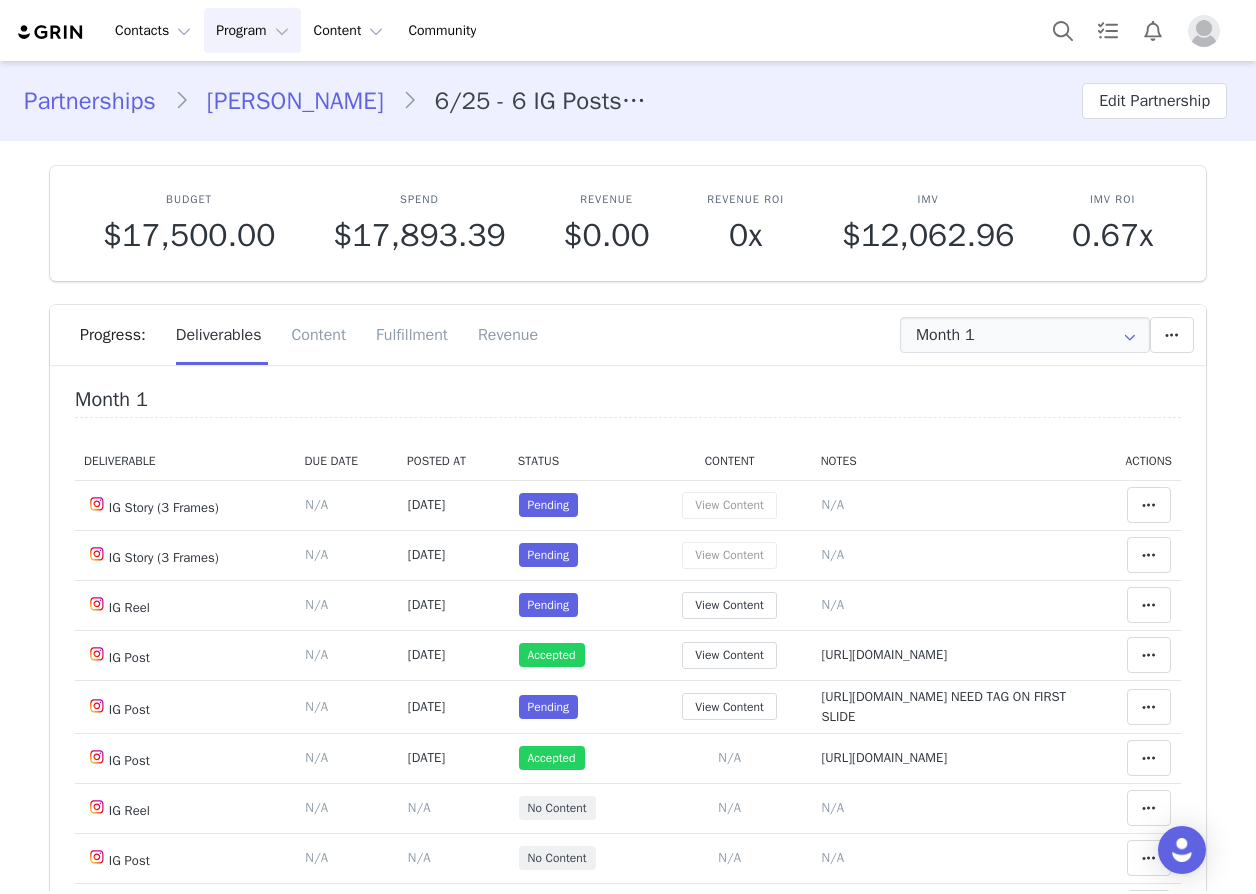 scroll, scrollTop: 0, scrollLeft: 0, axis: both 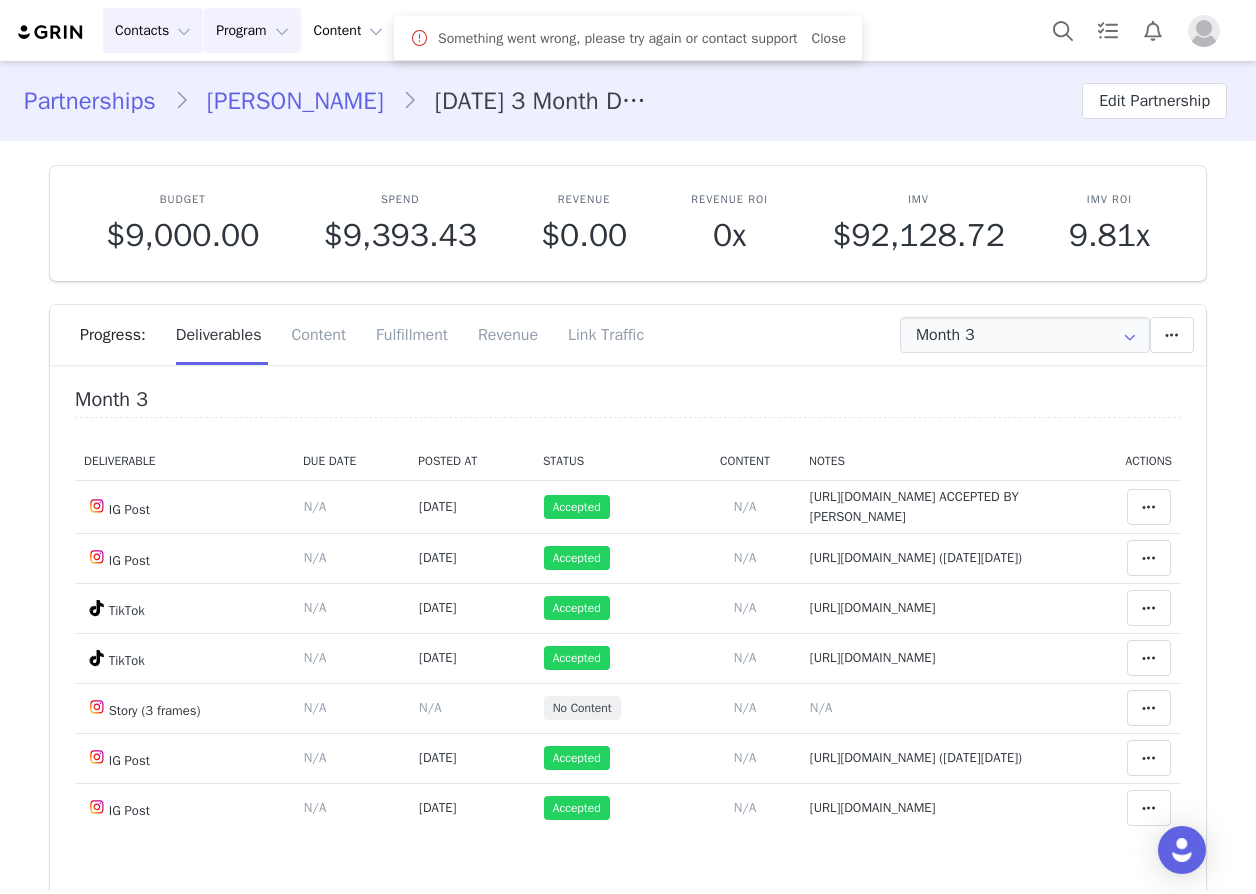 click on "Contacts Contacts" at bounding box center [153, 30] 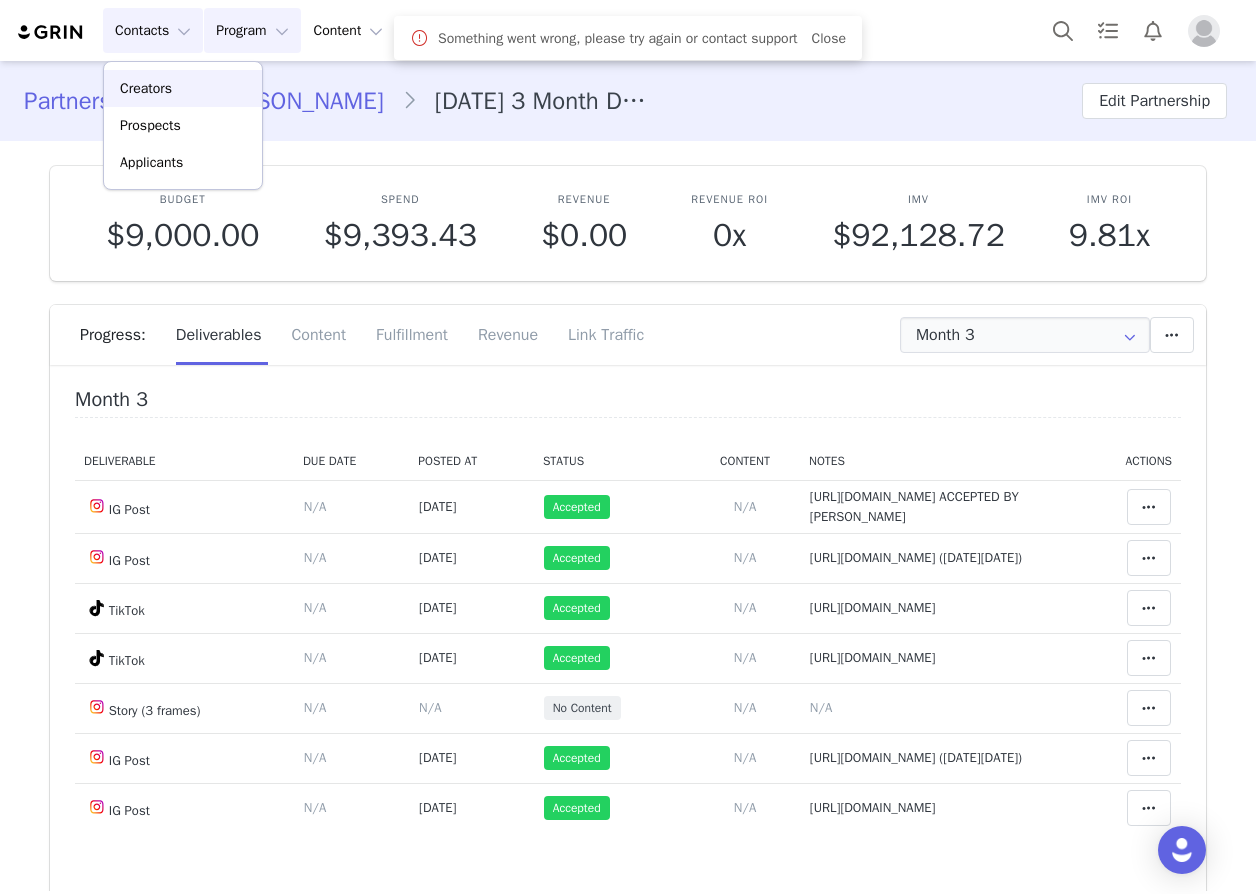click on "Creators" at bounding box center (183, 88) 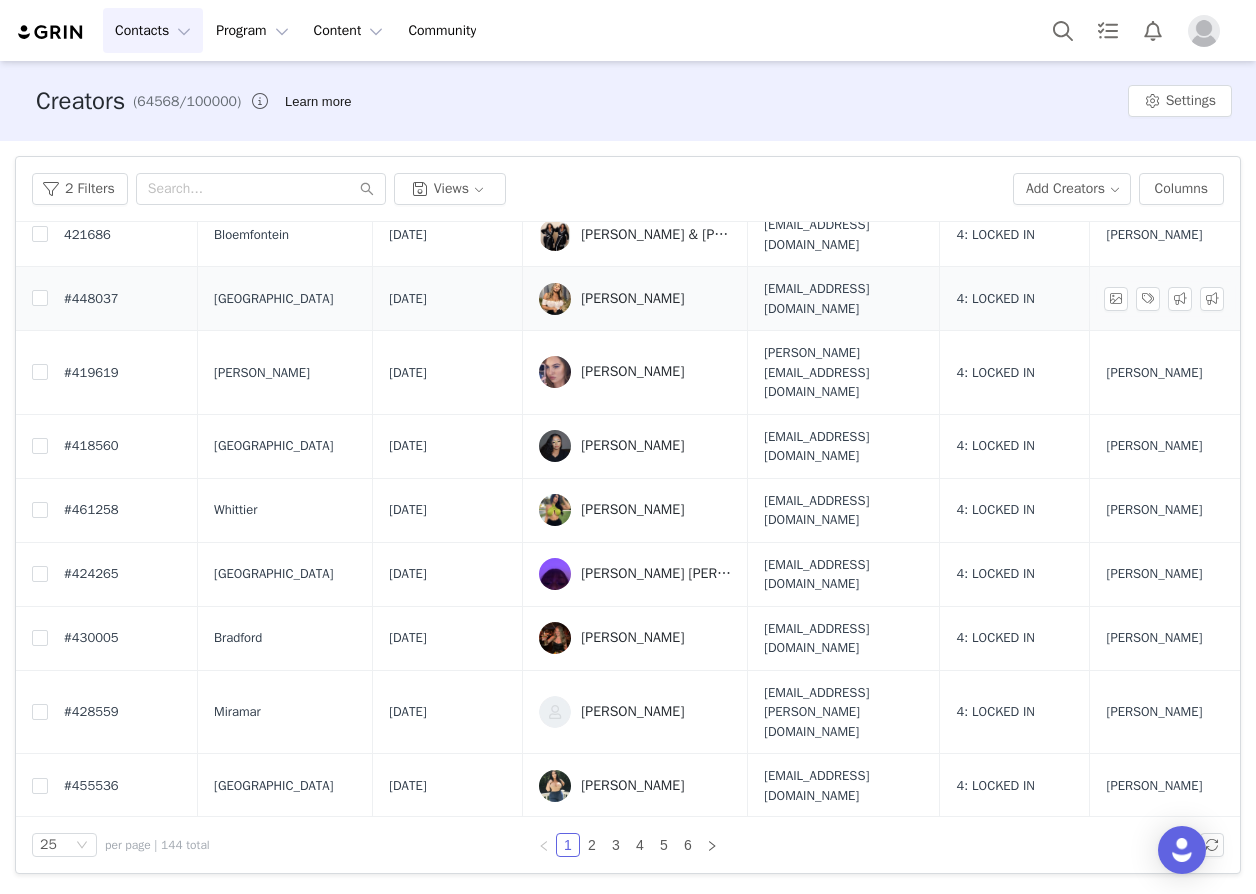 scroll, scrollTop: 100, scrollLeft: 0, axis: vertical 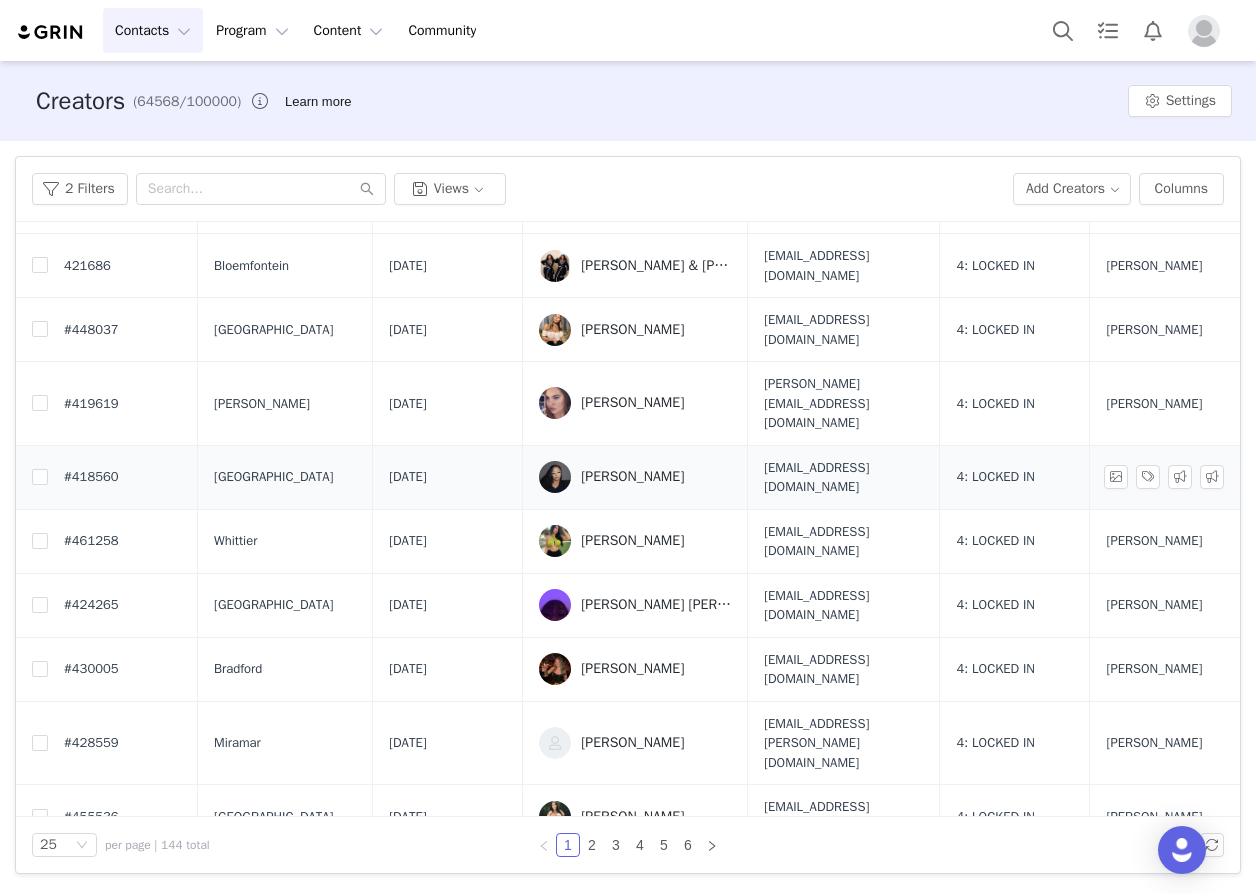 click on "Jordan Braun" at bounding box center (632, 477) 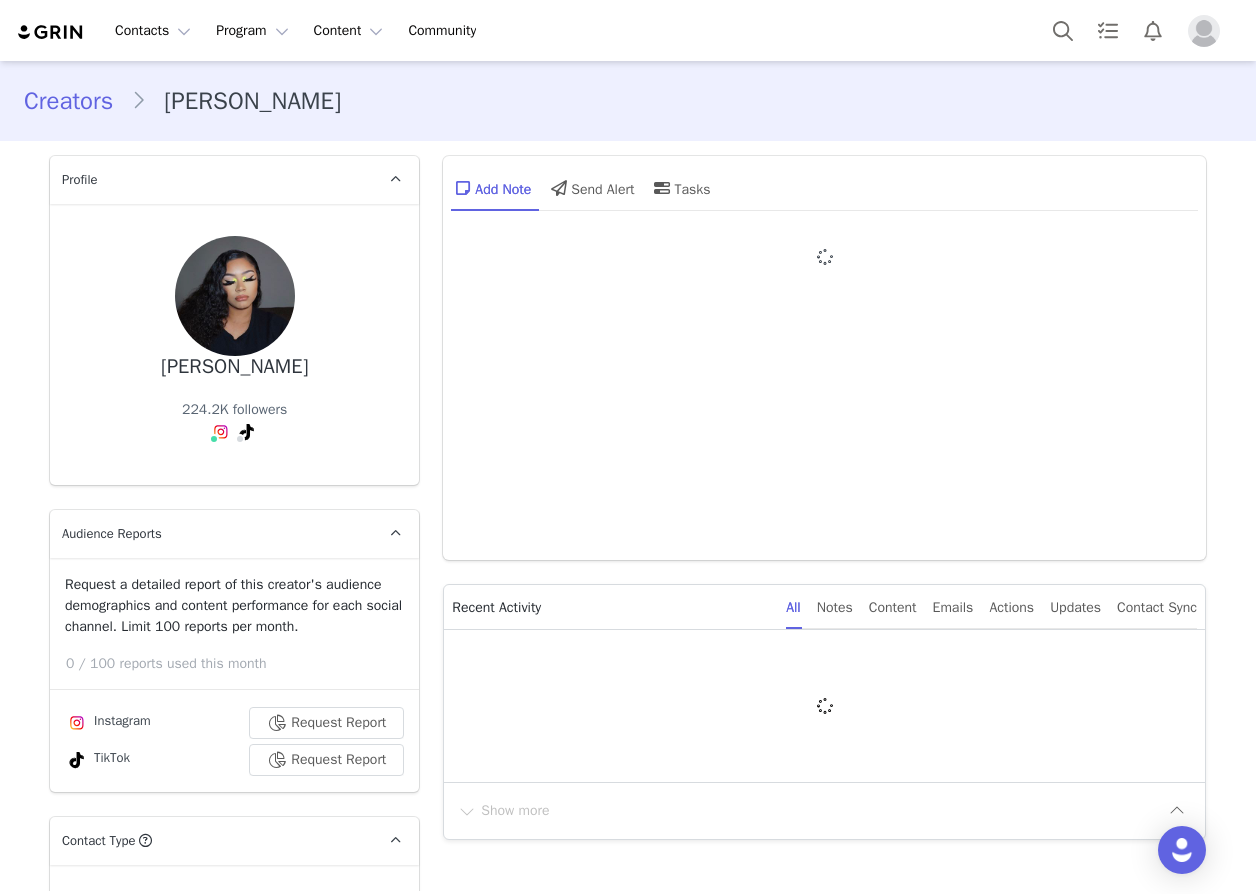type on "+1 ([GEOGRAPHIC_DATA])" 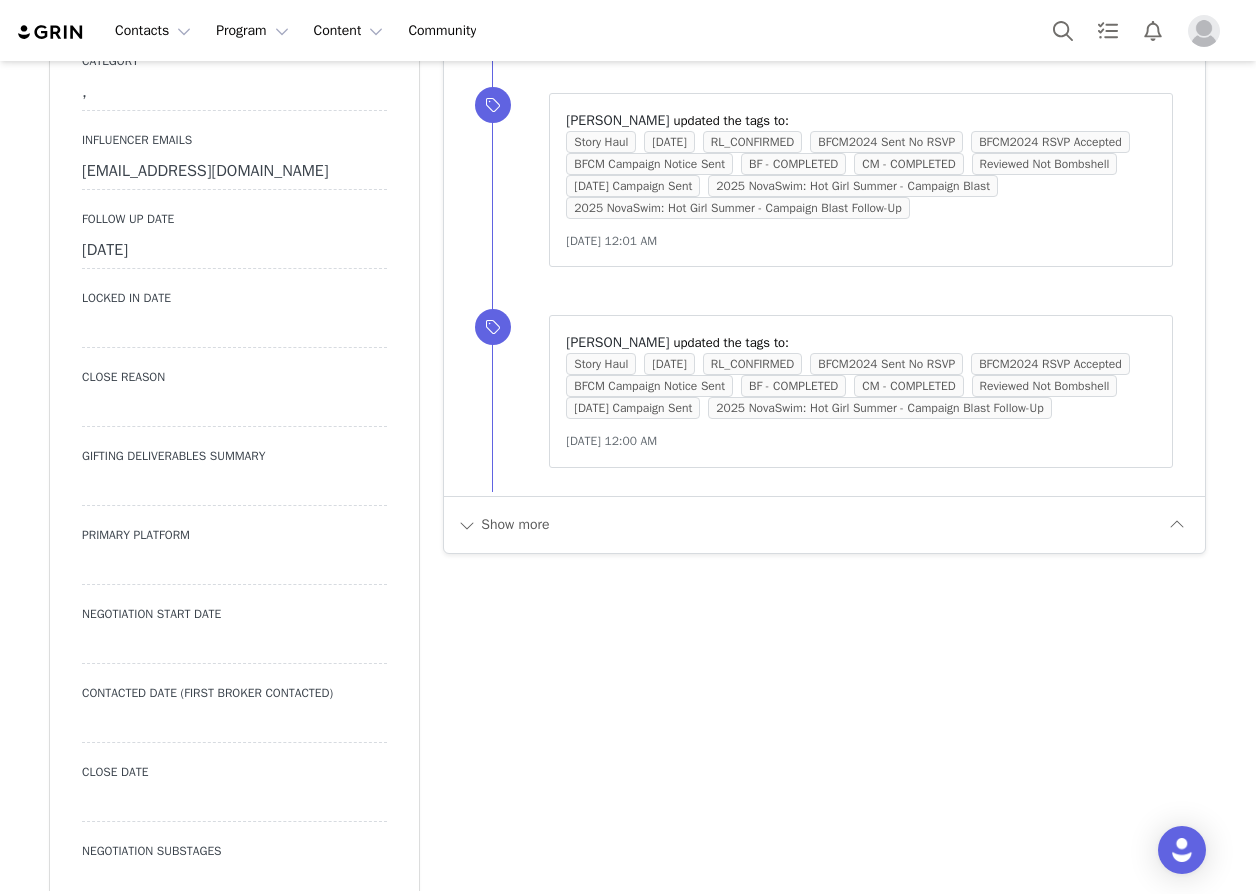 scroll, scrollTop: 2900, scrollLeft: 0, axis: vertical 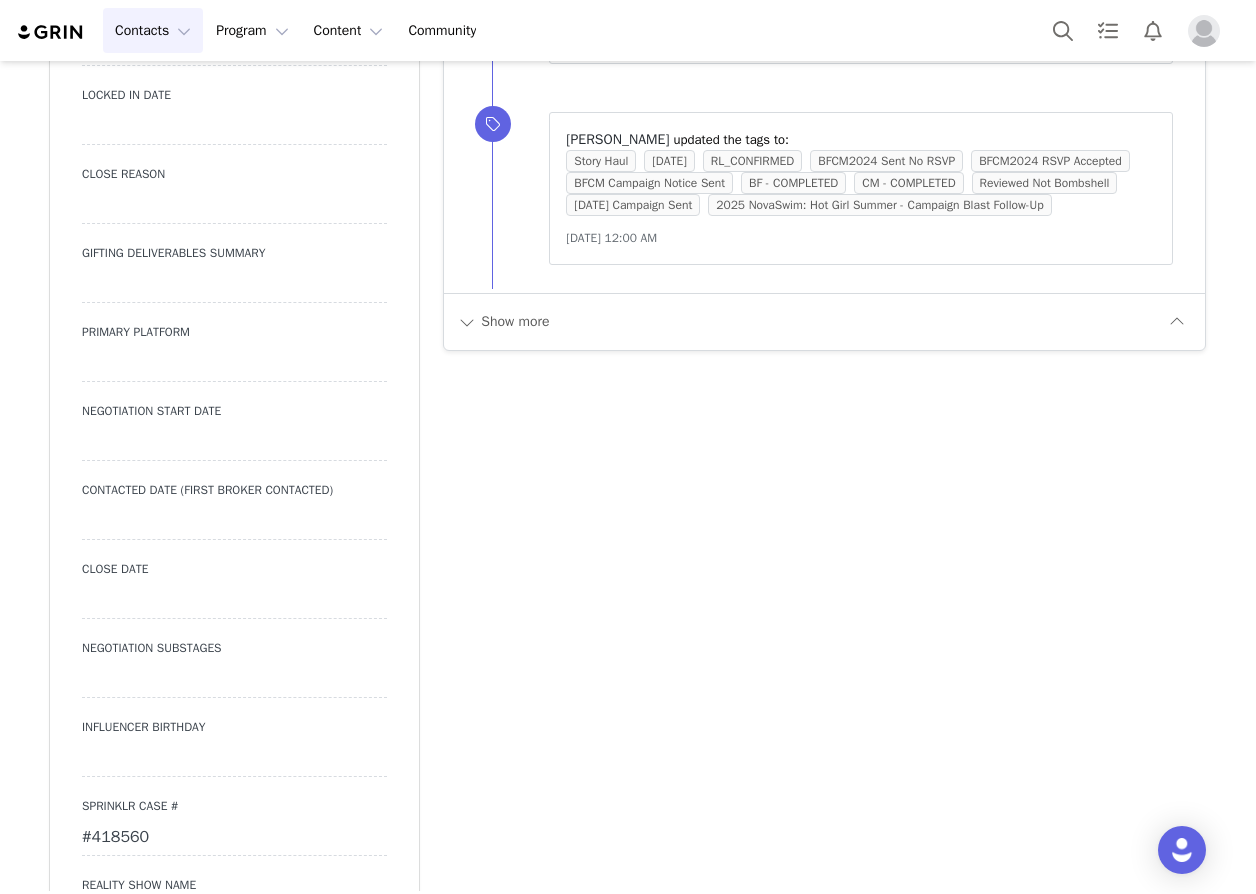 click on "Contacts Contacts" at bounding box center [153, 30] 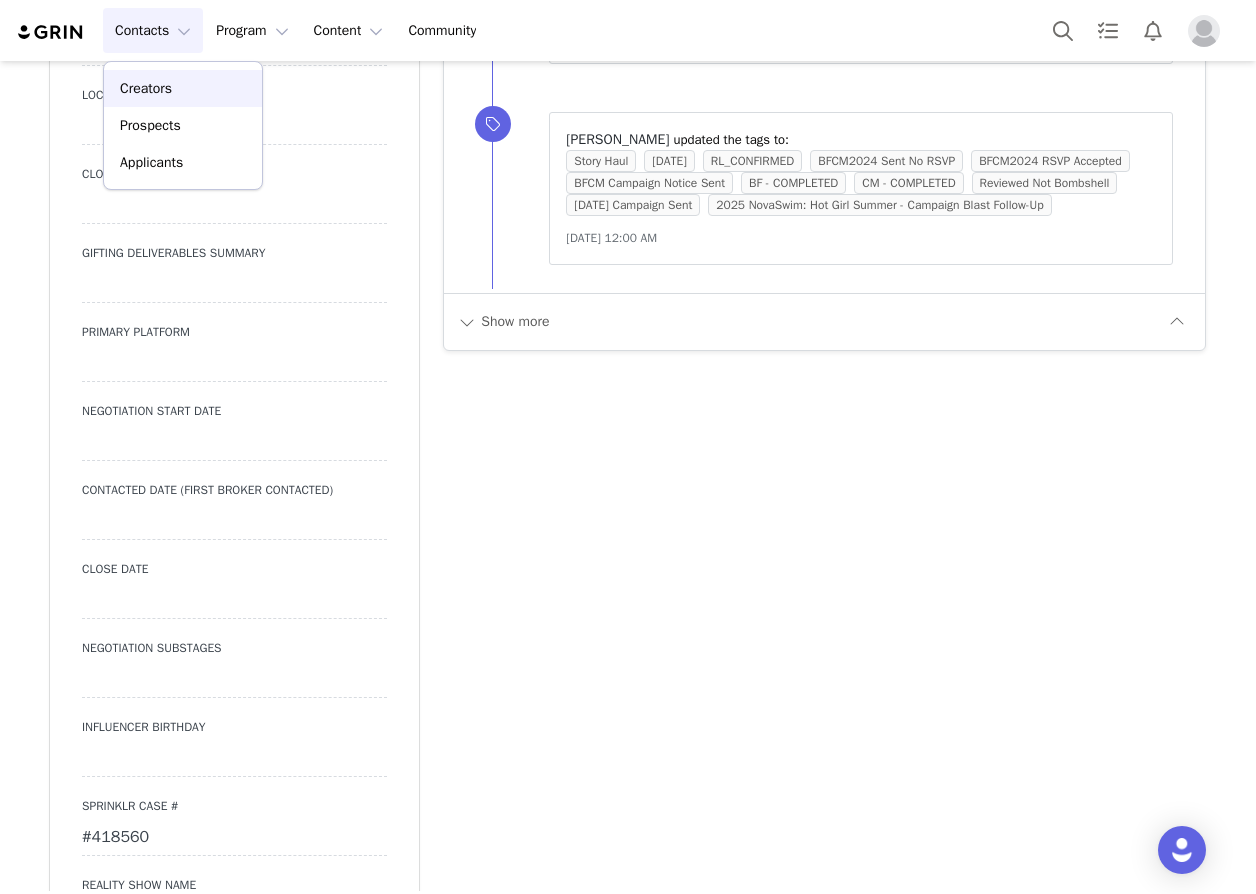 click on "Creators" at bounding box center (183, 88) 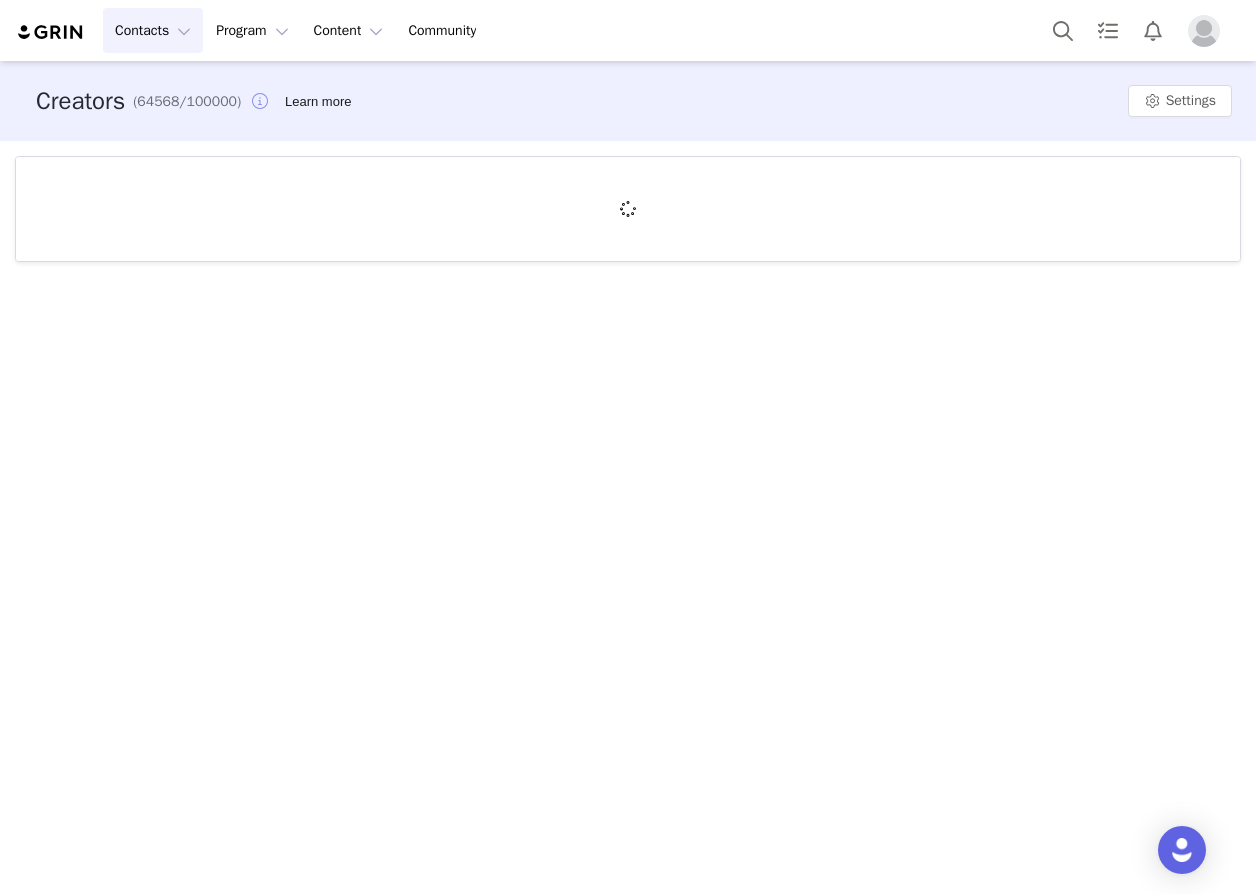 scroll, scrollTop: 0, scrollLeft: 0, axis: both 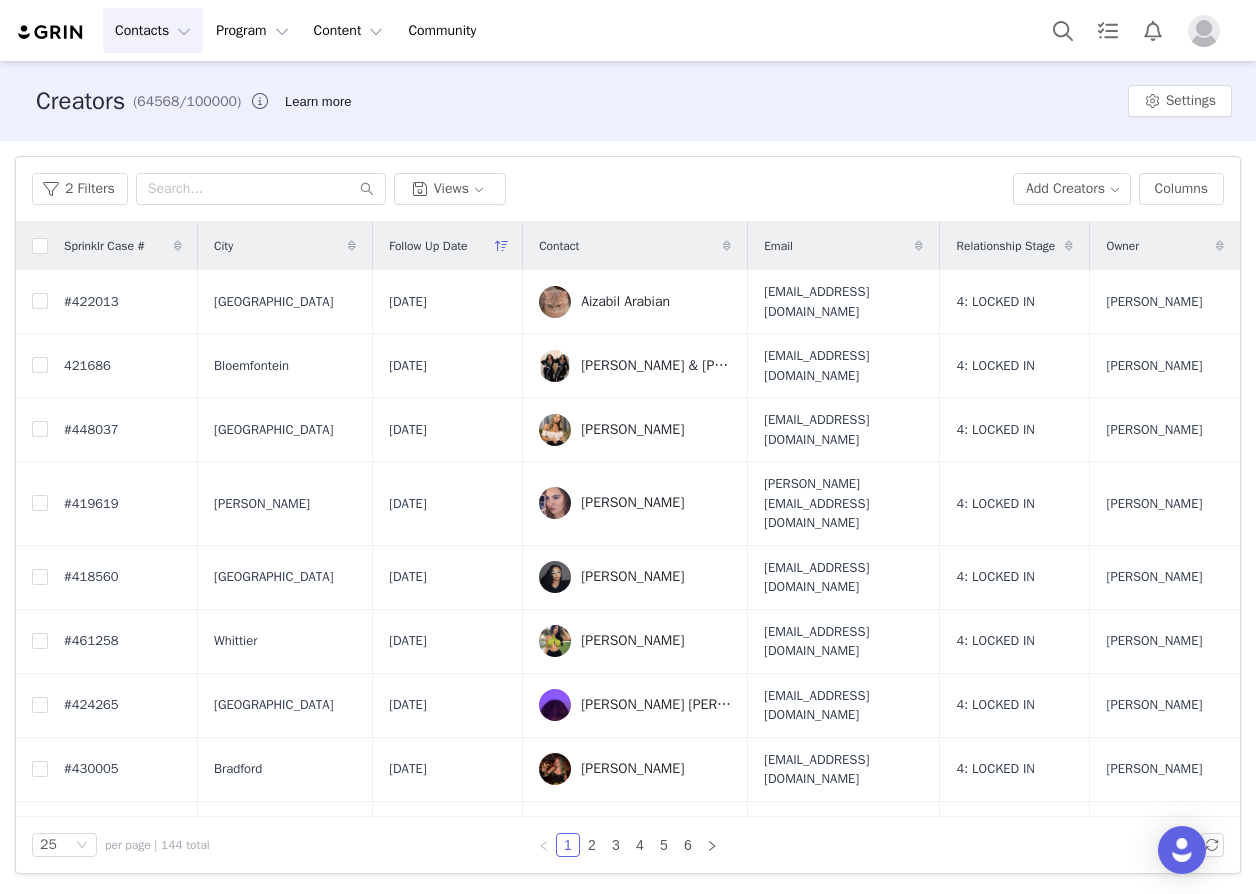 click on "Jordan Braun" at bounding box center (632, 577) 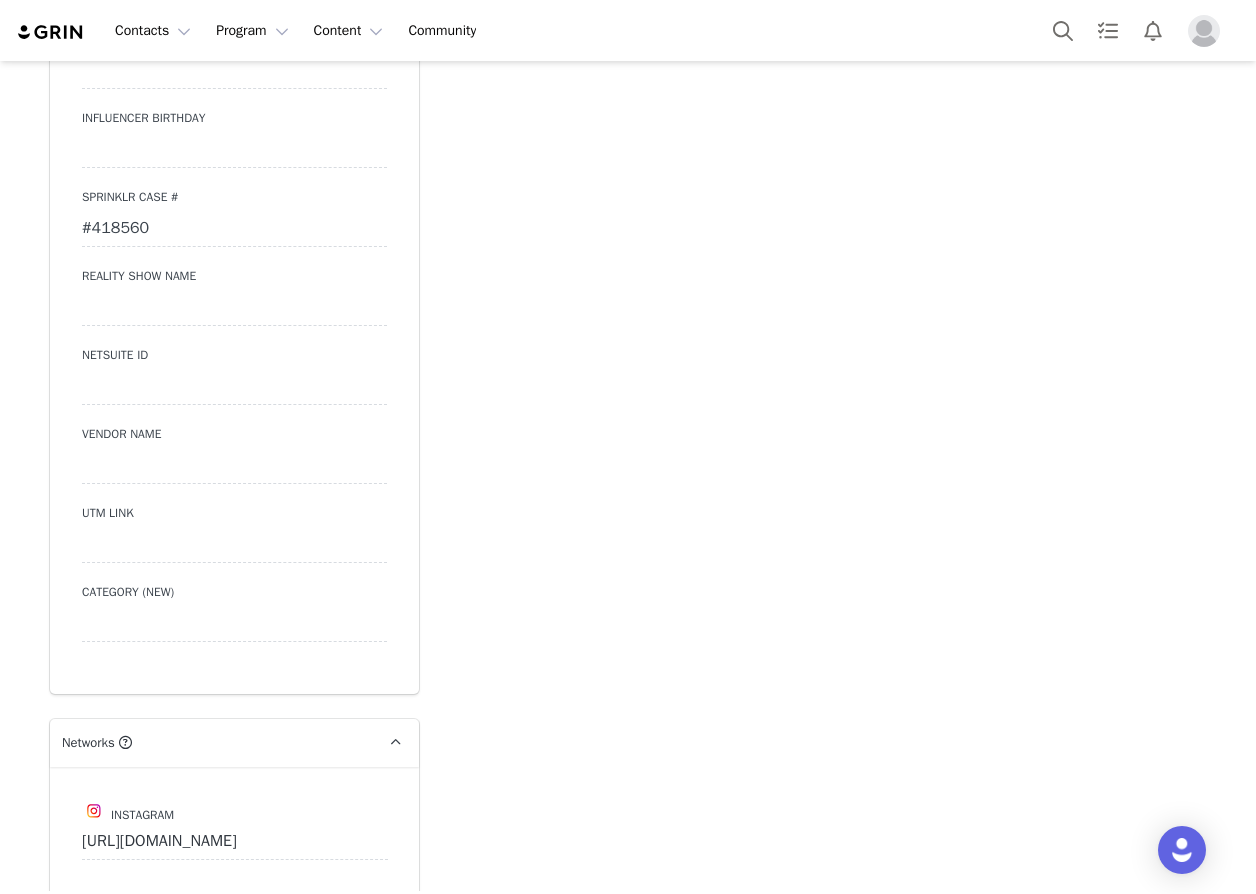 scroll, scrollTop: 3400, scrollLeft: 0, axis: vertical 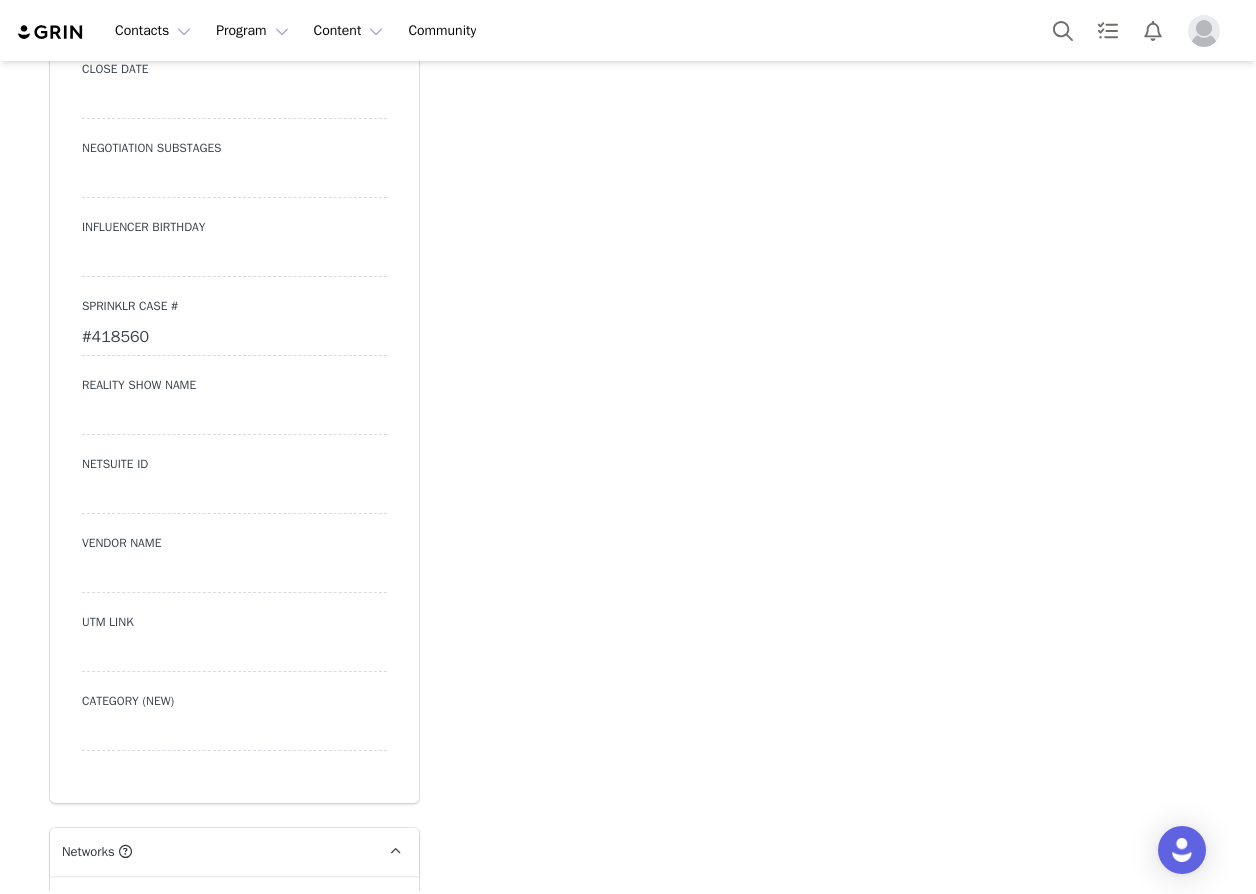 click on "#418560" at bounding box center [234, 338] 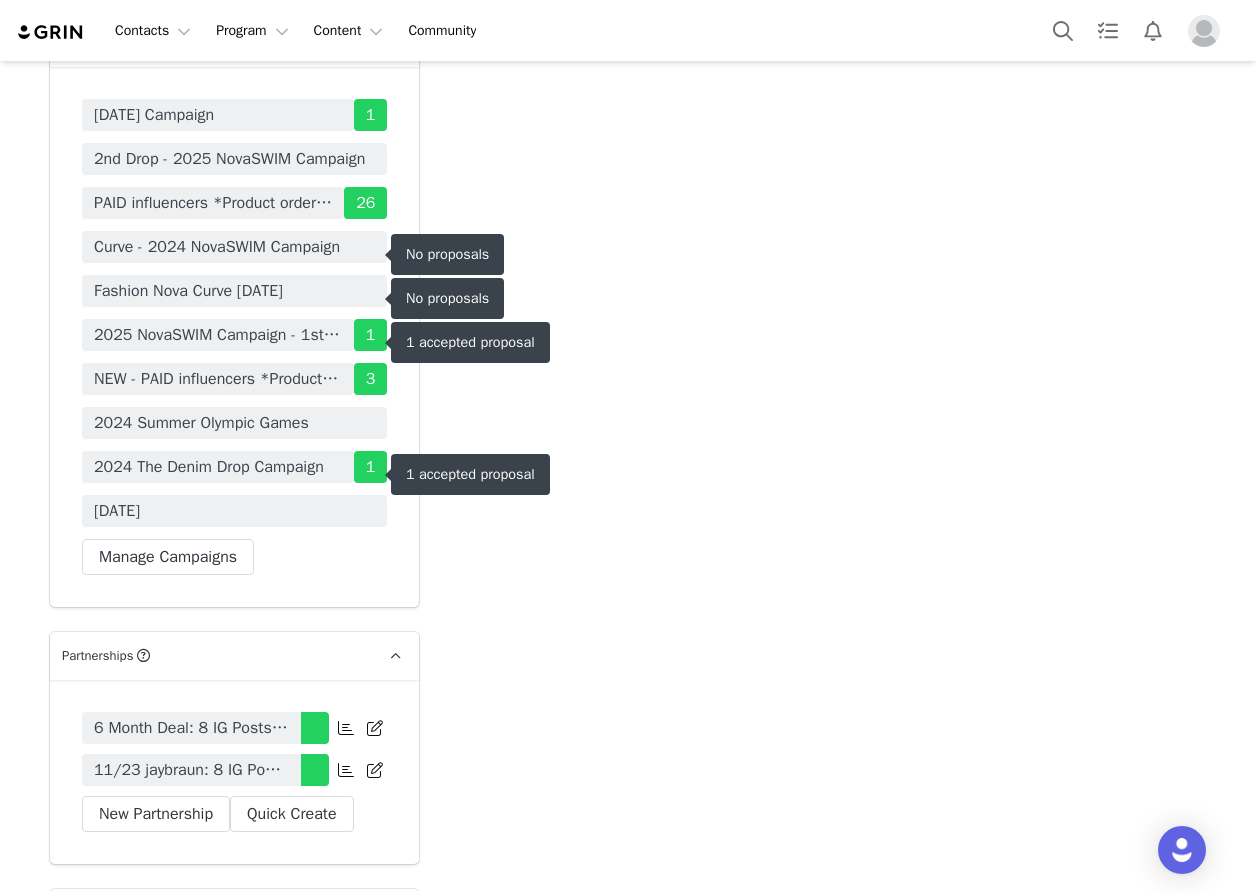 scroll, scrollTop: 6200, scrollLeft: 0, axis: vertical 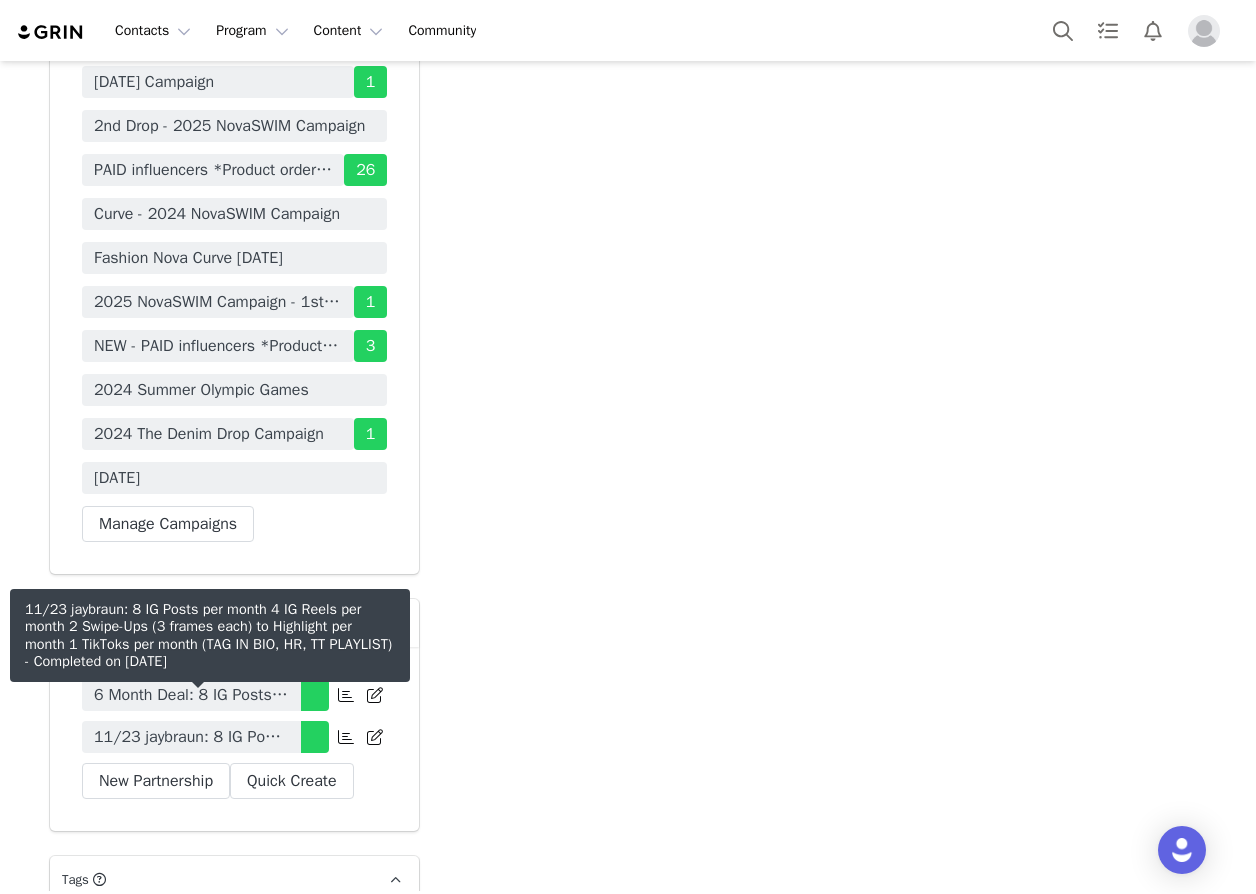 click on "11/23 jaybraun: 8 IG Posts per month 4 IG Reels per month 2 Swipe-Ups (3 frames each) to Highlight per month 1 TikToks per month (TAG IN BIO, HR, TT PLAYLIST)" at bounding box center (191, 737) 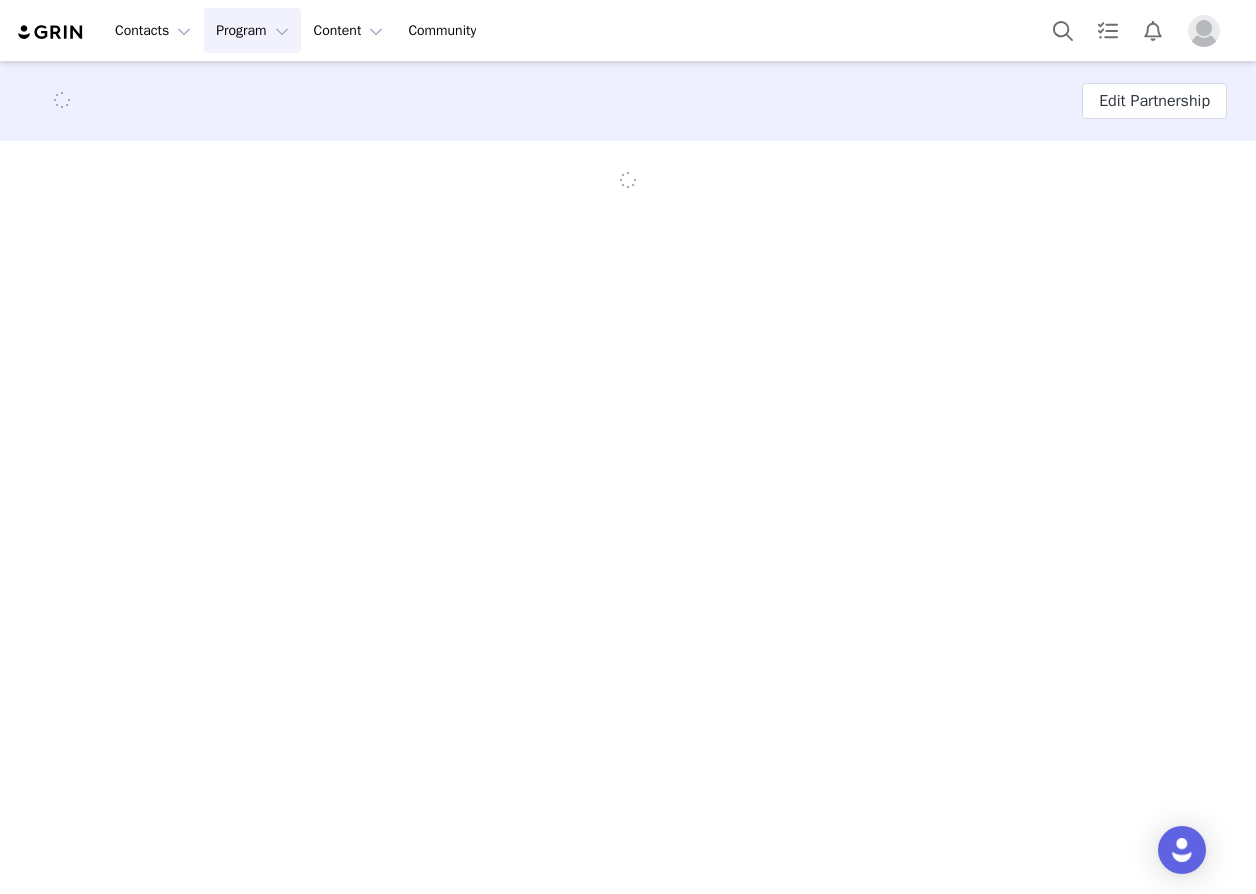 scroll, scrollTop: 0, scrollLeft: 0, axis: both 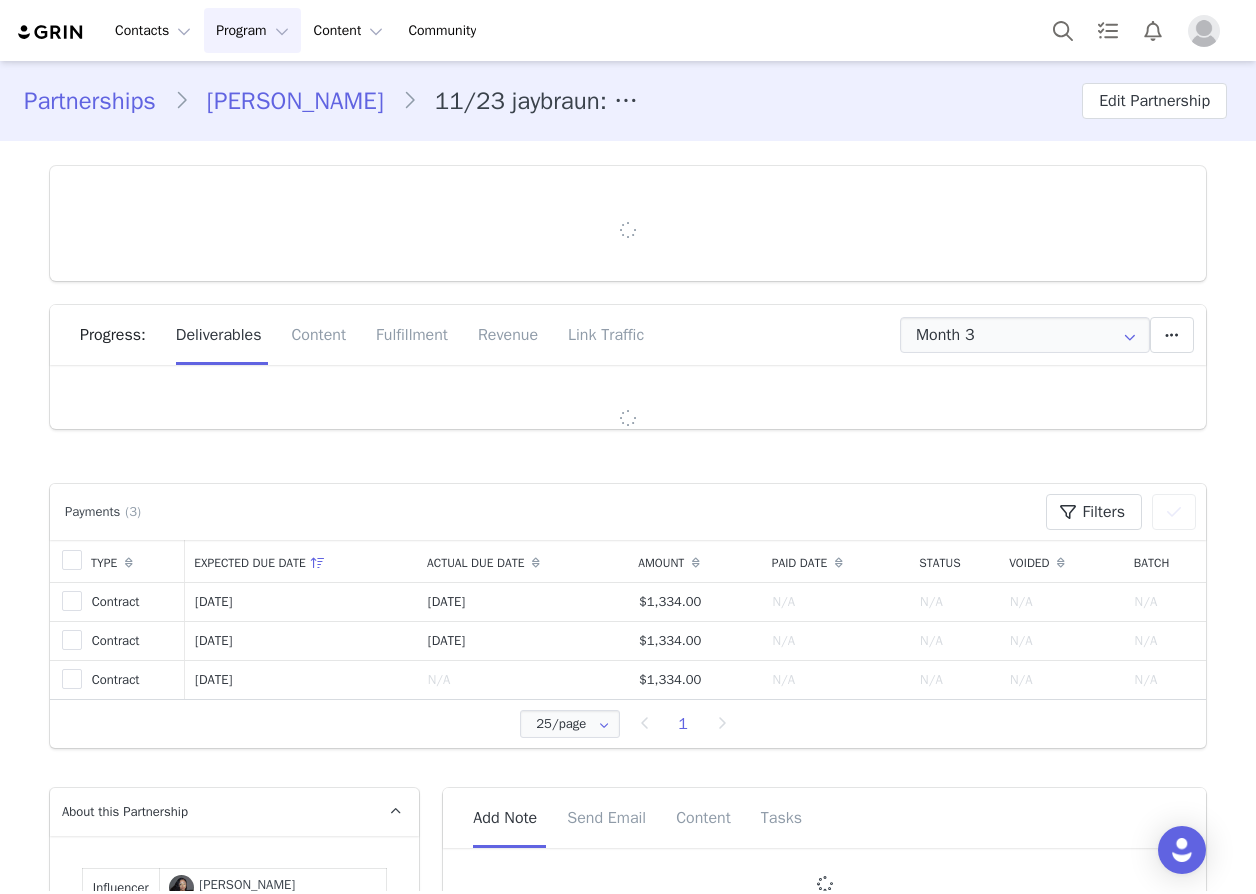 type on "+1 ([GEOGRAPHIC_DATA])" 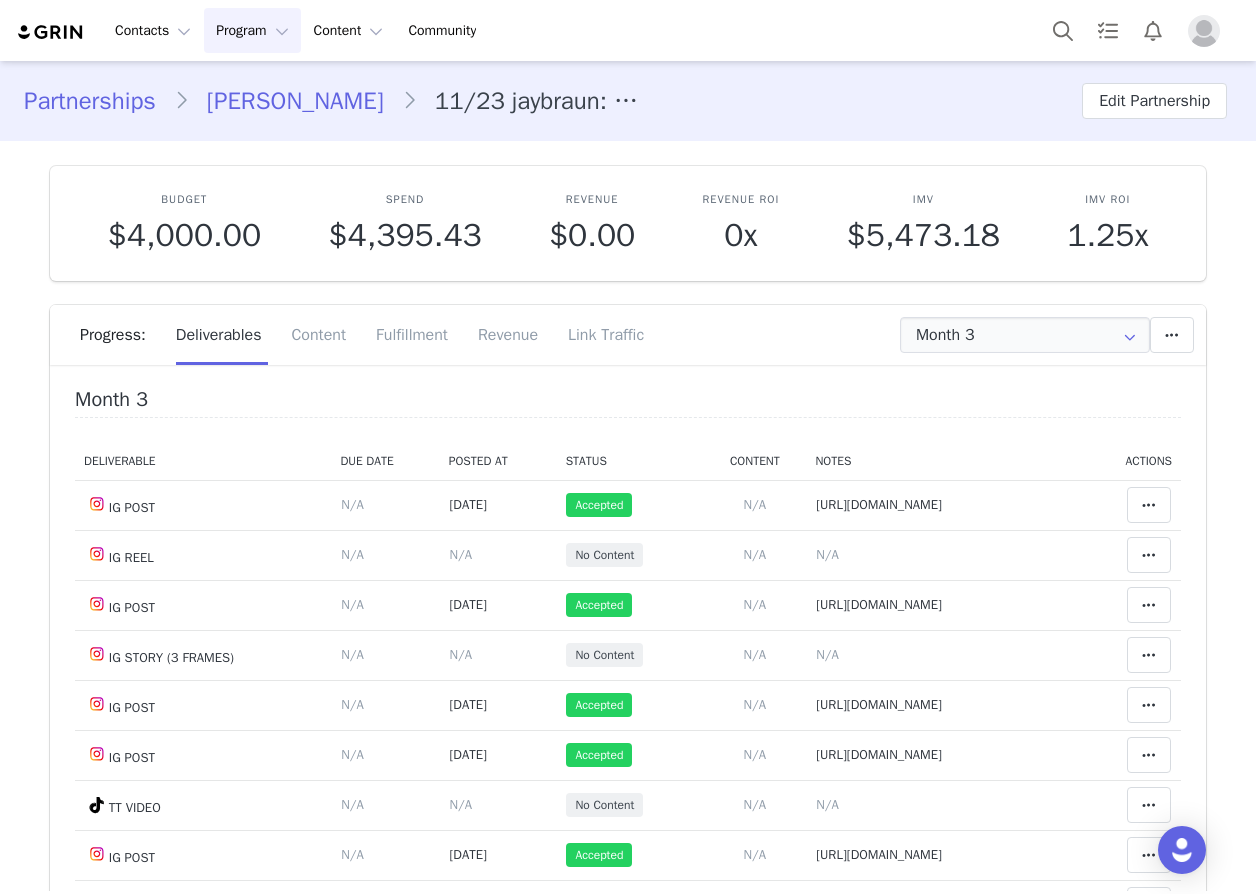 scroll, scrollTop: 0, scrollLeft: 0, axis: both 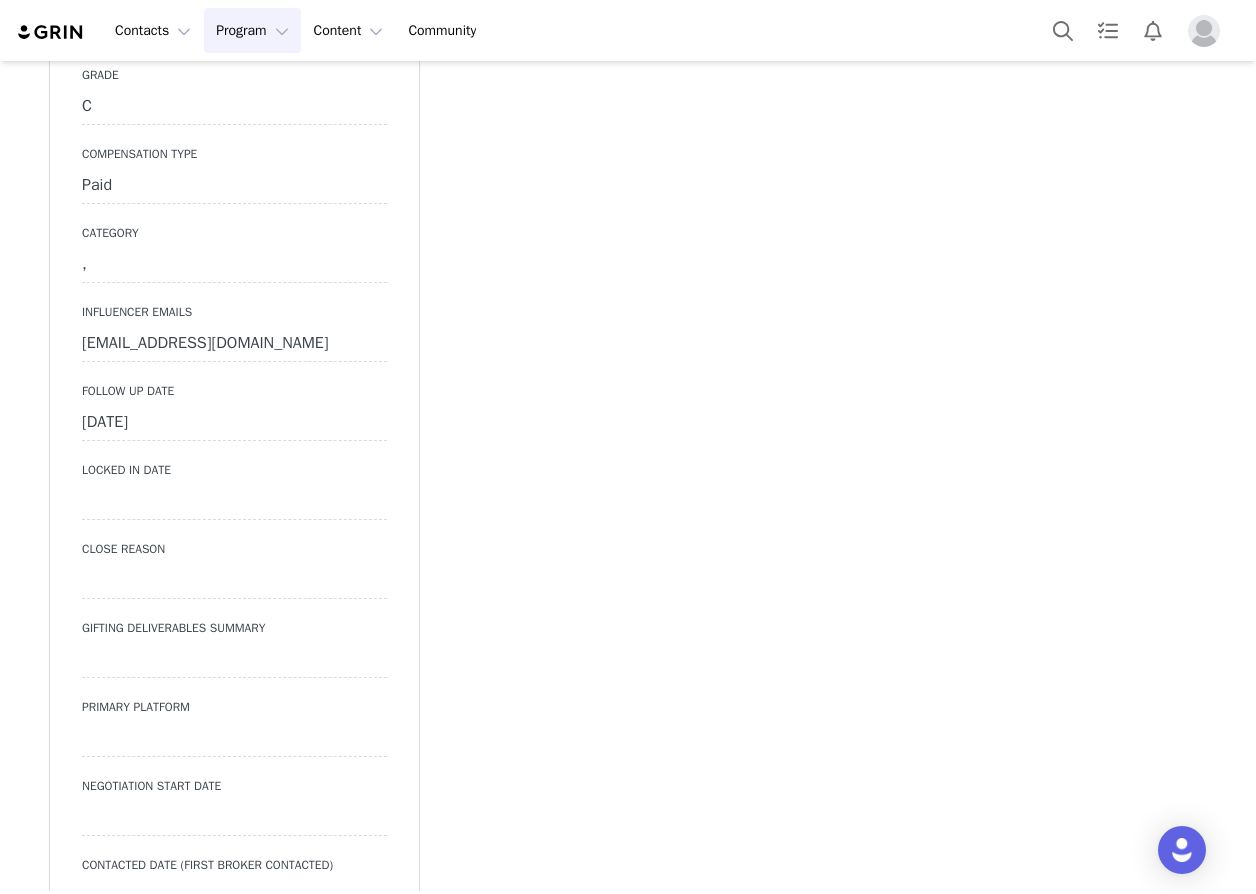 click on "June 23rd, 2025" at bounding box center (234, 423) 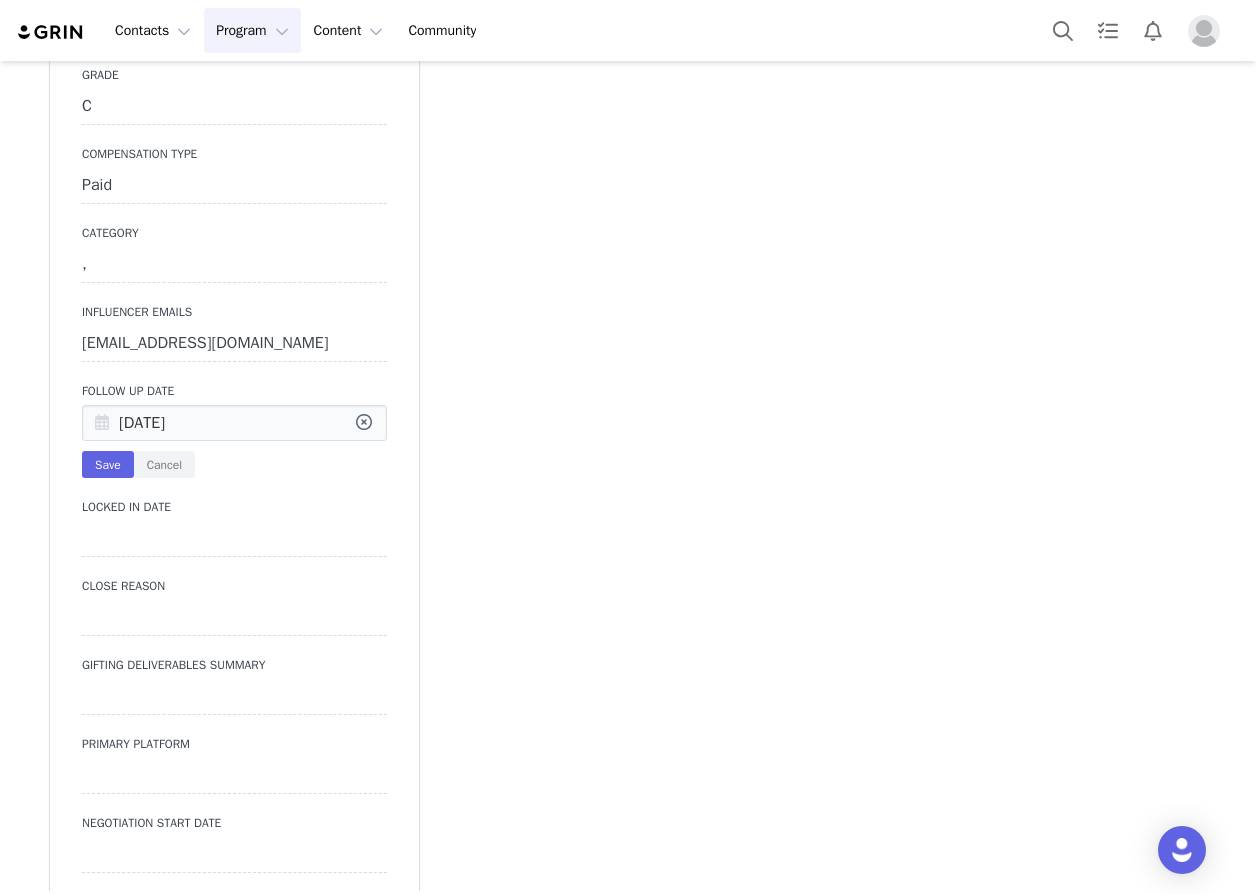 click at bounding box center [102, 424] 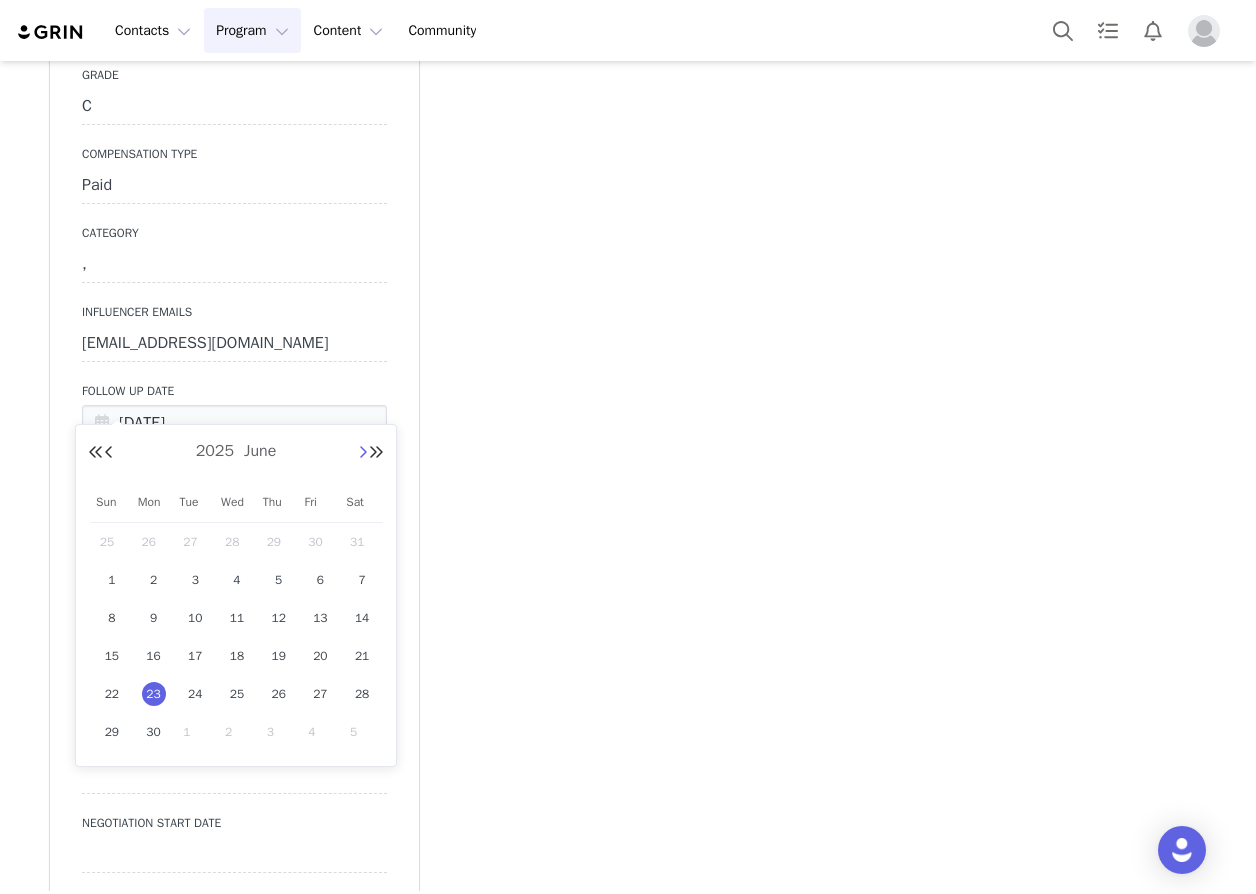 click at bounding box center (363, 453) 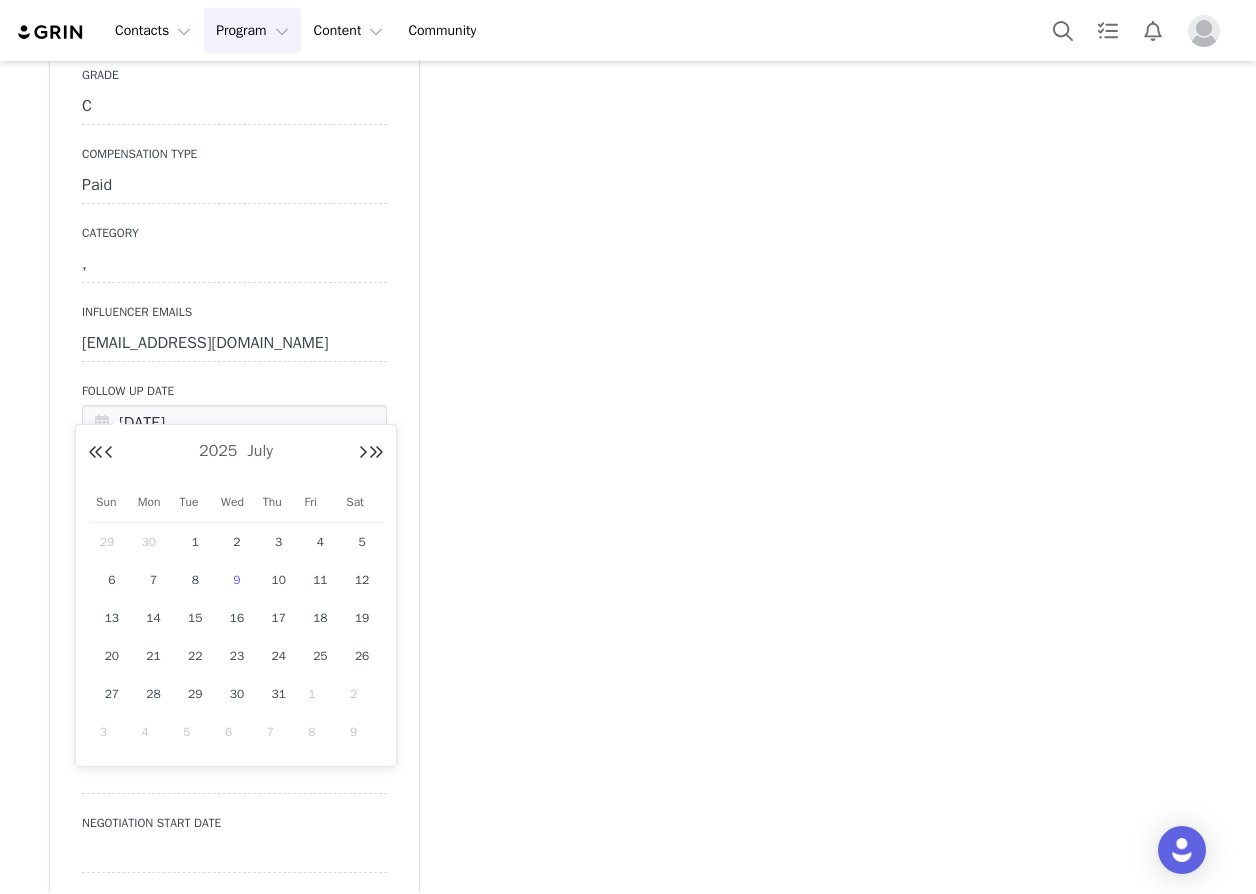 click on "9" at bounding box center (237, 580) 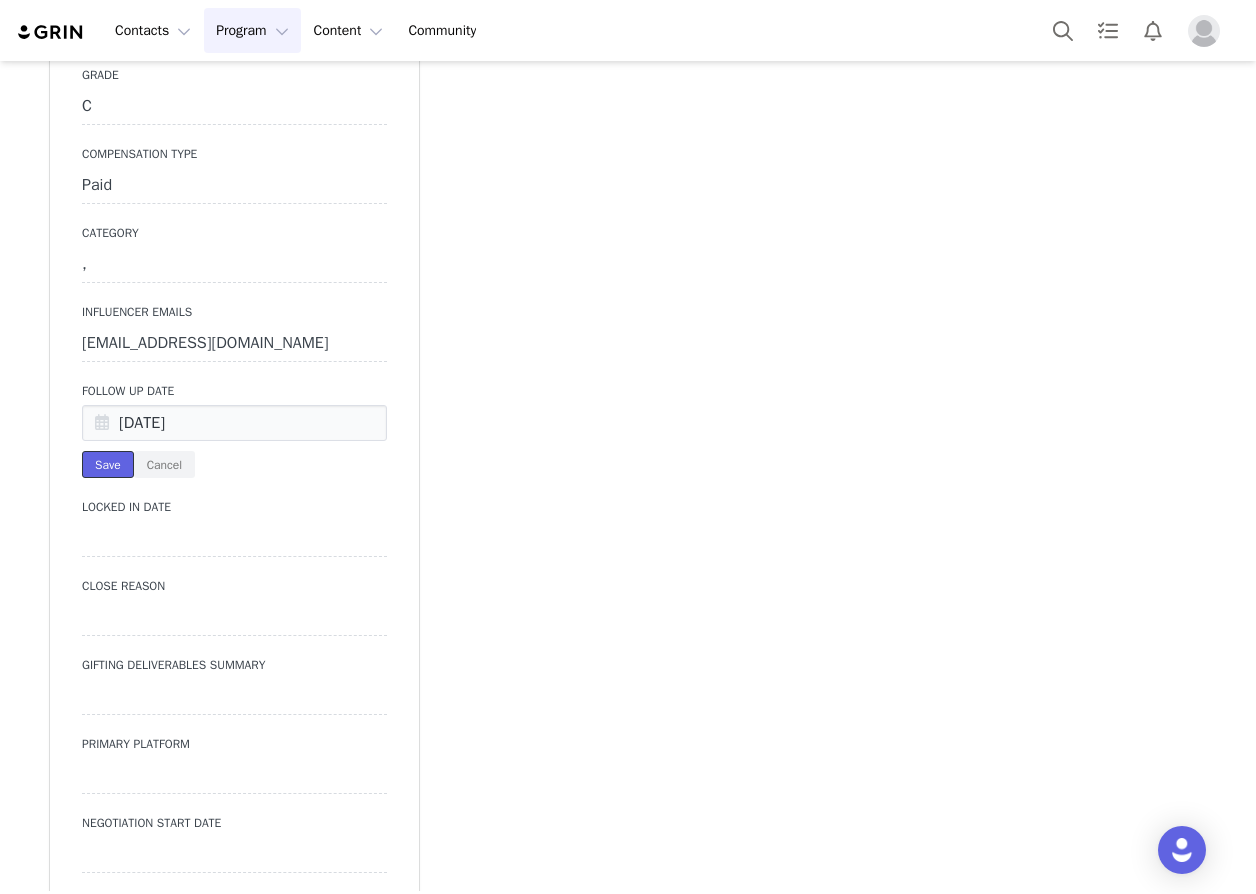 drag, startPoint x: 109, startPoint y: 437, endPoint x: 119, endPoint y: 439, distance: 10.198039 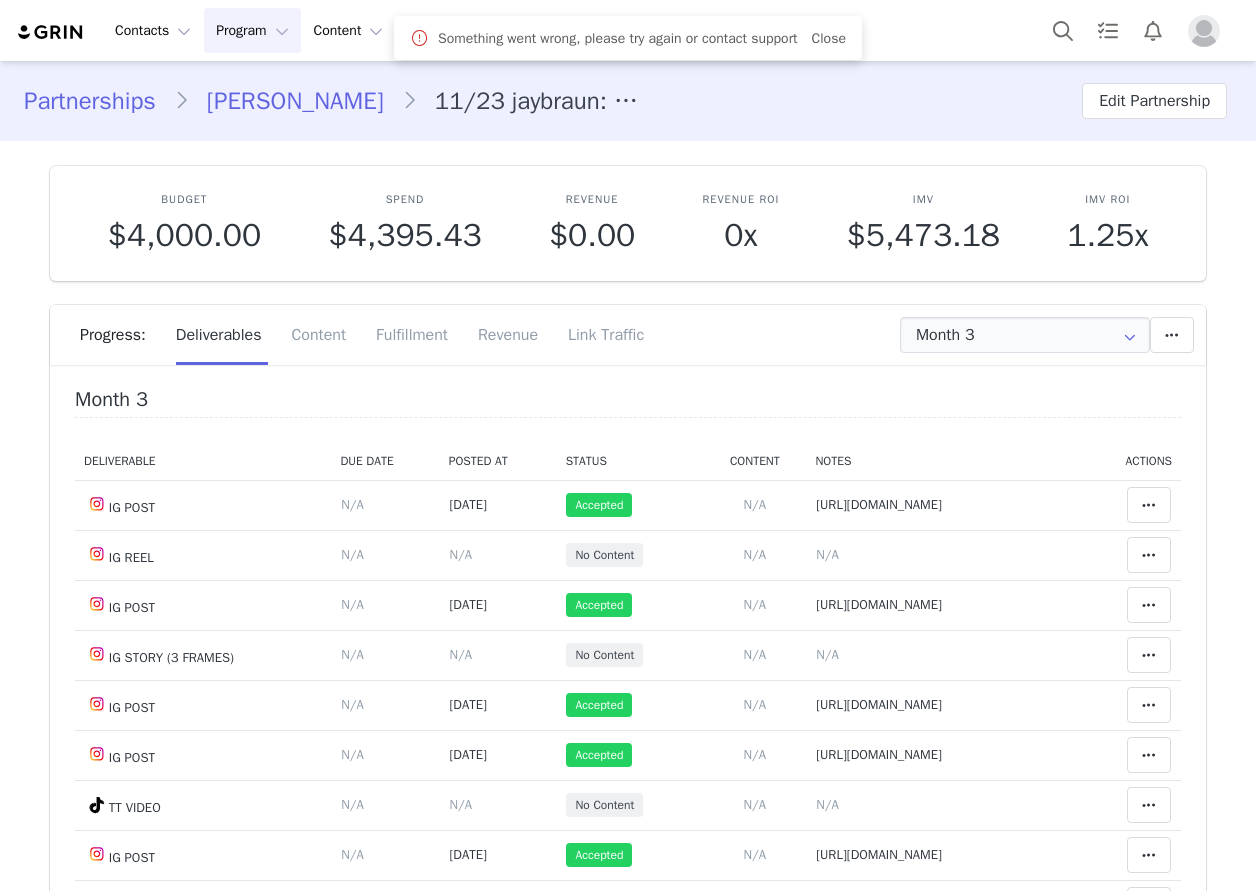 scroll, scrollTop: 0, scrollLeft: 0, axis: both 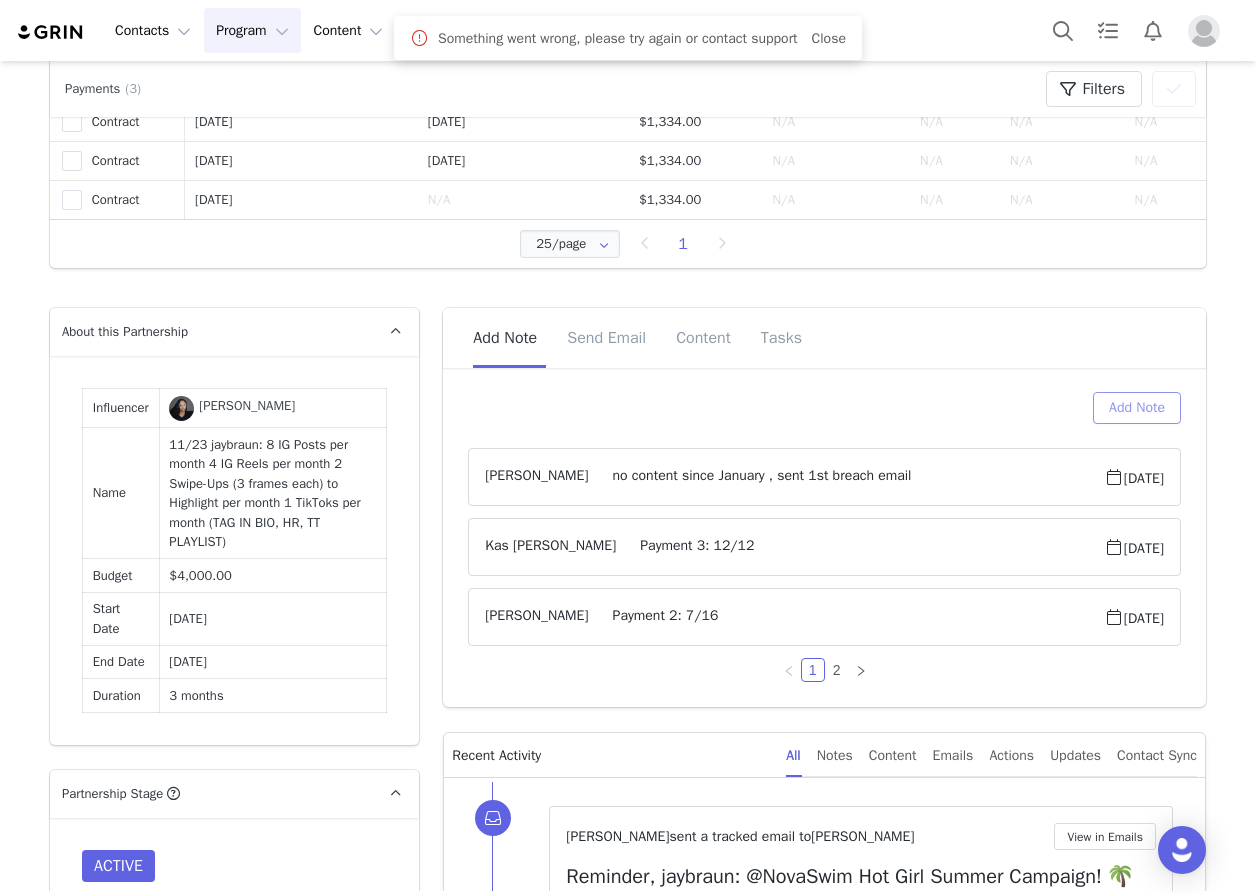 click on "Add Note" at bounding box center (1137, 408) 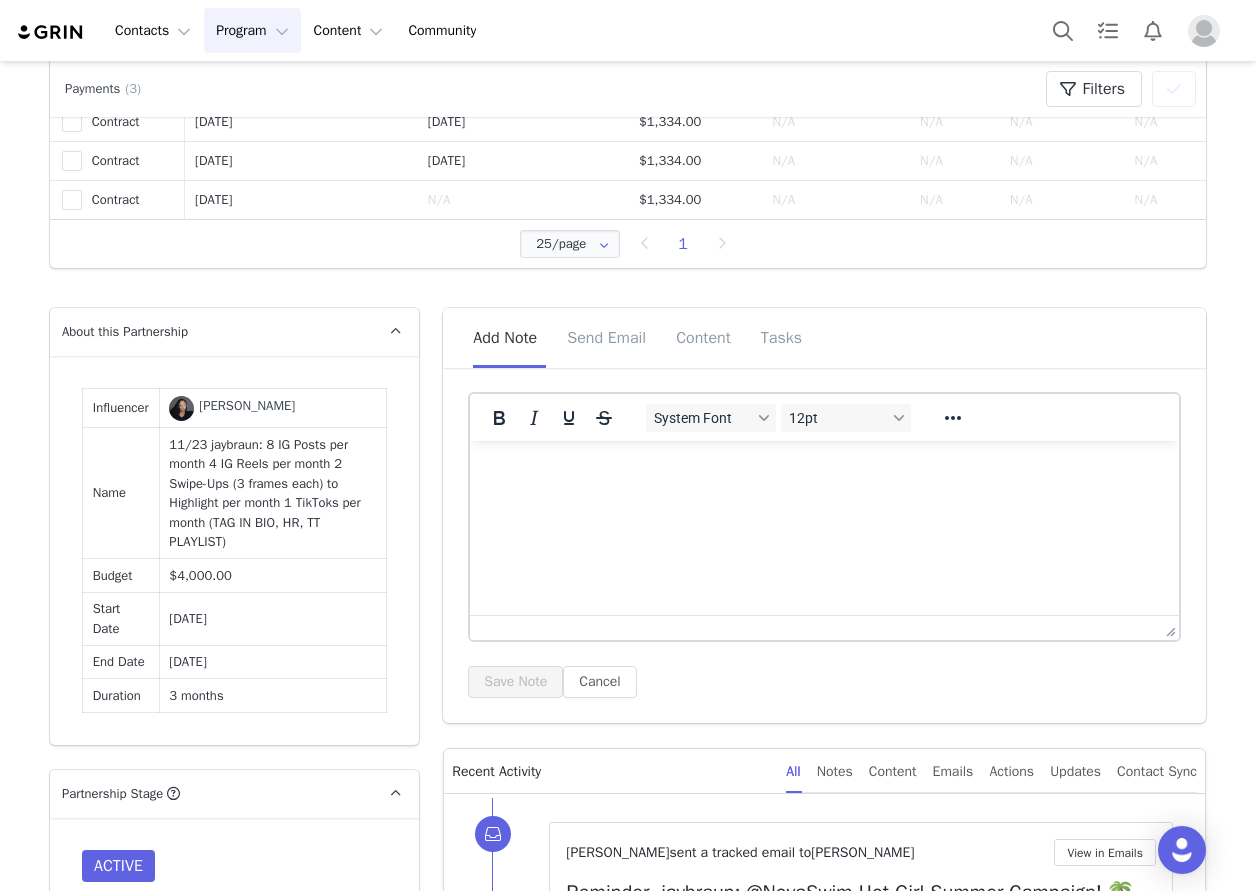 scroll, scrollTop: 0, scrollLeft: 0, axis: both 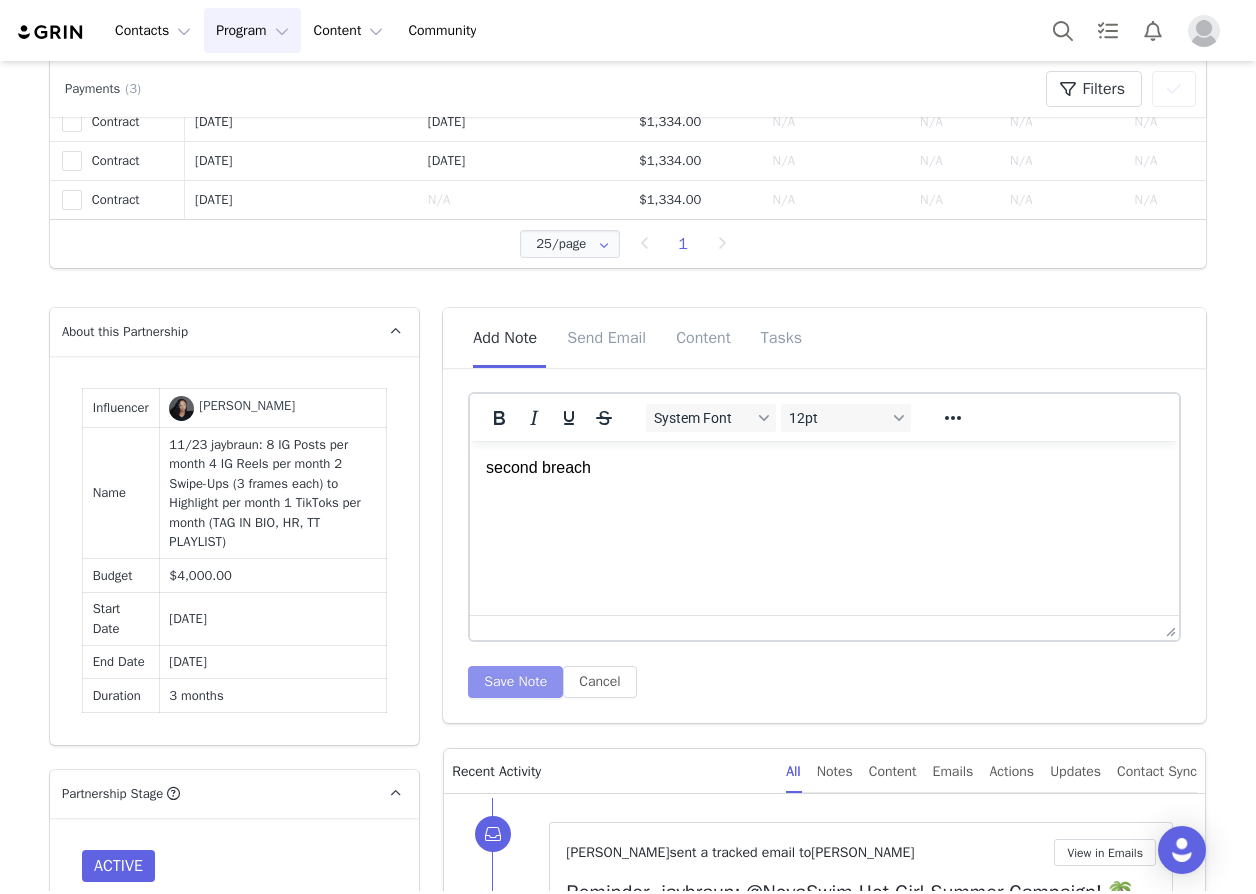 click on "Save Note" at bounding box center [515, 682] 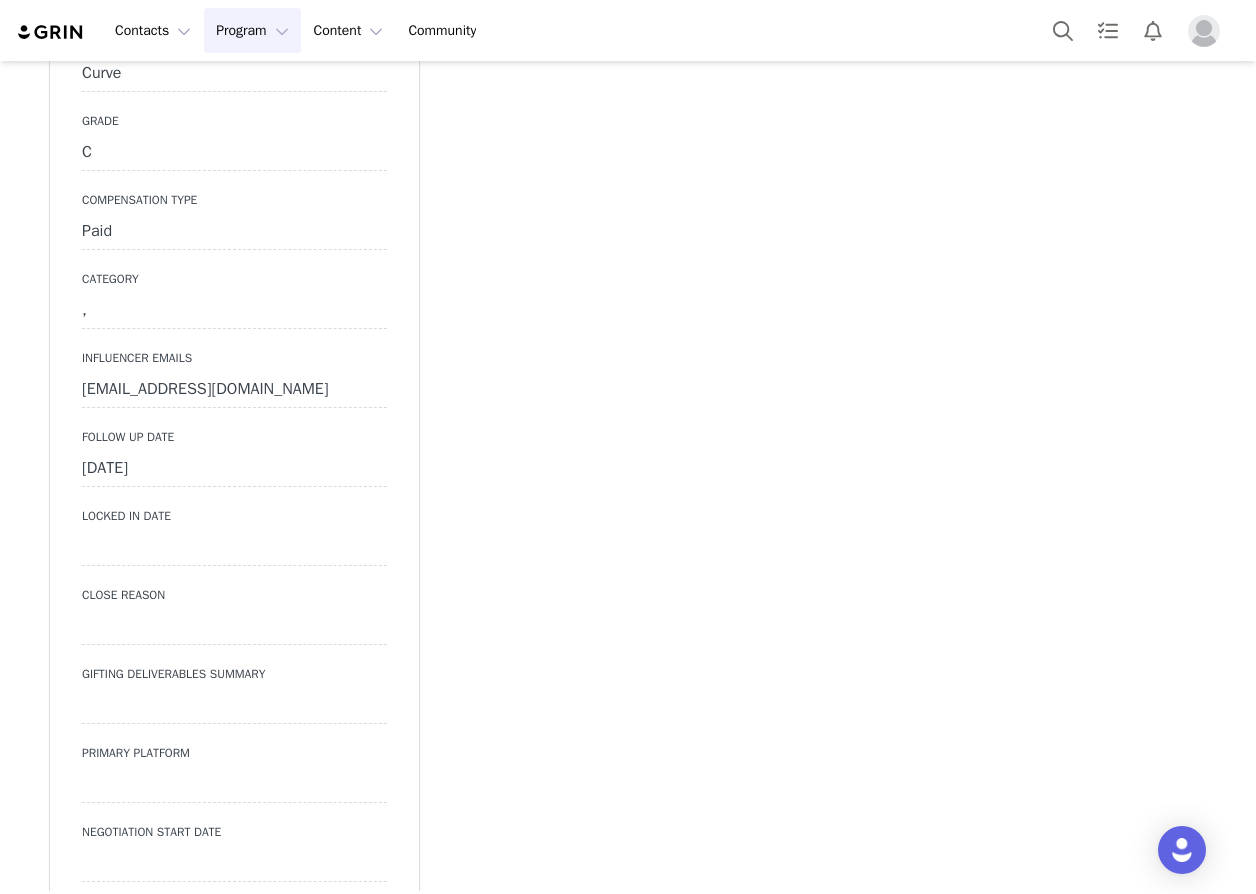 scroll, scrollTop: 5300, scrollLeft: 0, axis: vertical 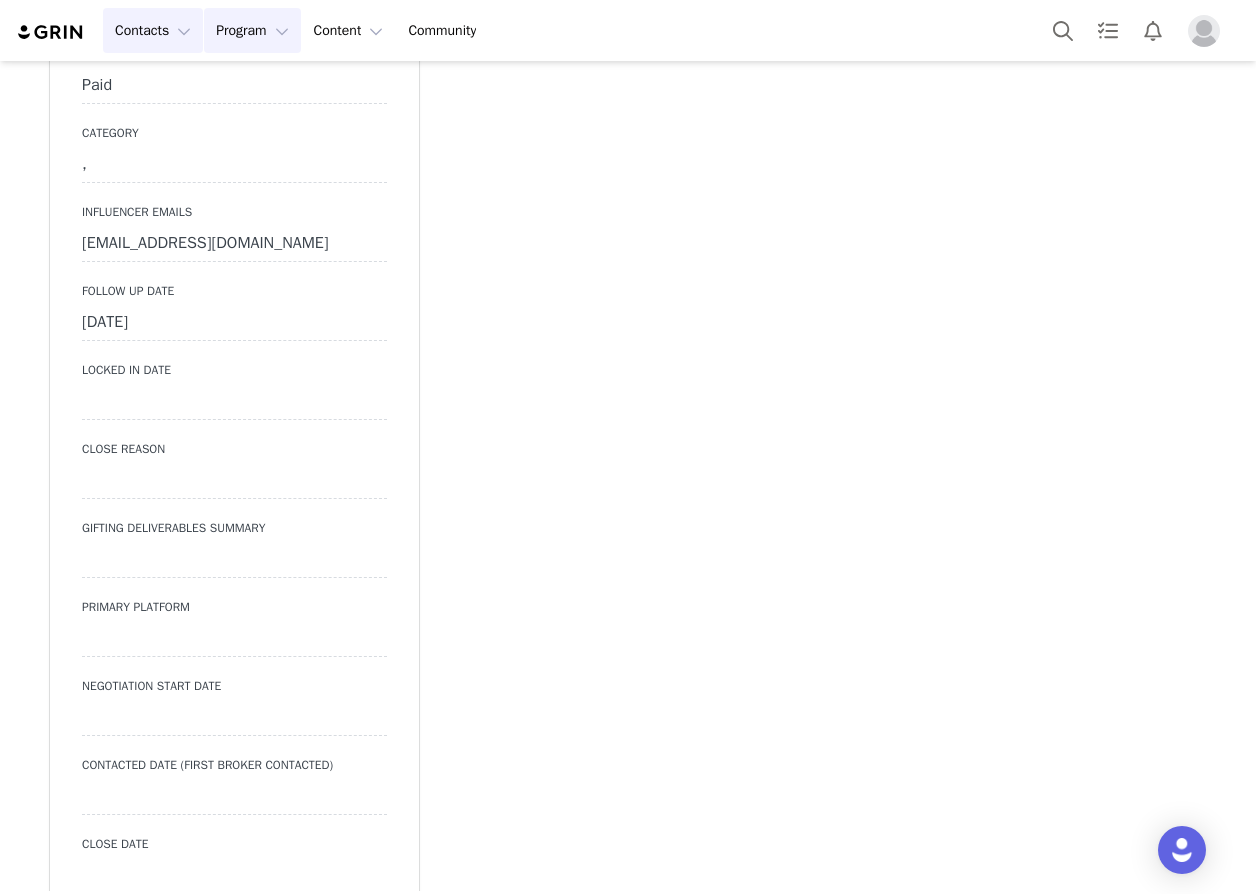click on "Contacts Contacts" at bounding box center (153, 30) 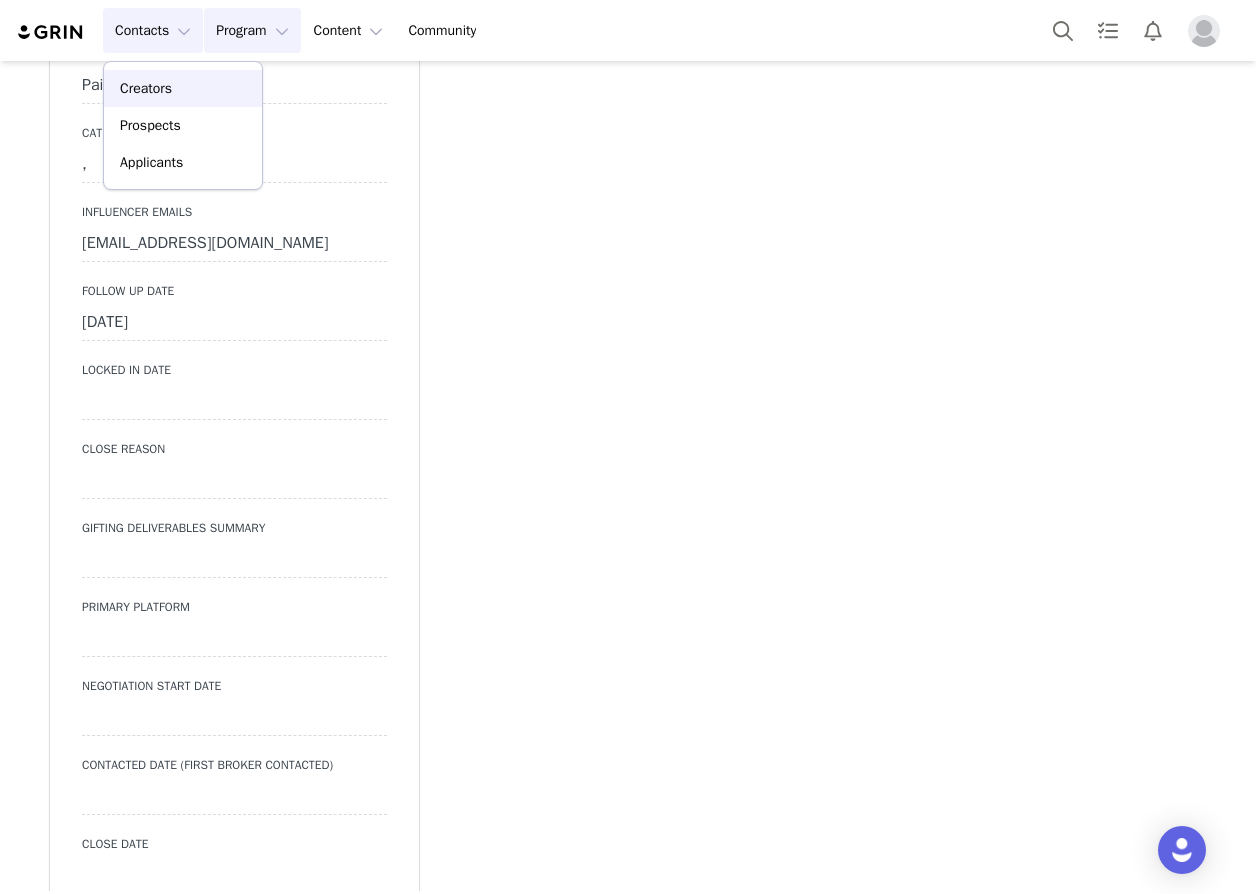 click on "Creators" at bounding box center [183, 88] 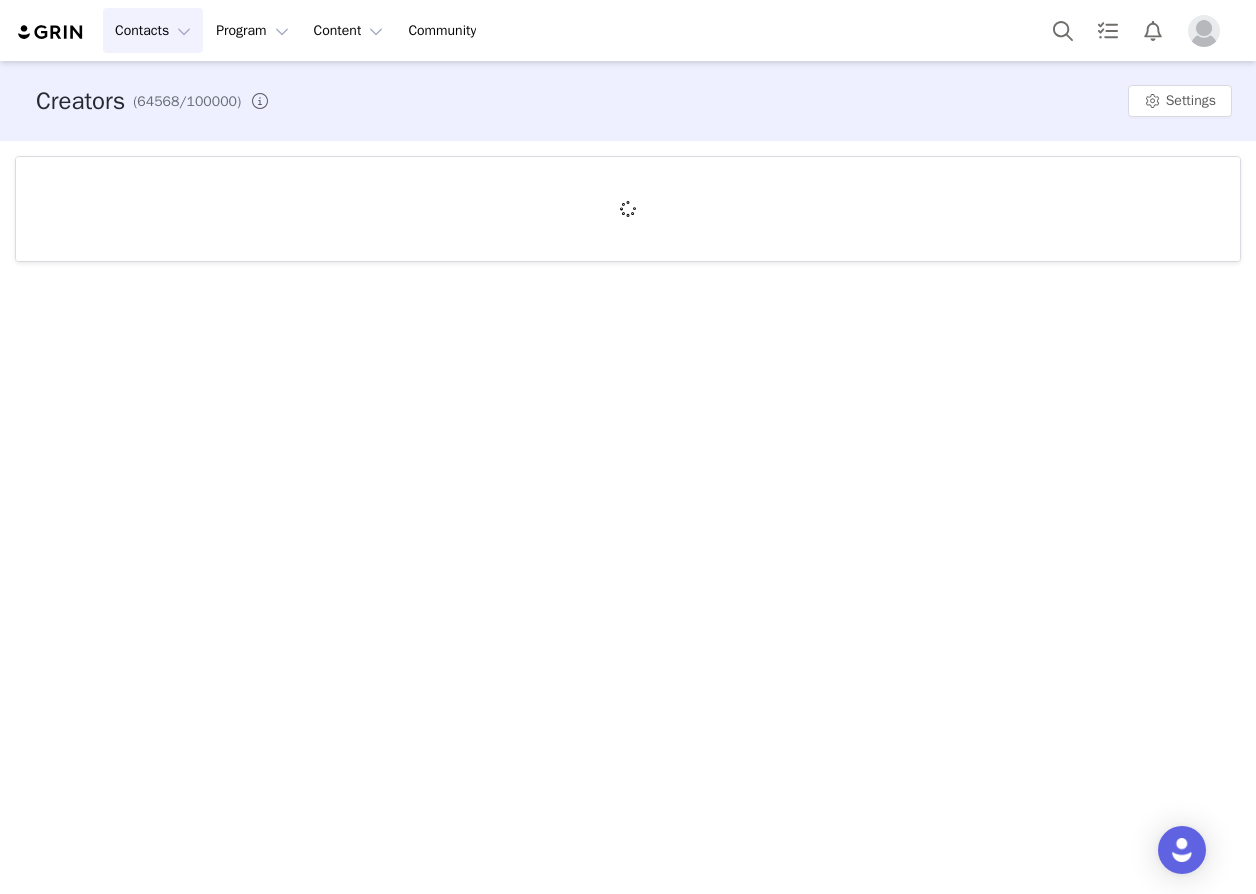 scroll, scrollTop: 0, scrollLeft: 0, axis: both 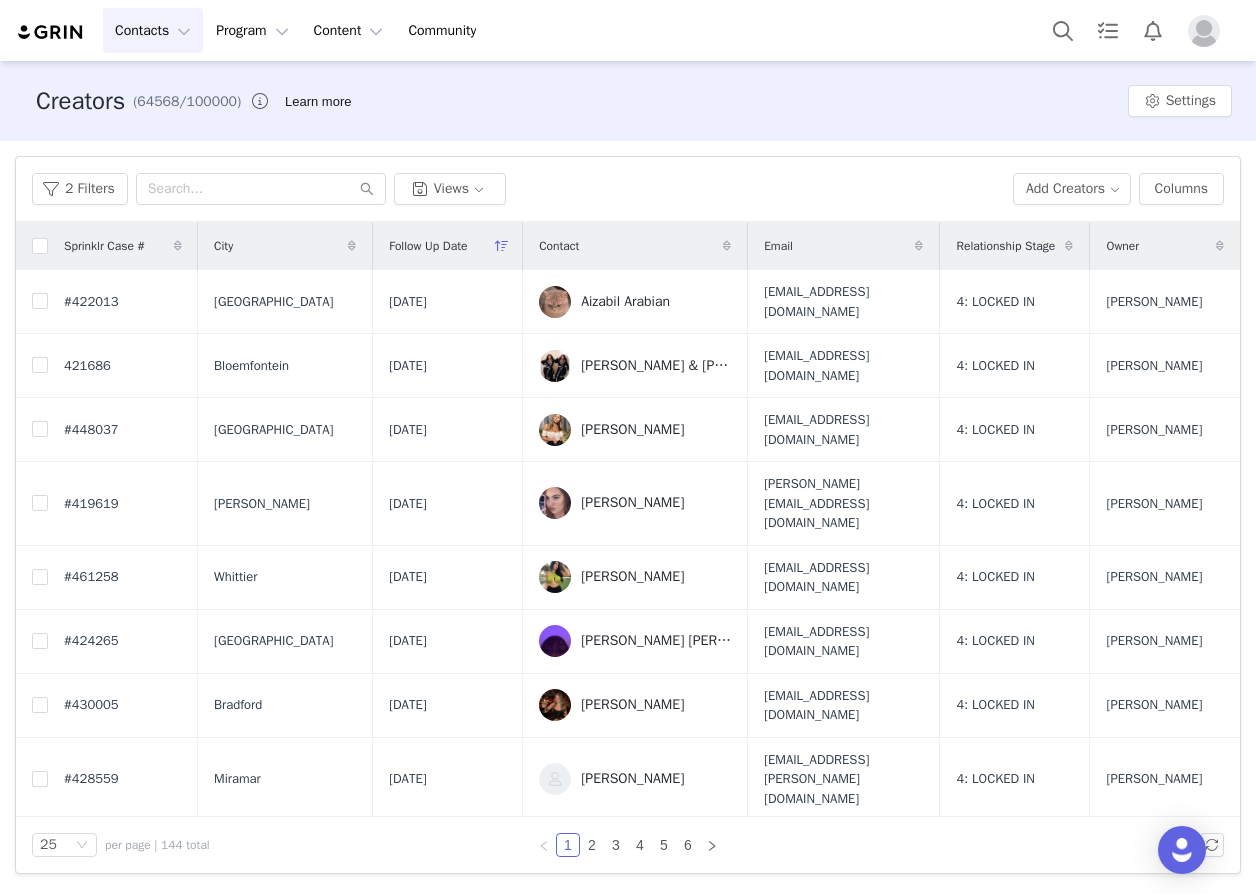 click on "Sabrina Estrada" at bounding box center (632, 577) 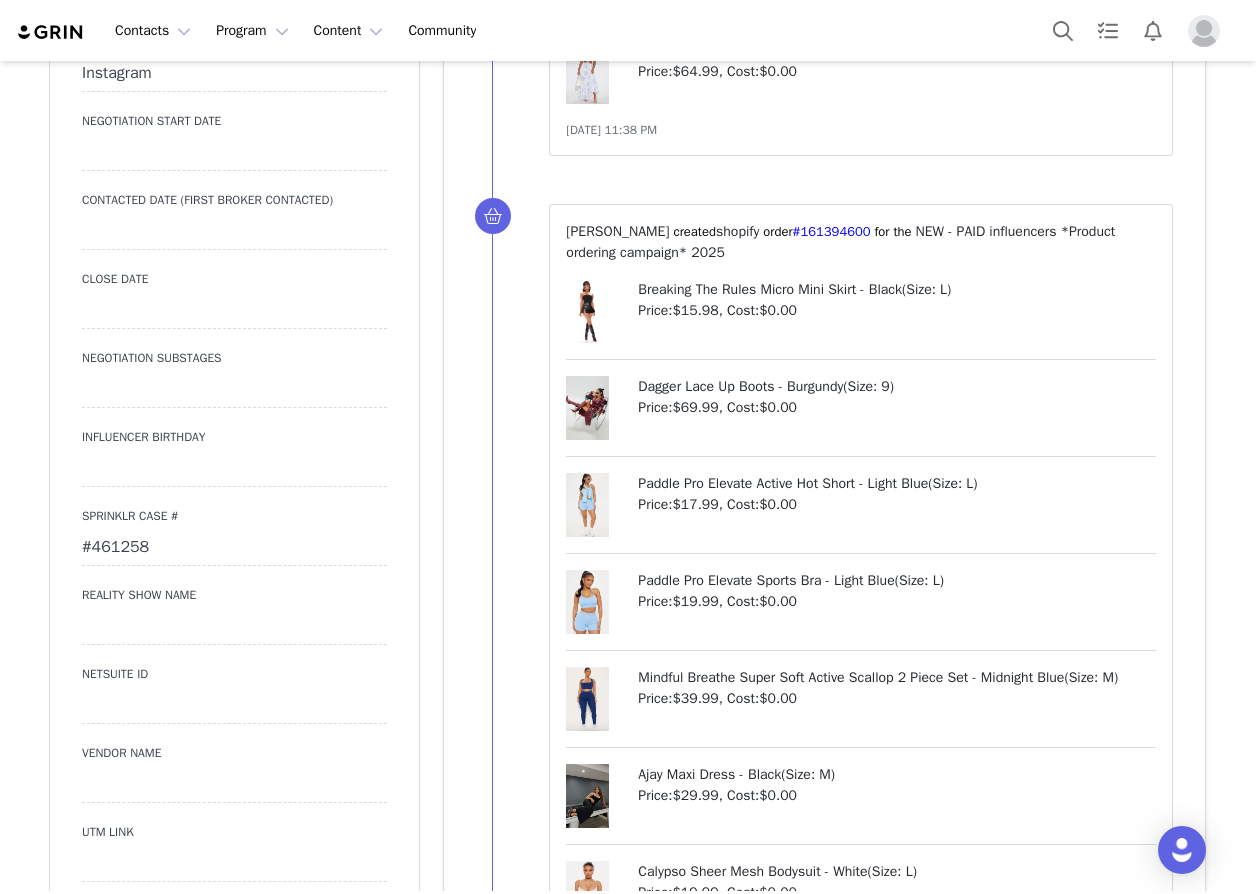 scroll, scrollTop: 3200, scrollLeft: 0, axis: vertical 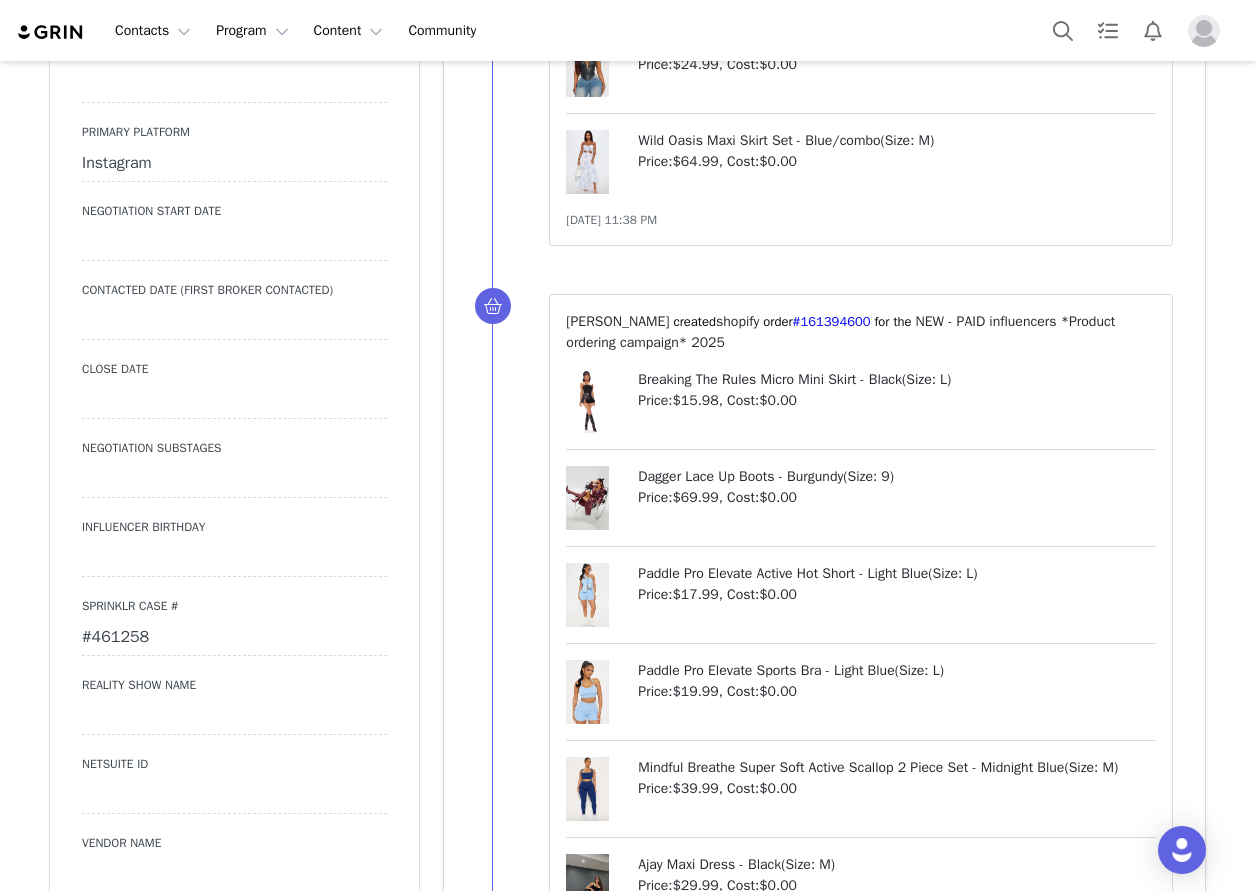 click on "#461258" at bounding box center [234, 638] 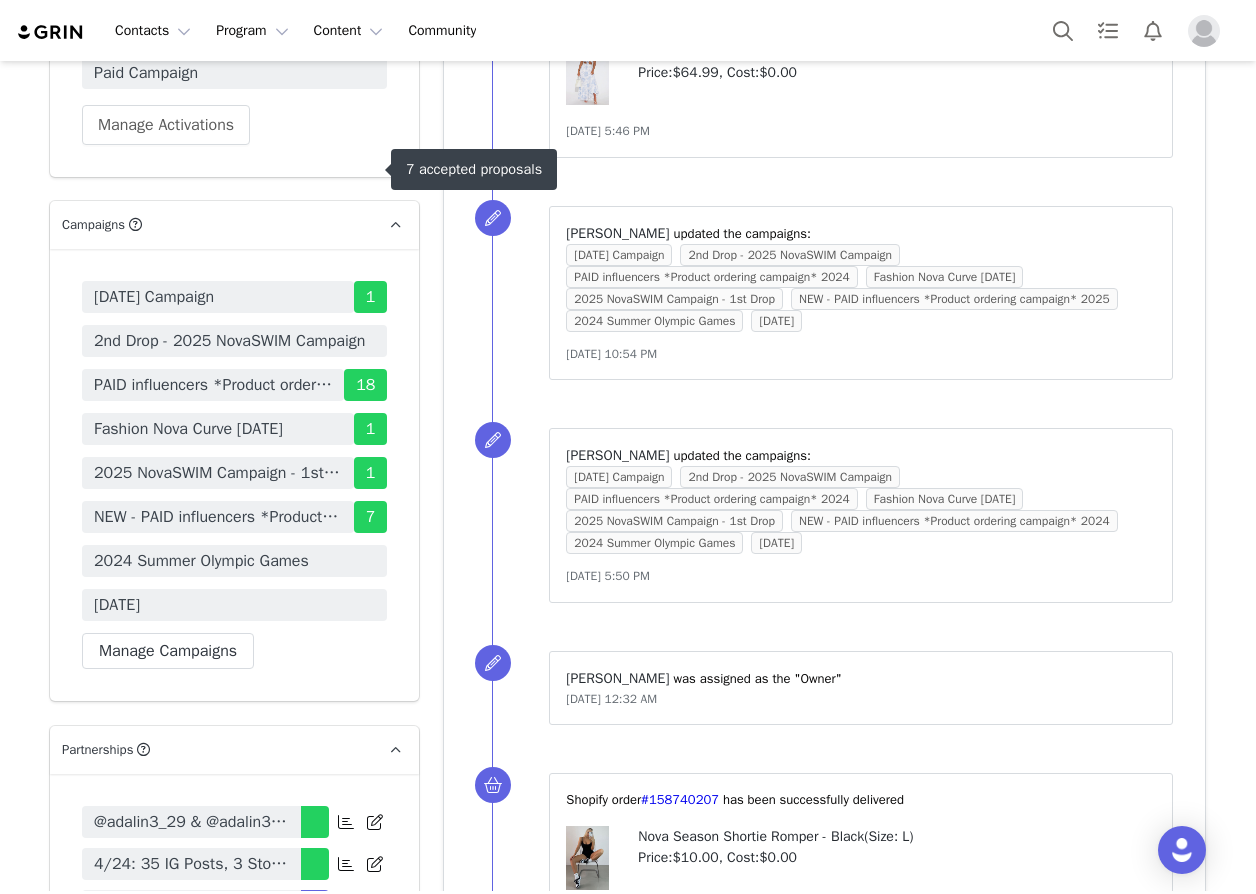 scroll, scrollTop: 6500, scrollLeft: 0, axis: vertical 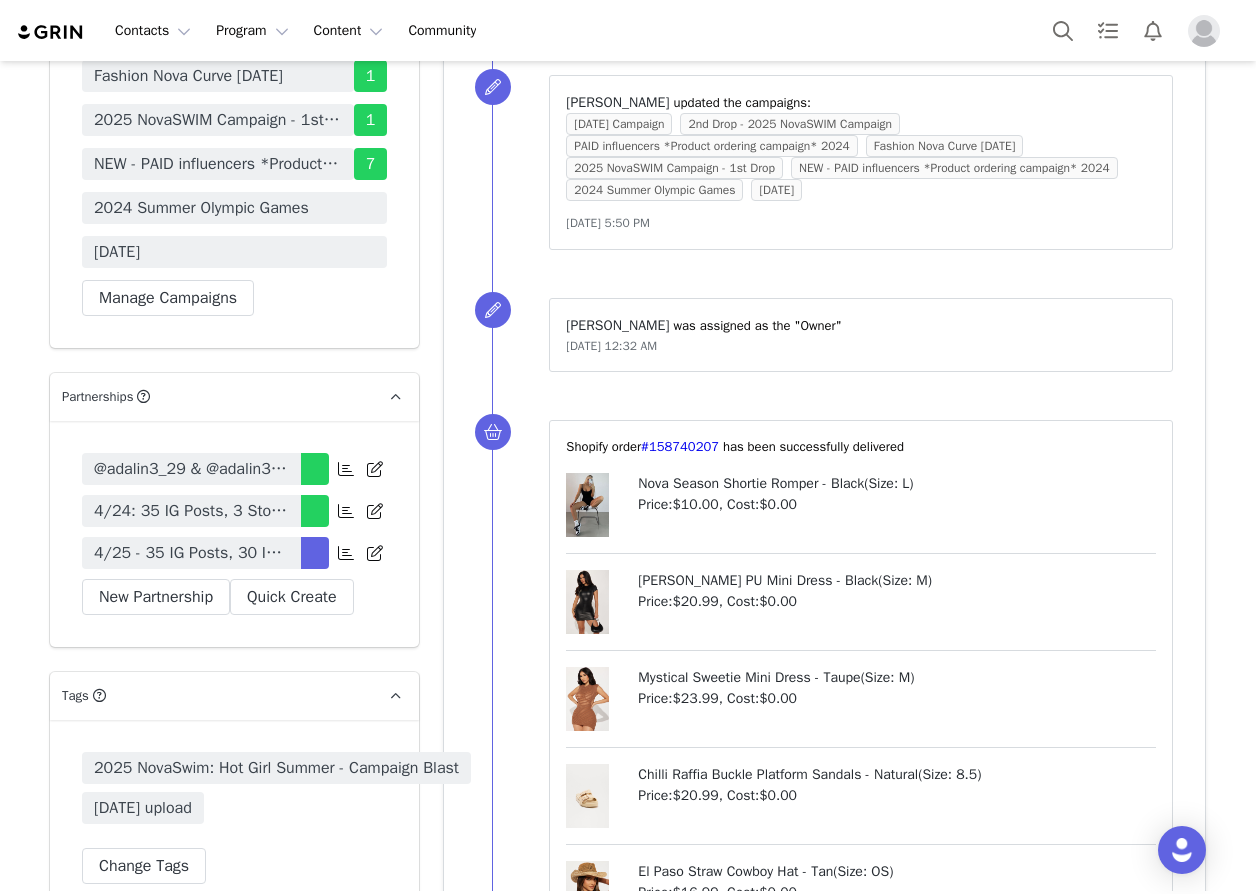 click on "4/25 - 35 IG Posts, 30 IG Reels, 3 IG Stories (3 frames), 50/50, Tag in Bio, Pinned Post, HR" at bounding box center [191, 553] 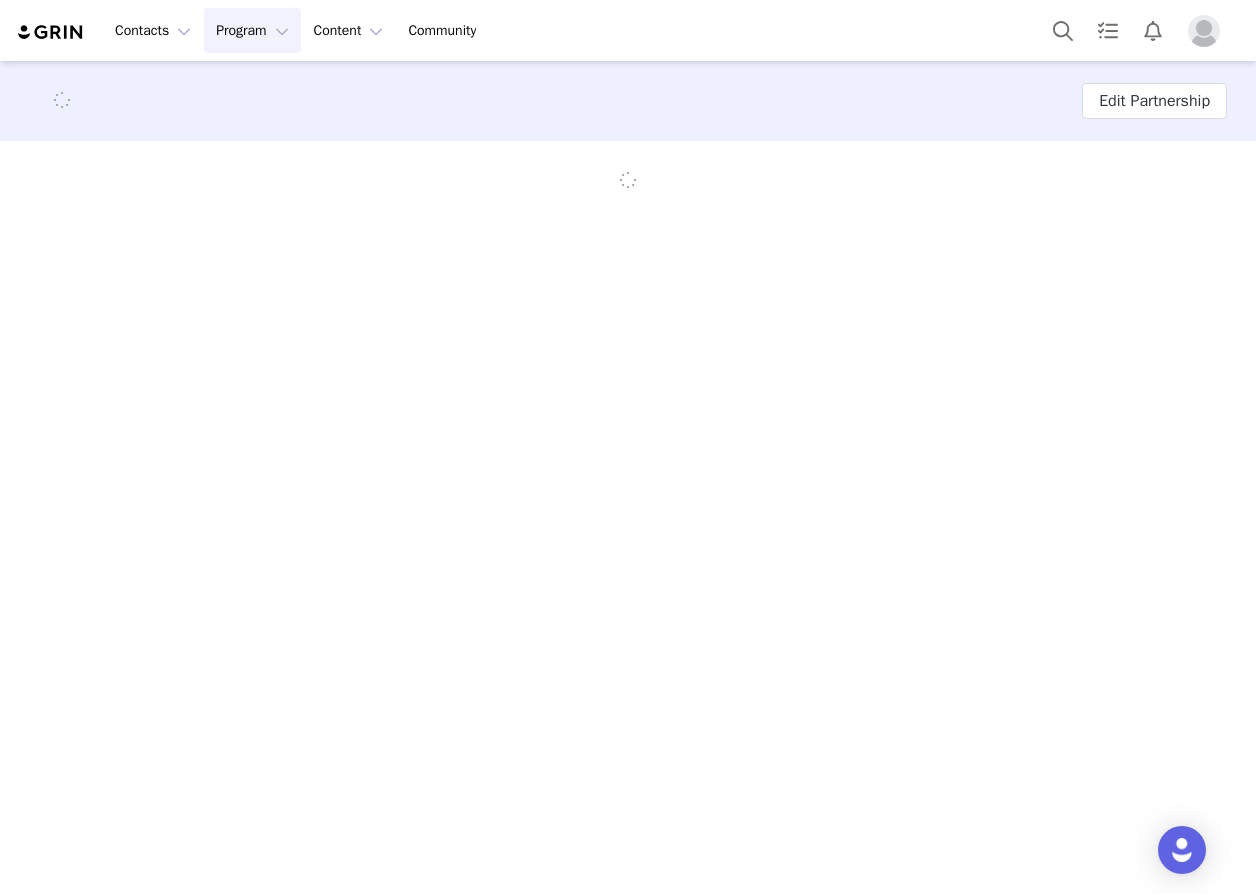 scroll, scrollTop: 0, scrollLeft: 0, axis: both 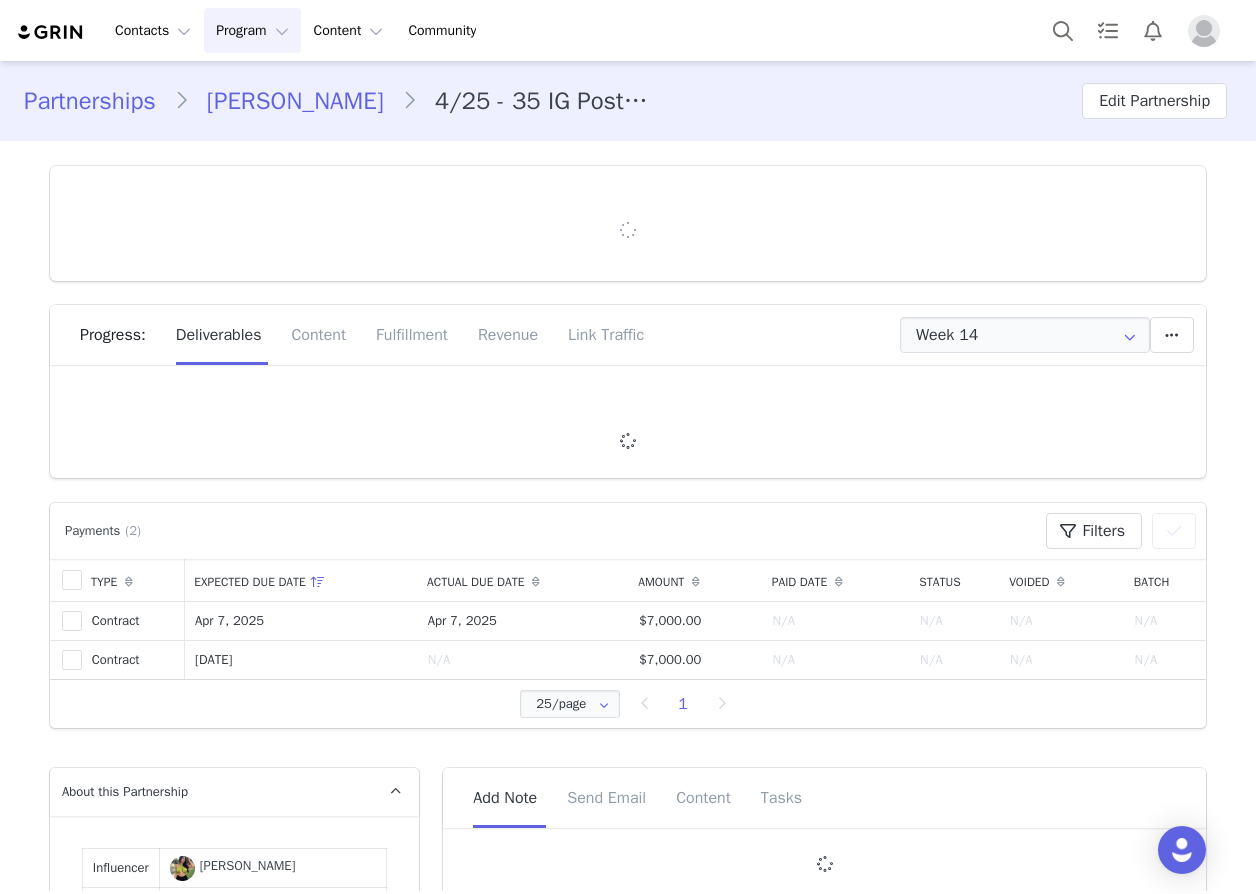 type on "+1 ([GEOGRAPHIC_DATA])" 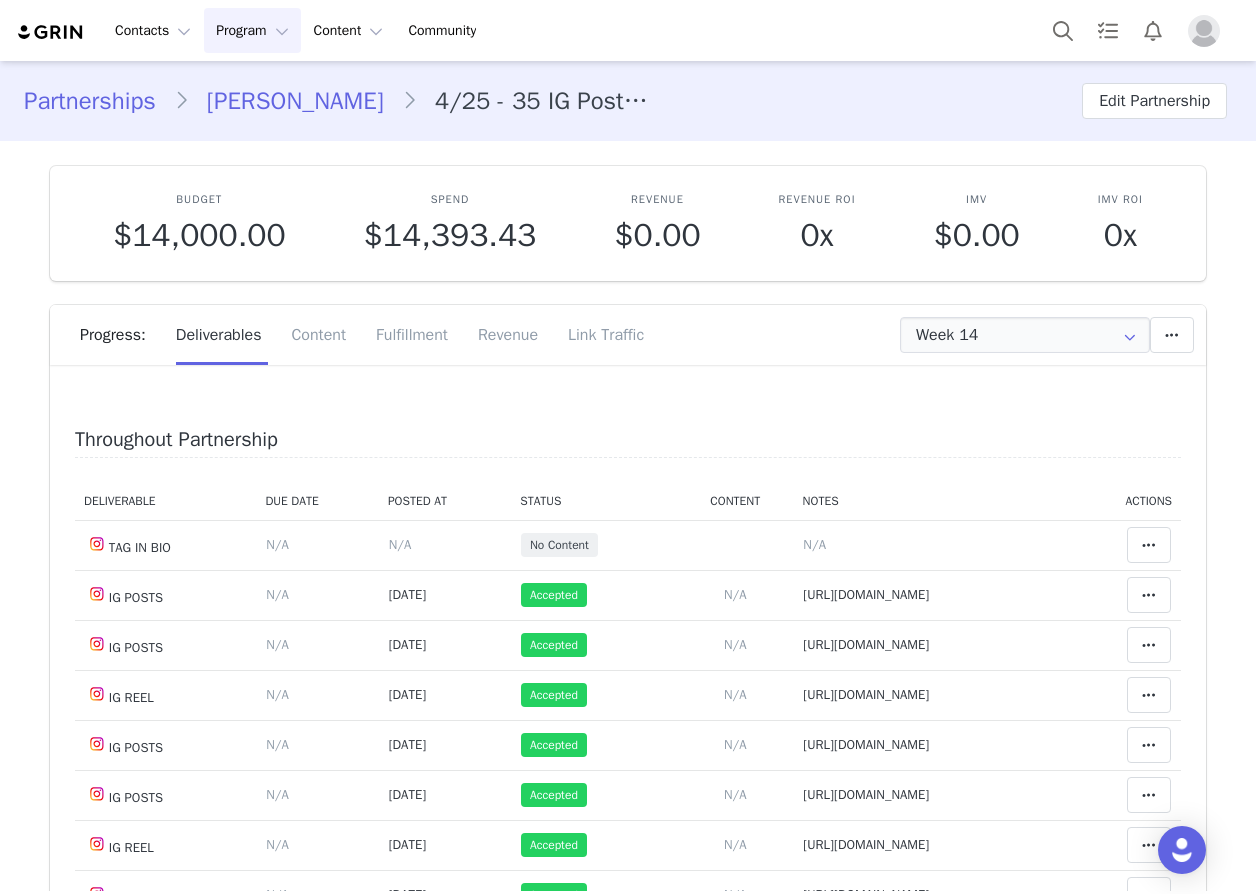 scroll, scrollTop: 500, scrollLeft: 0, axis: vertical 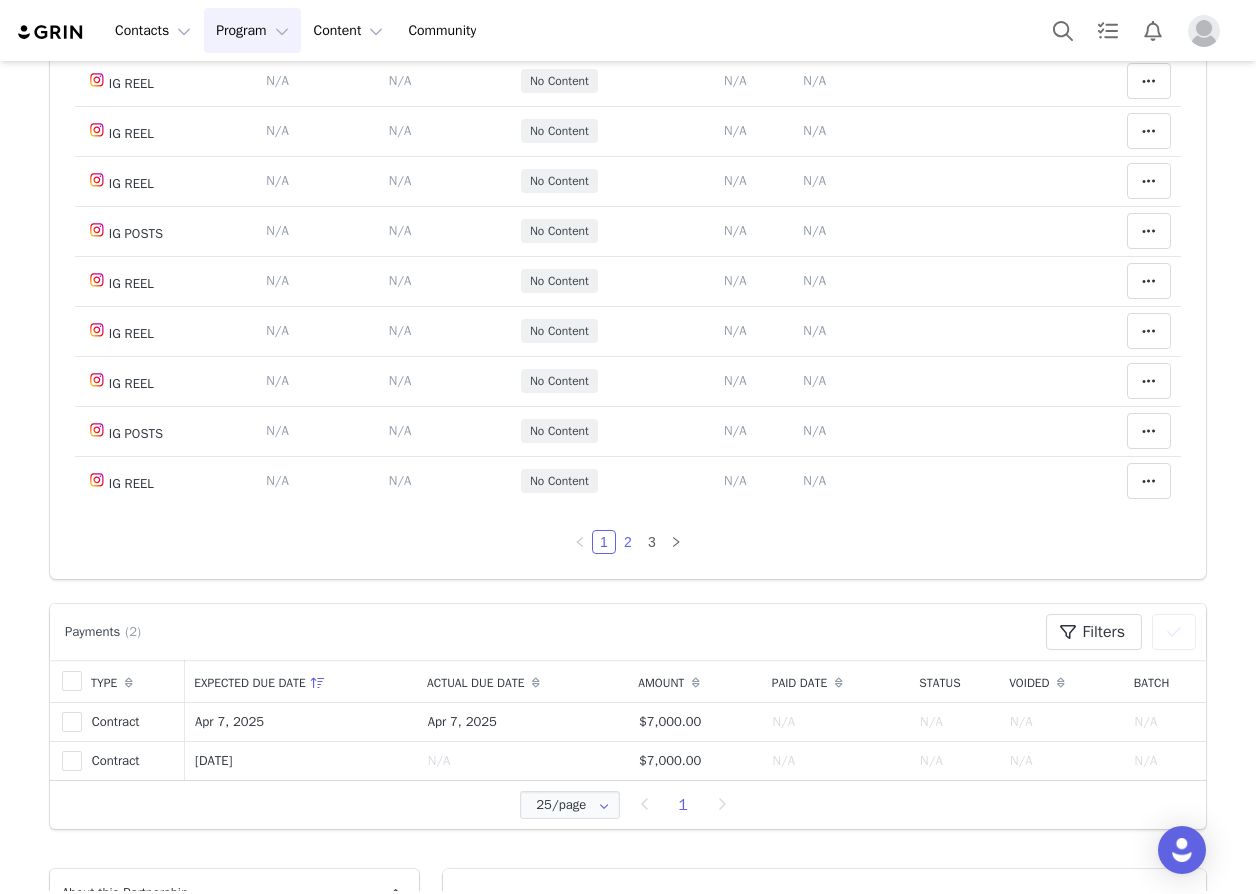 click on "2" at bounding box center (628, 542) 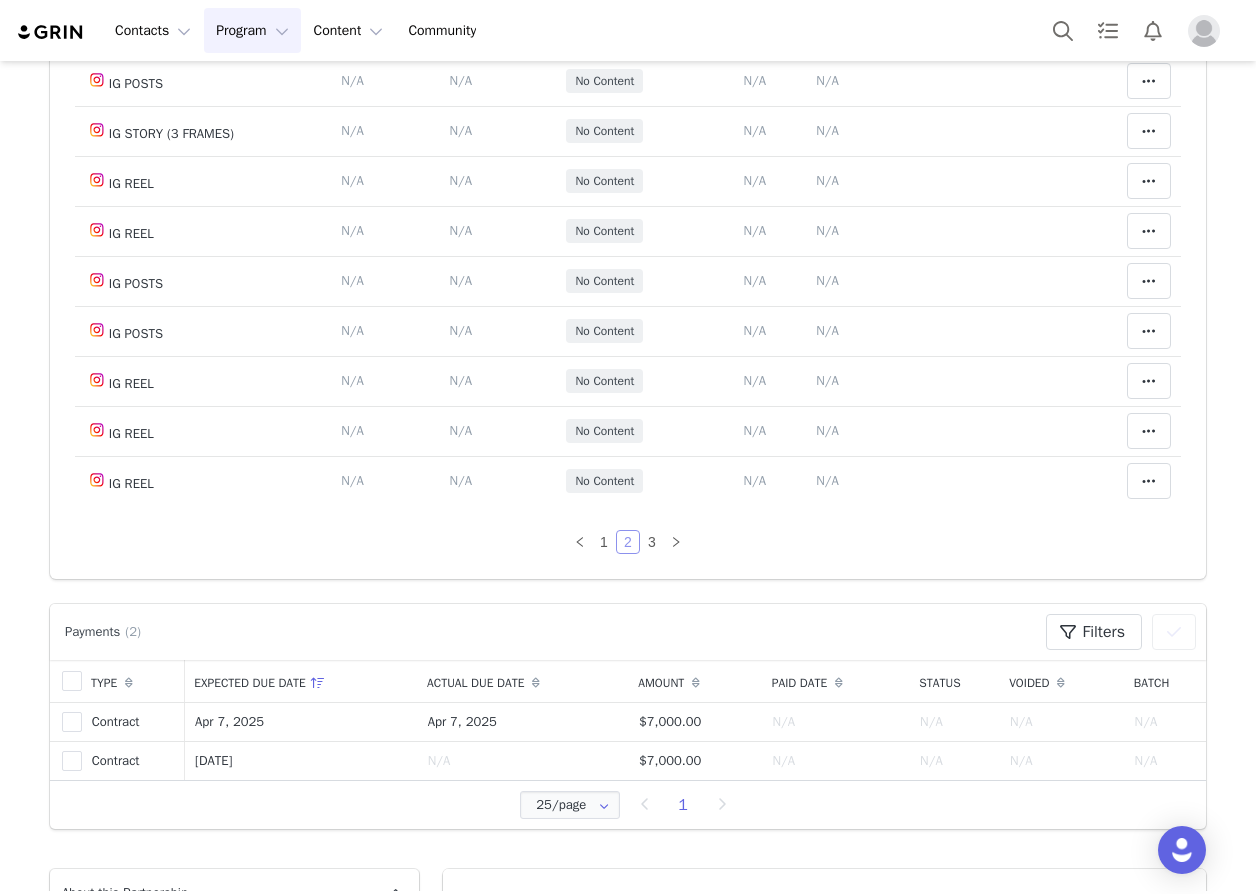 scroll, scrollTop: 1114, scrollLeft: 0, axis: vertical 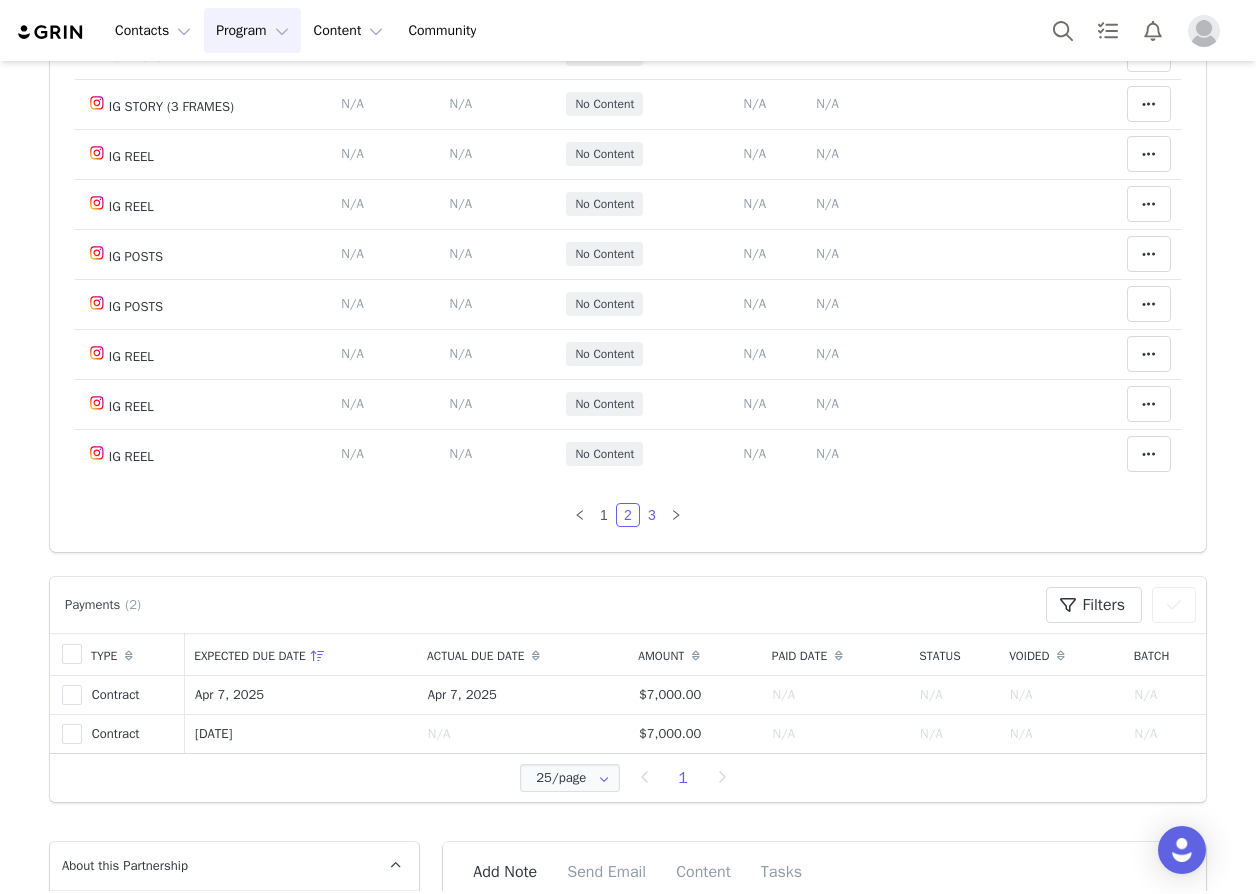 click on "3" at bounding box center (652, 515) 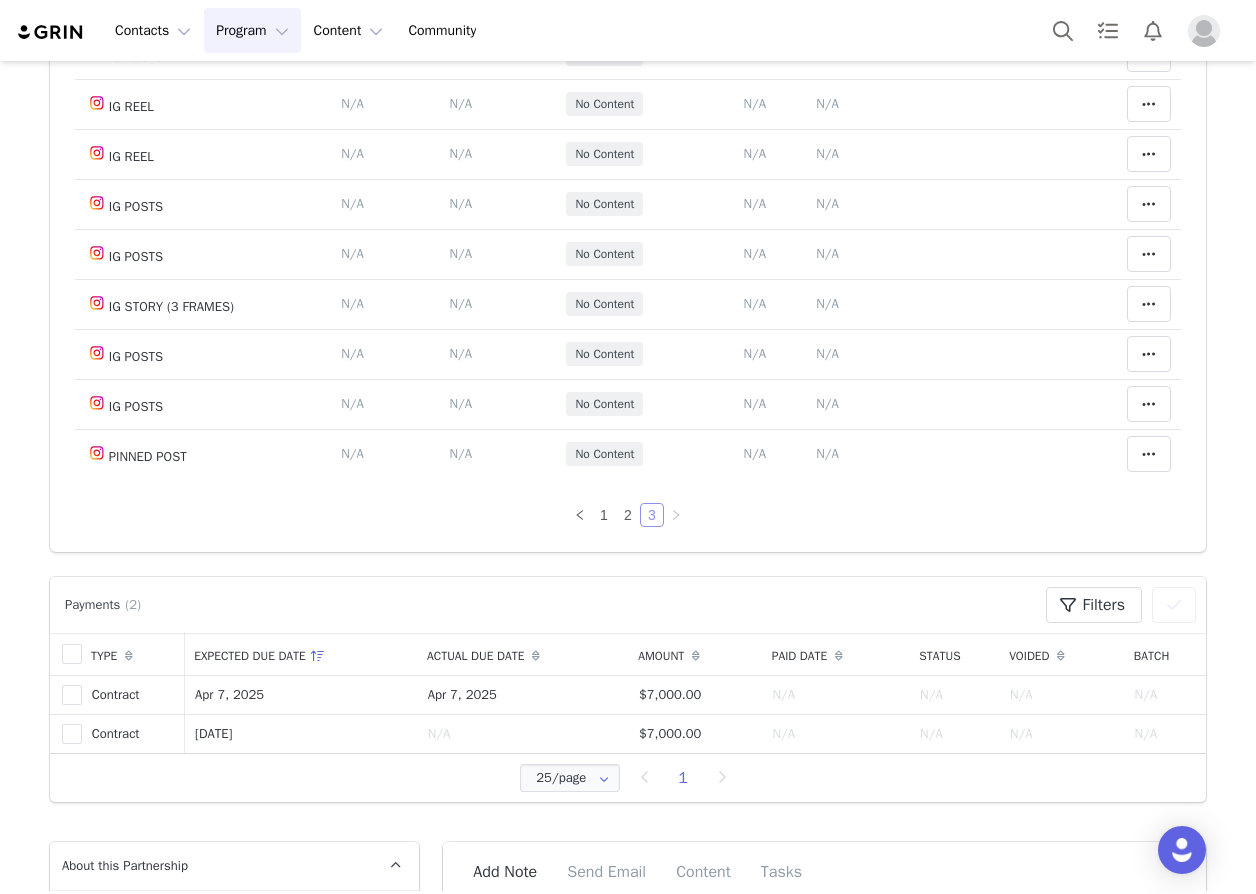 scroll, scrollTop: 164, scrollLeft: 0, axis: vertical 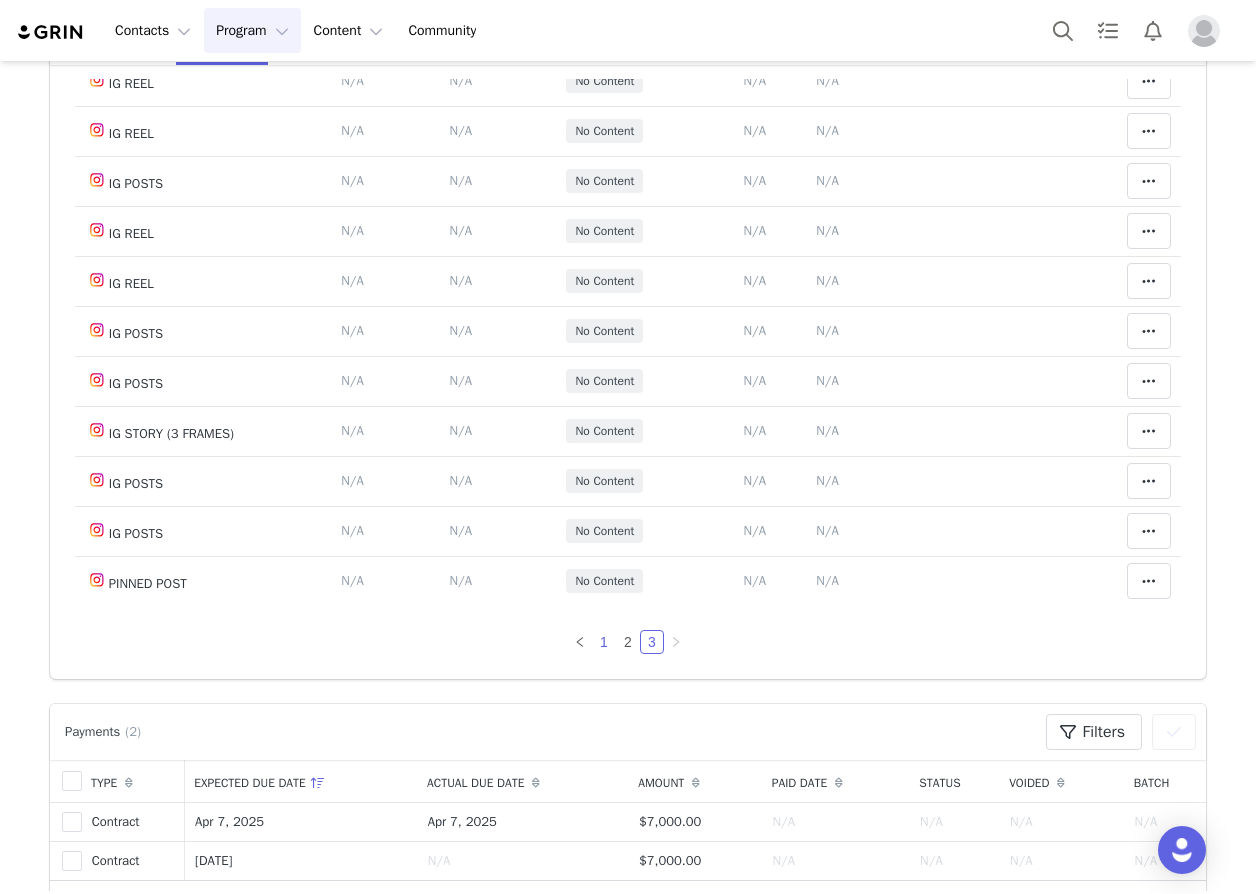 click on "1" at bounding box center (604, 642) 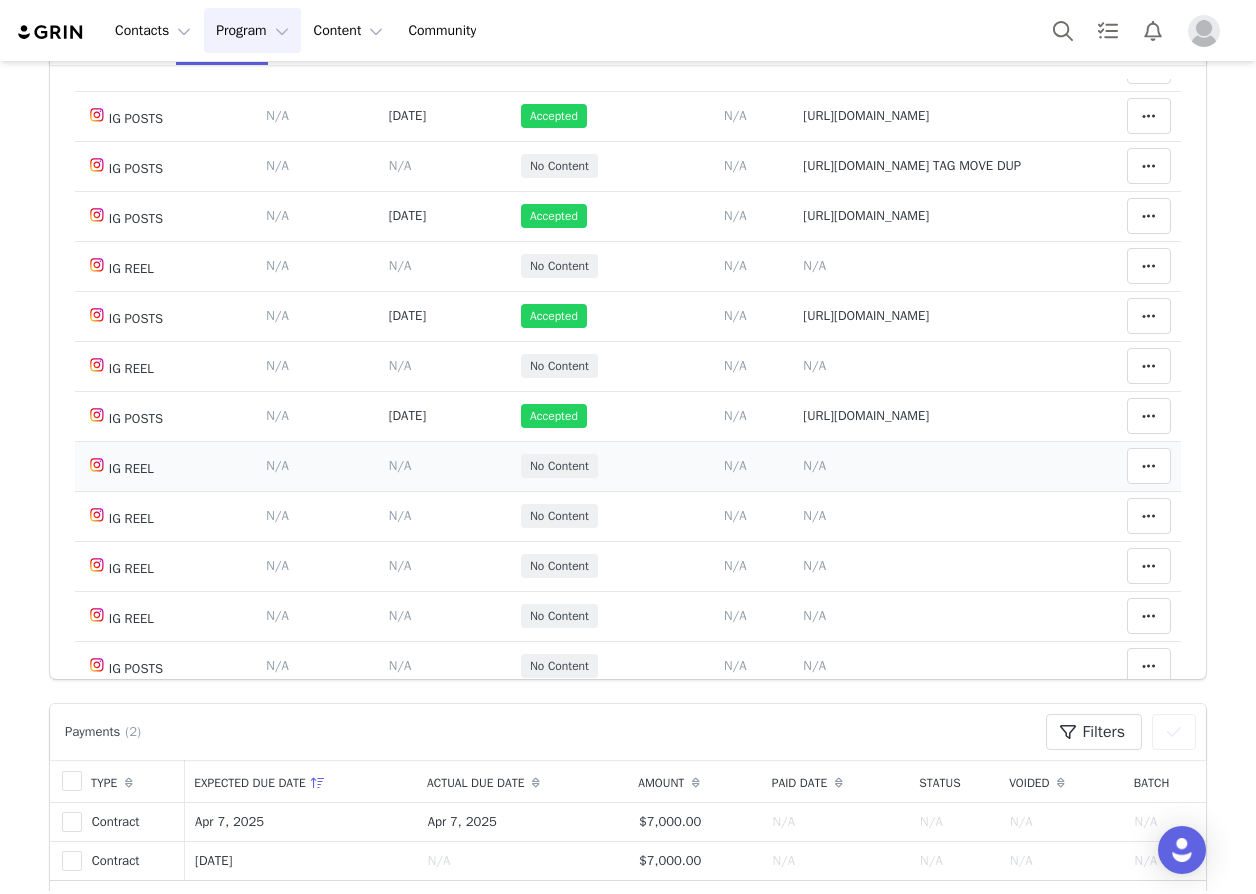 scroll, scrollTop: 864, scrollLeft: 0, axis: vertical 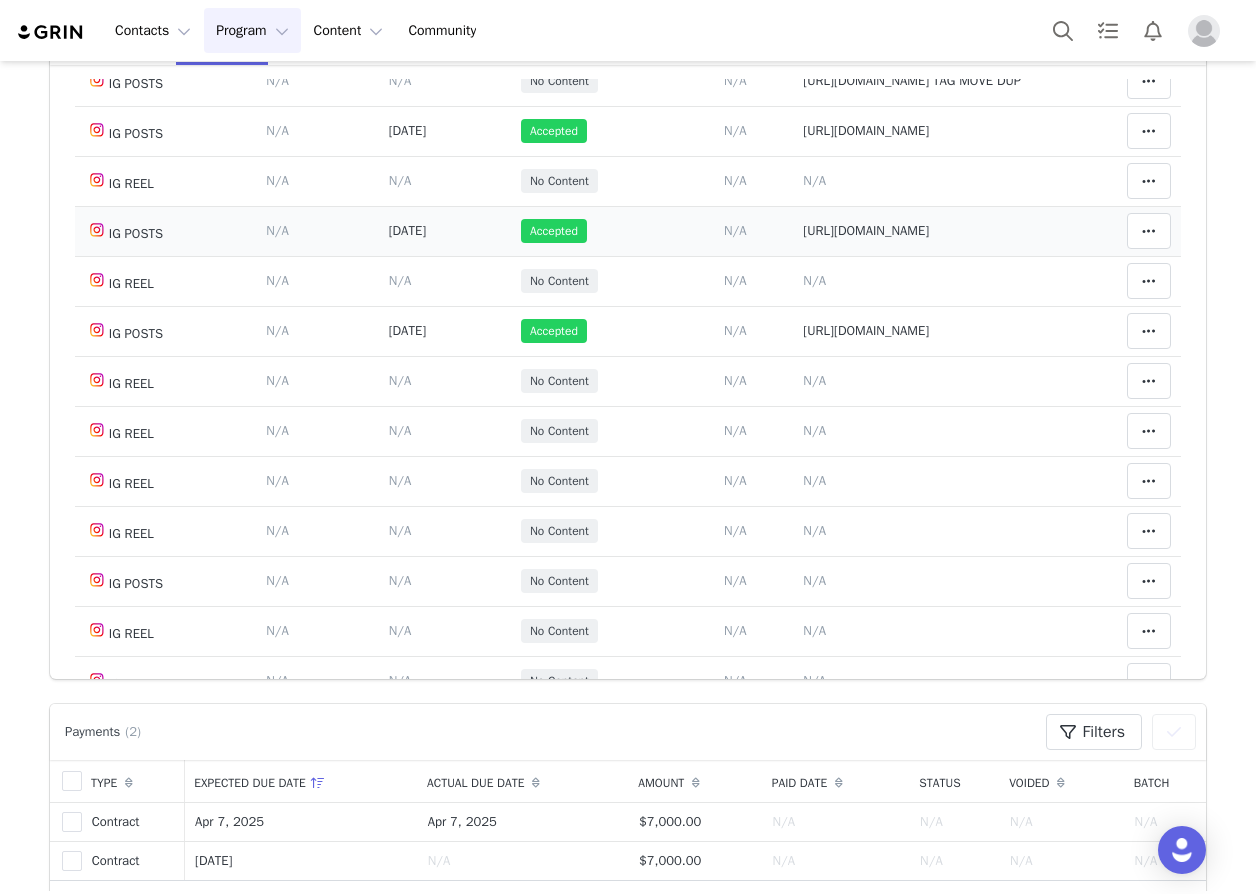 click on "https://www.instagram.com/p/DLOiQvrRKBN/?img_index=3" at bounding box center [866, 230] 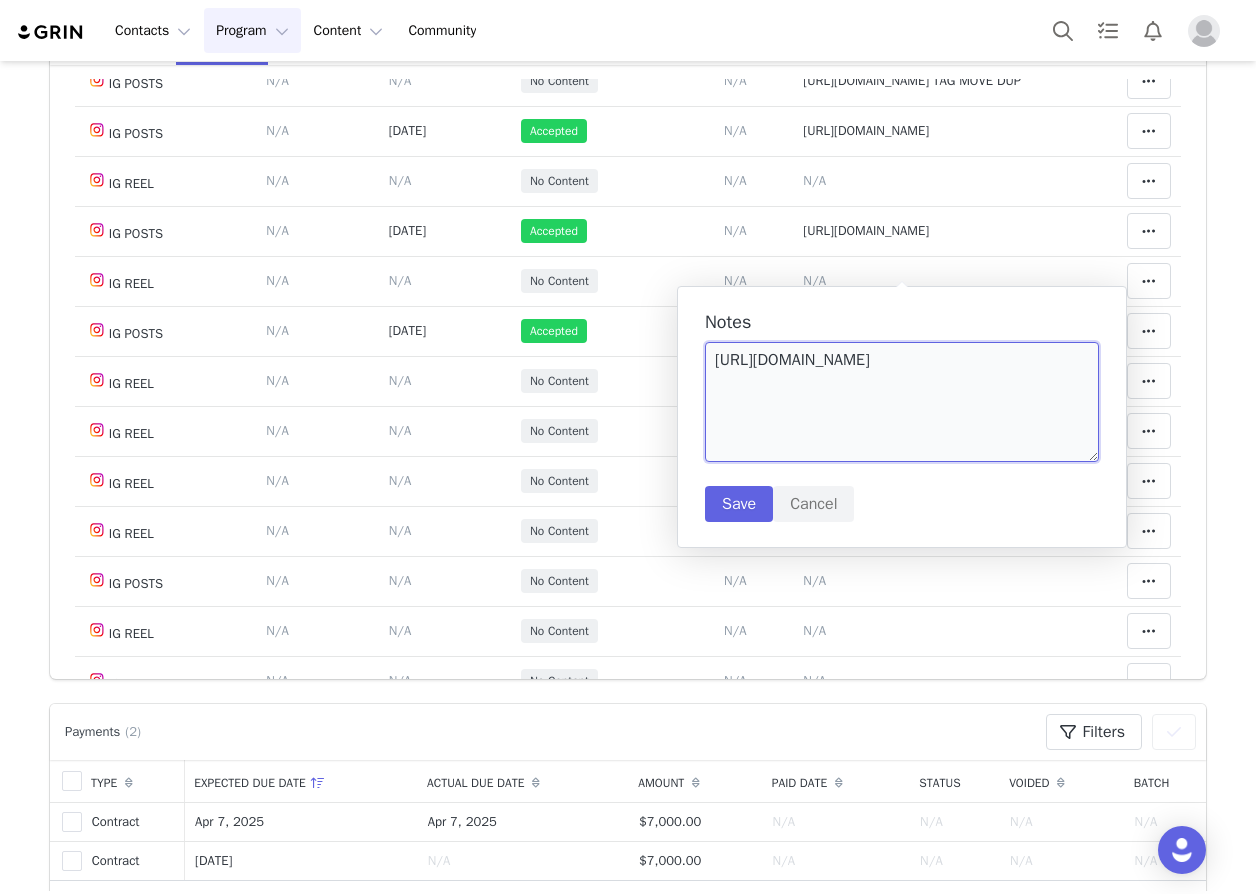 click on "https://www.instagram.com/p/DLOiQvrRKBN/?img_index=3" at bounding box center (902, 402) 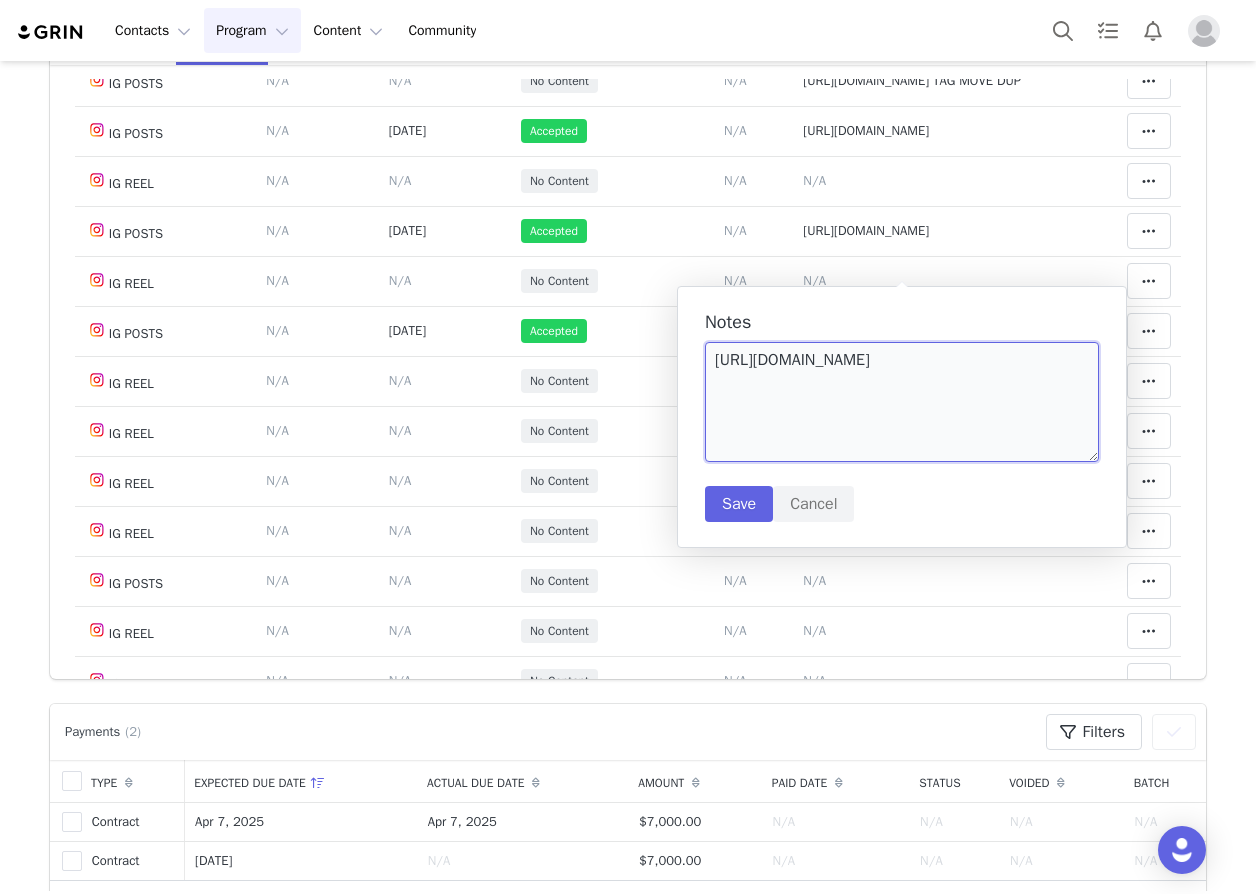 click on "https://www.instagram.com/p/DLOiQvrRKBN/?img_index=3" at bounding box center (902, 402) 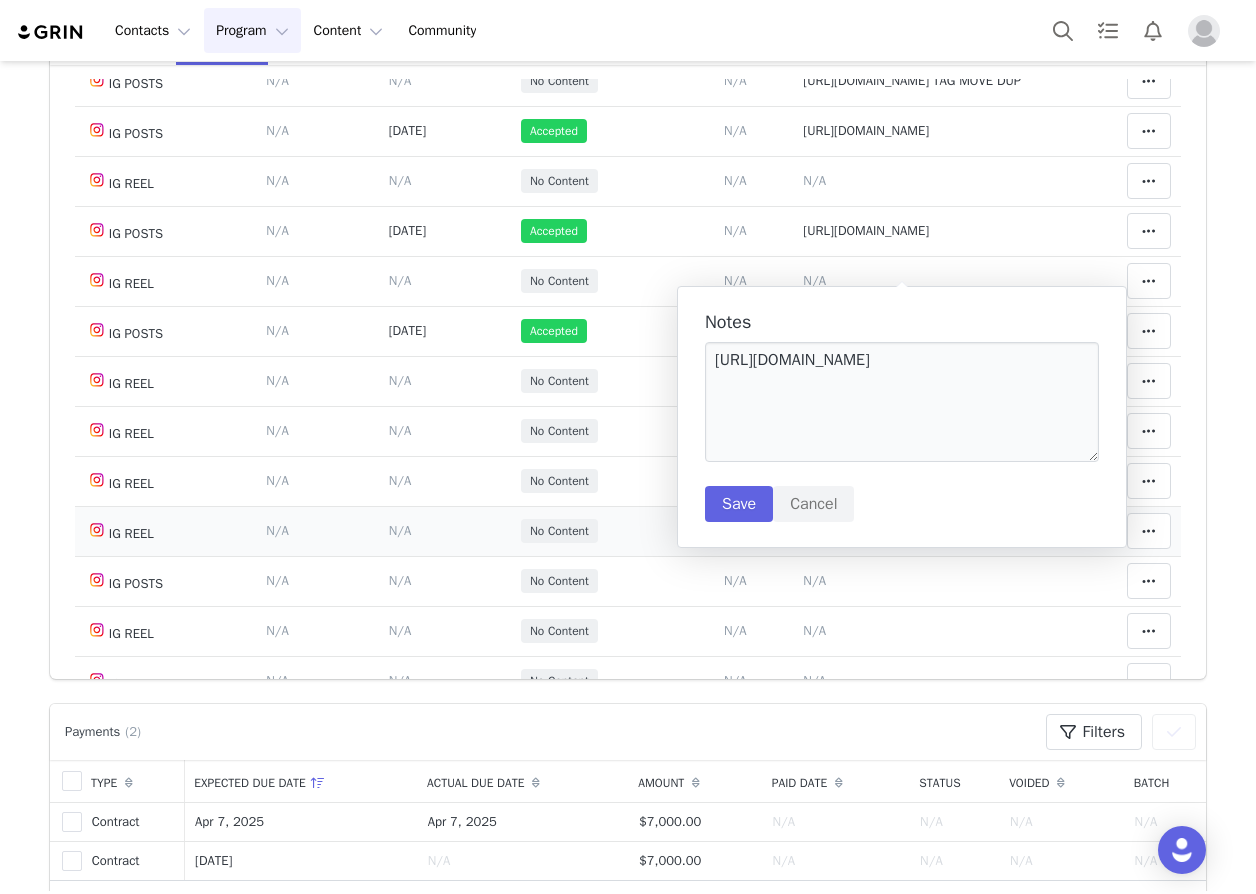 click on "Notes  Save  Cancel N/A" at bounding box center (932, 531) 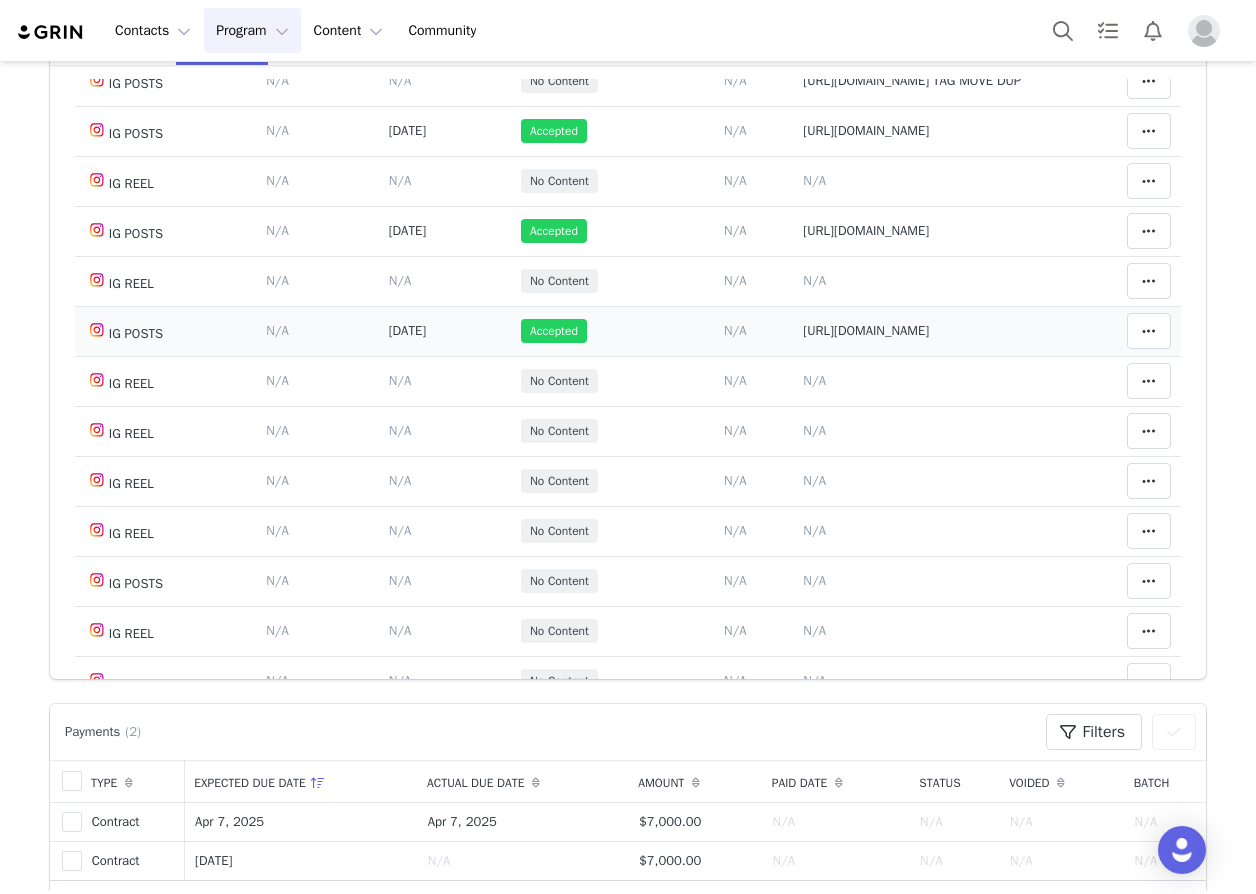 click on "https://www.instagram.com/p/DKqv2WFuSZP/" at bounding box center [866, 330] 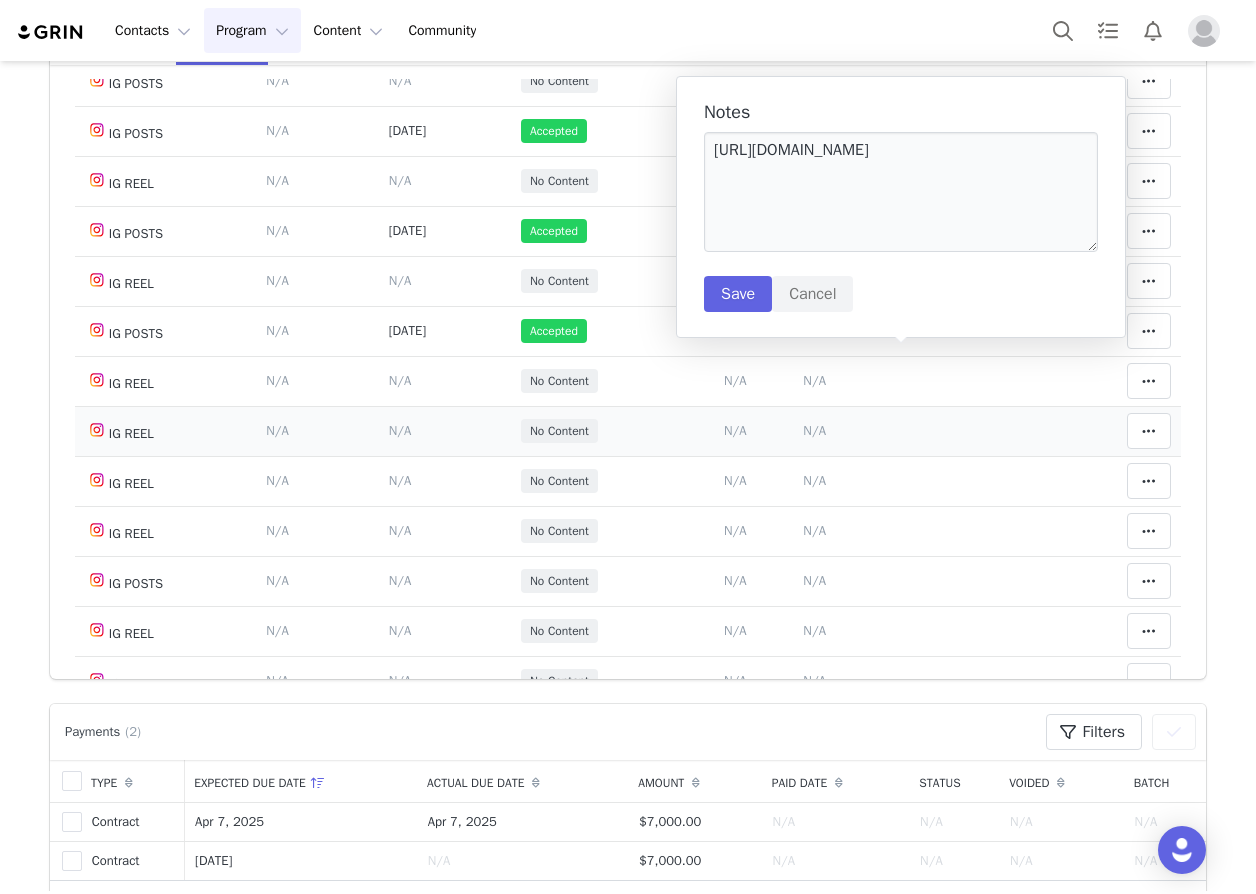 click on "Notes  Save  Cancel N/A" at bounding box center [932, 431] 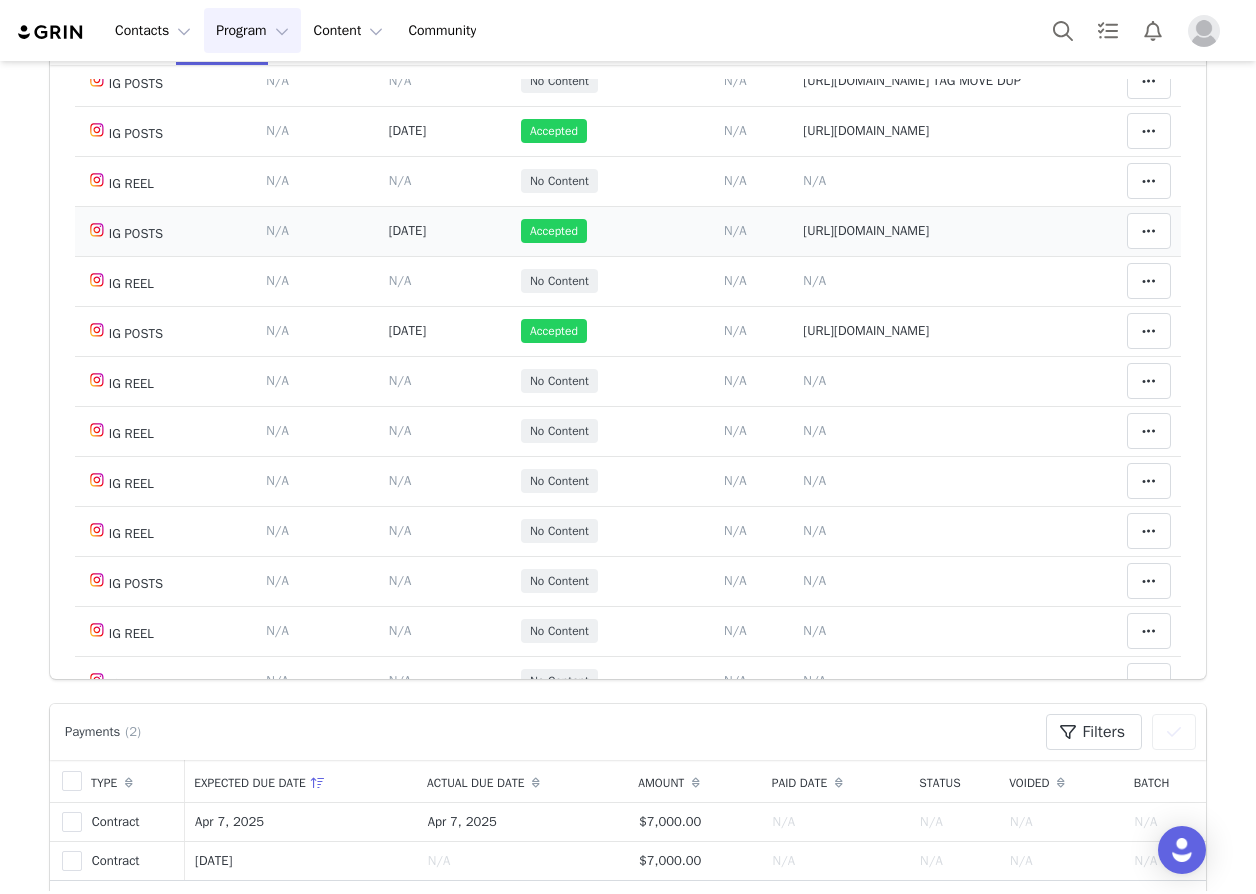 click on "https://www.instagram.com/p/DLOiQvrRKBN/?img_index=3" at bounding box center (866, 230) 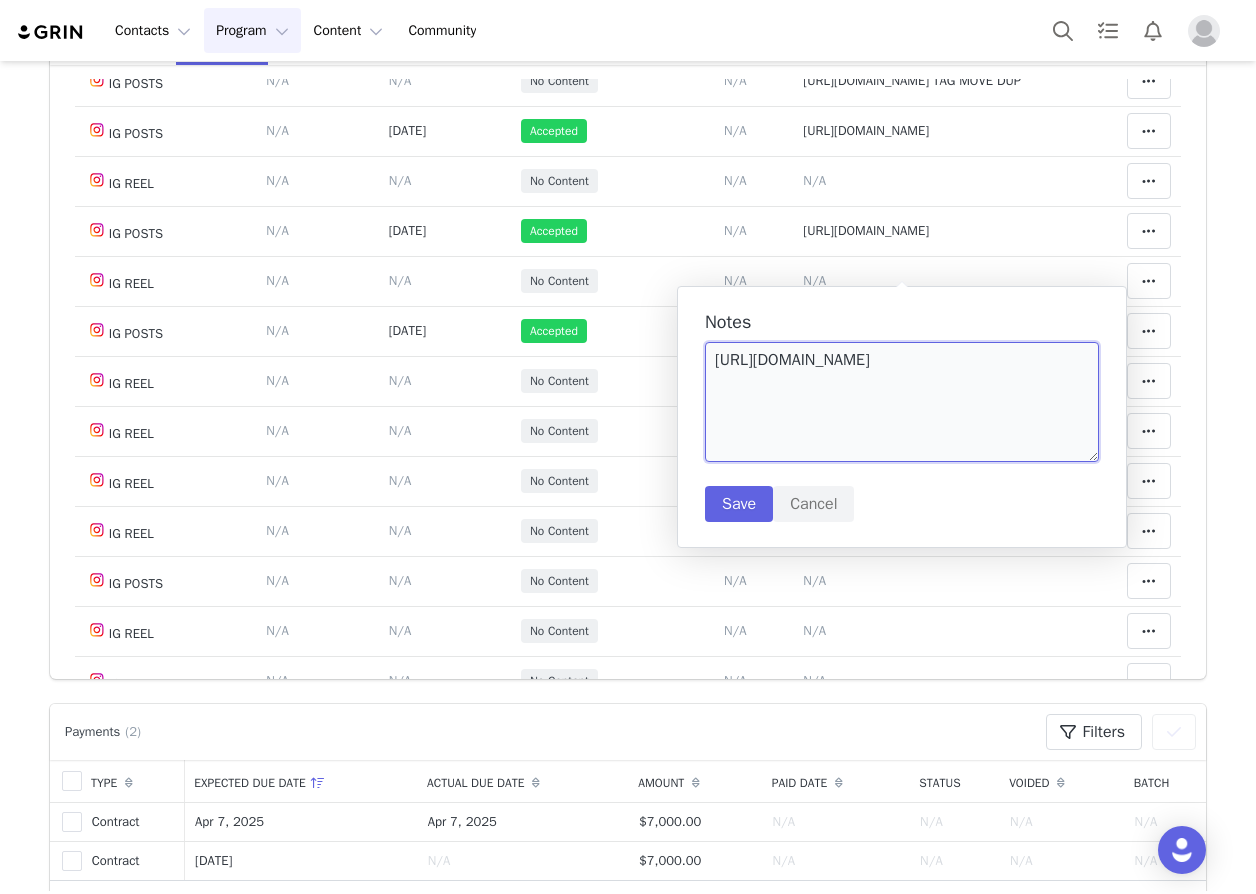 click on "https://www.instagram.com/p/DLOiQvrRKBN/?img_index=3" at bounding box center [902, 402] 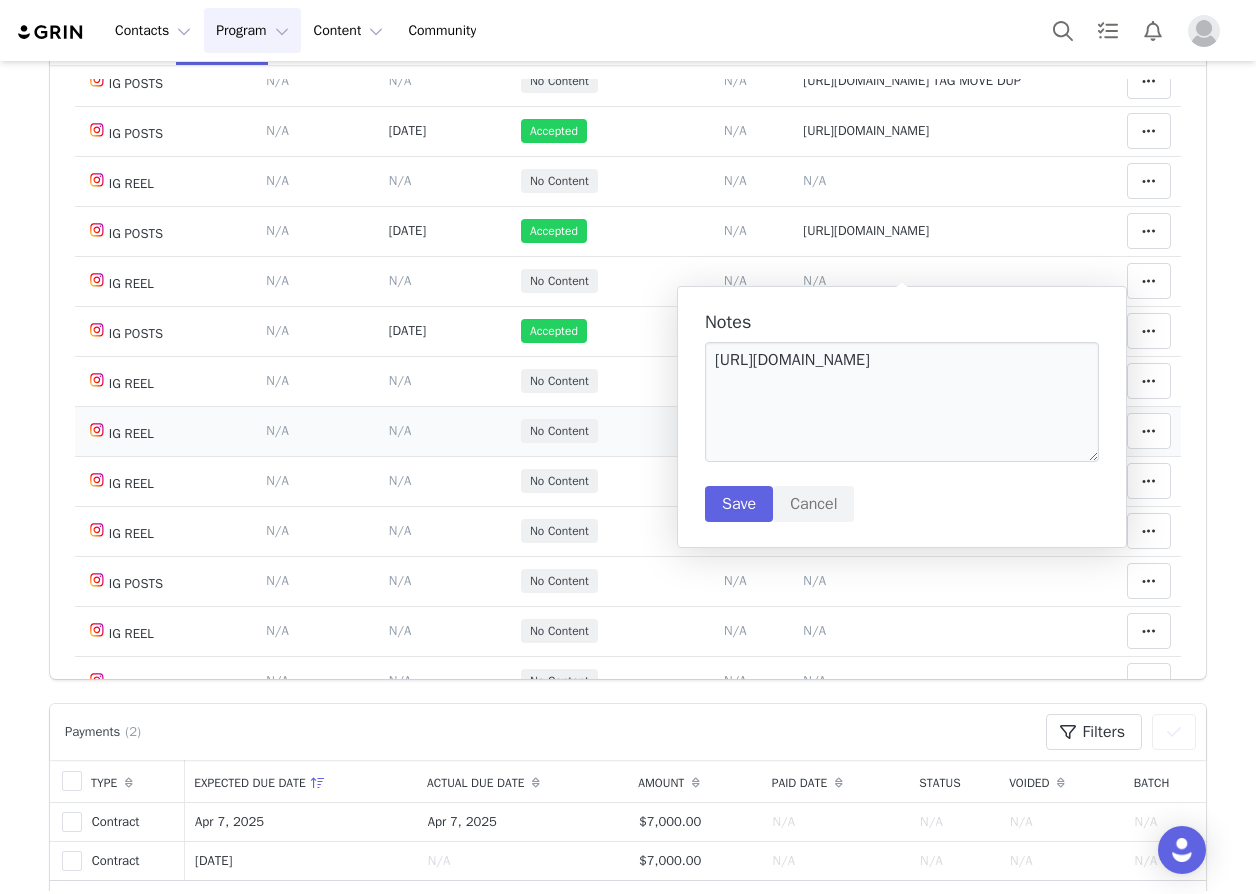 click on "Content Posted Date Set the date when this content was posted  Save  Cancel N/A" at bounding box center (445, 431) 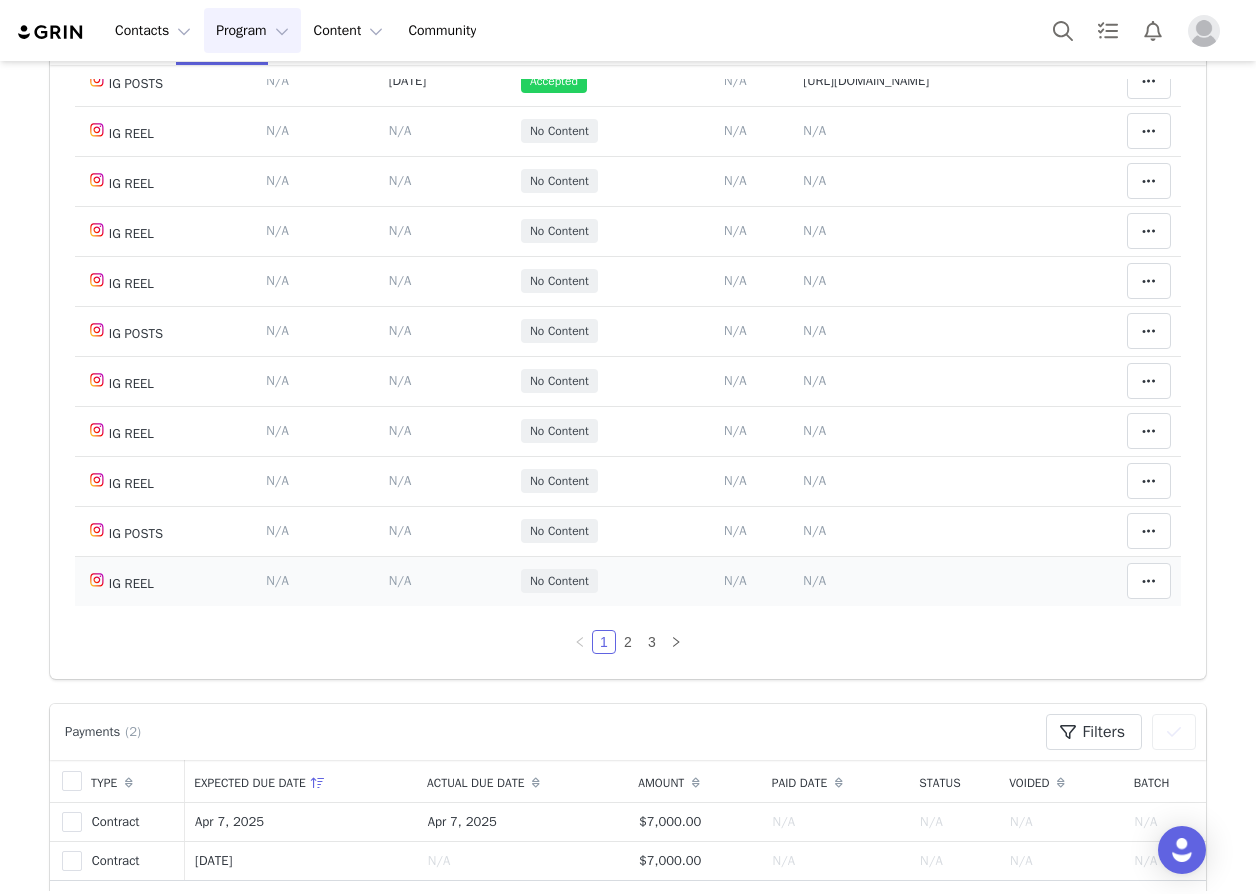 scroll, scrollTop: 1141, scrollLeft: 0, axis: vertical 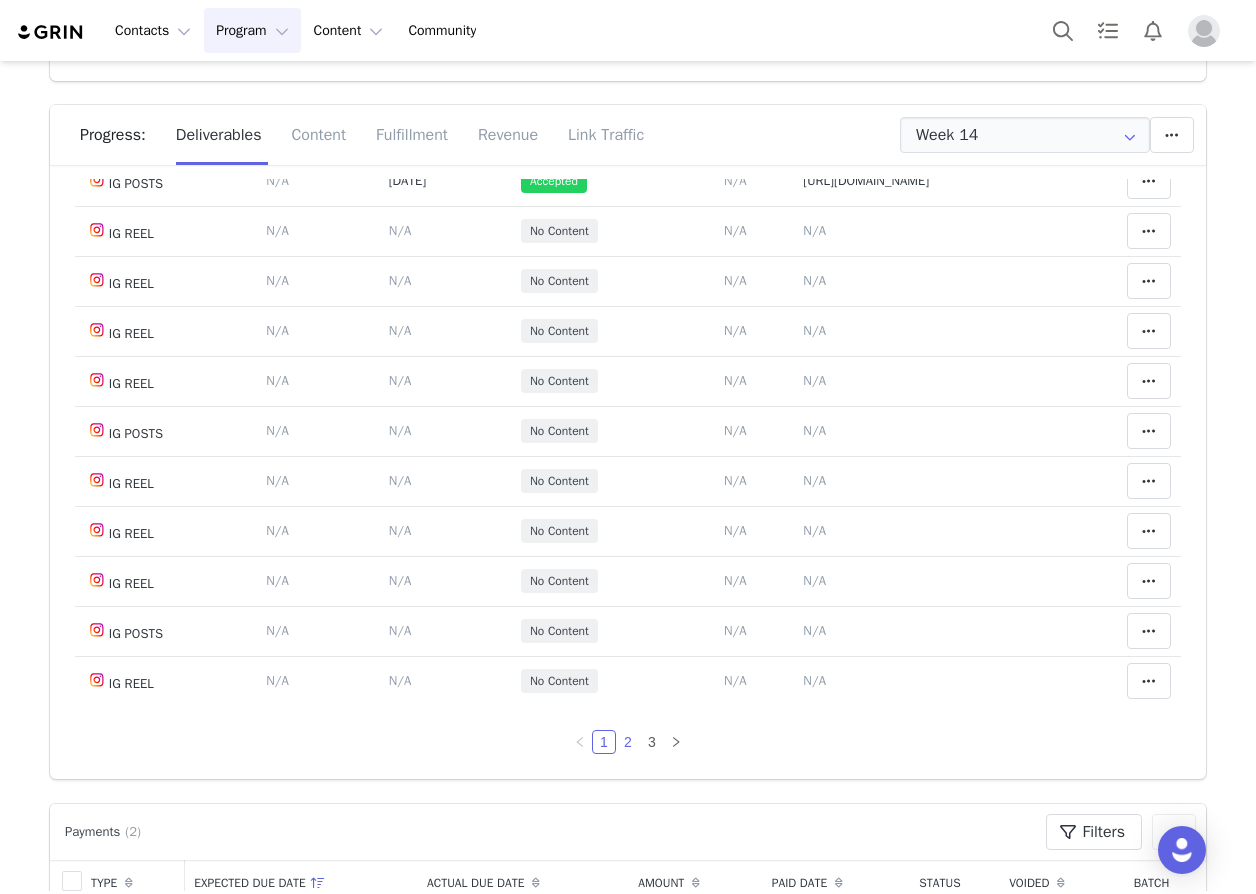 click on "2" at bounding box center (628, 742) 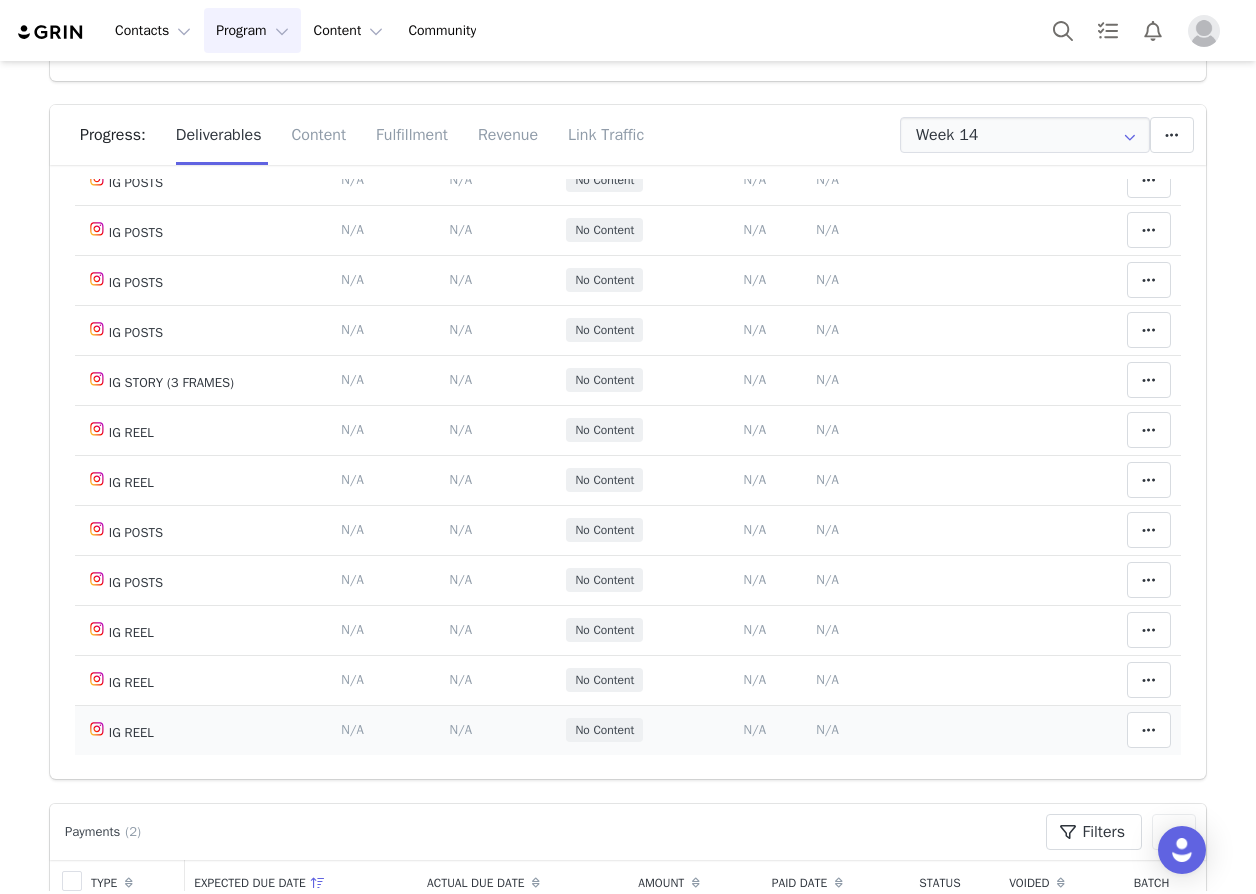 scroll, scrollTop: 1100, scrollLeft: 0, axis: vertical 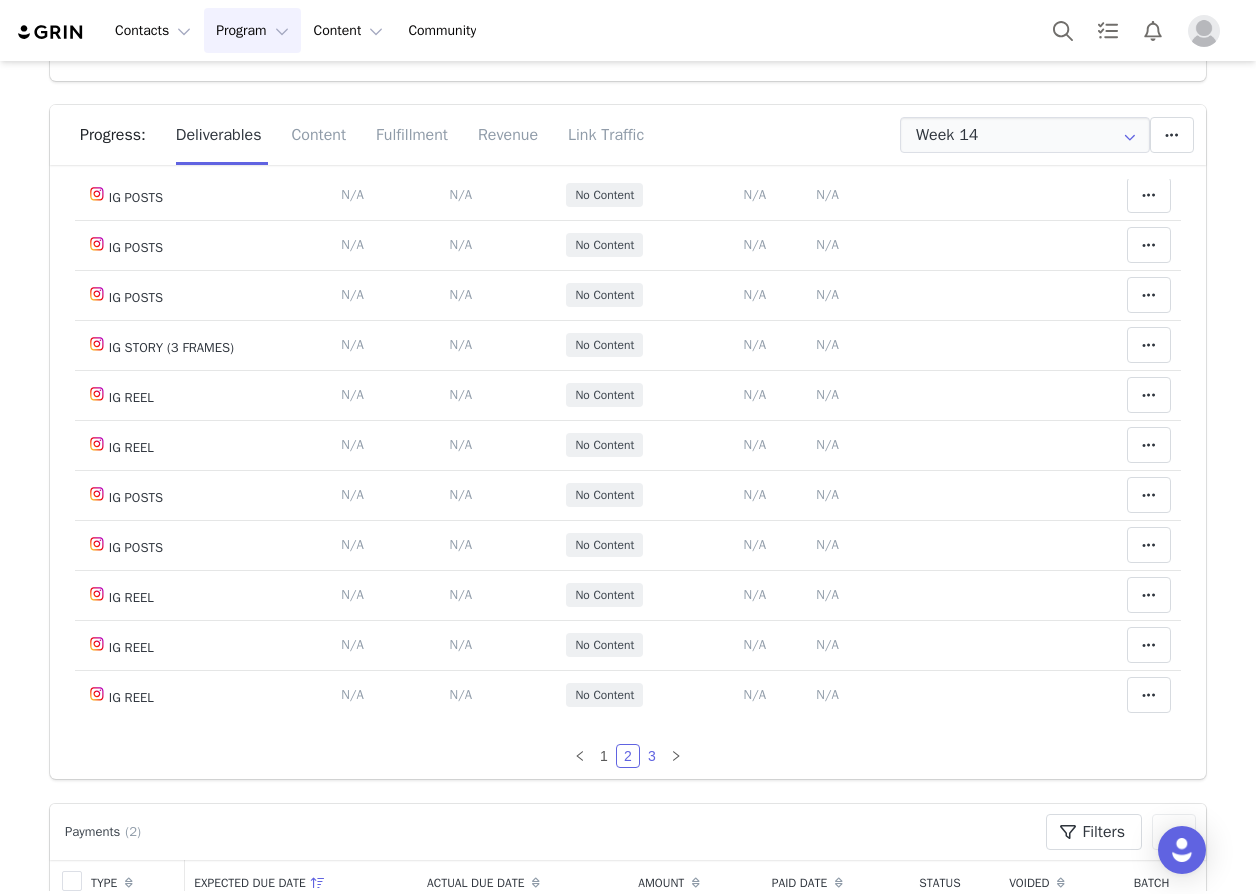 click on "3" at bounding box center [652, 756] 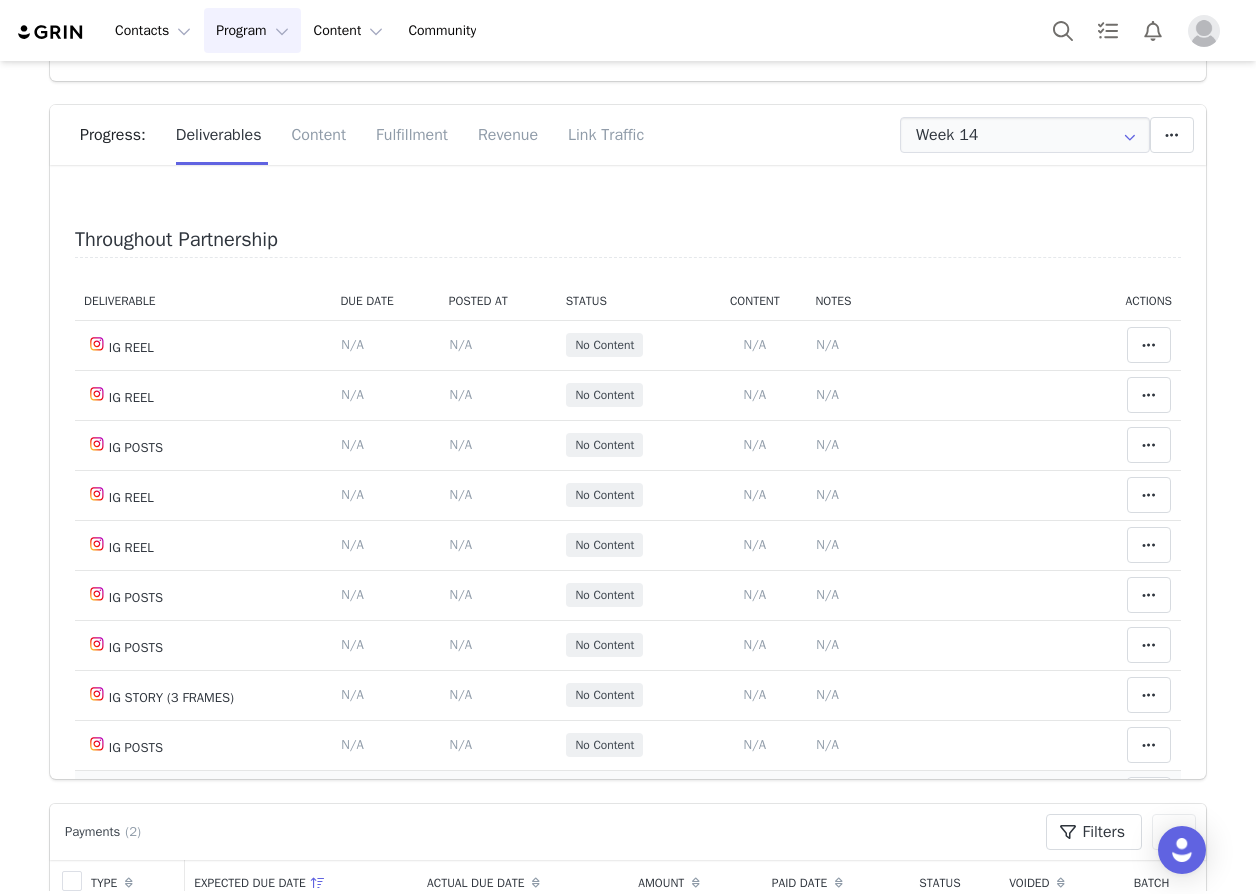 scroll, scrollTop: 164, scrollLeft: 0, axis: vertical 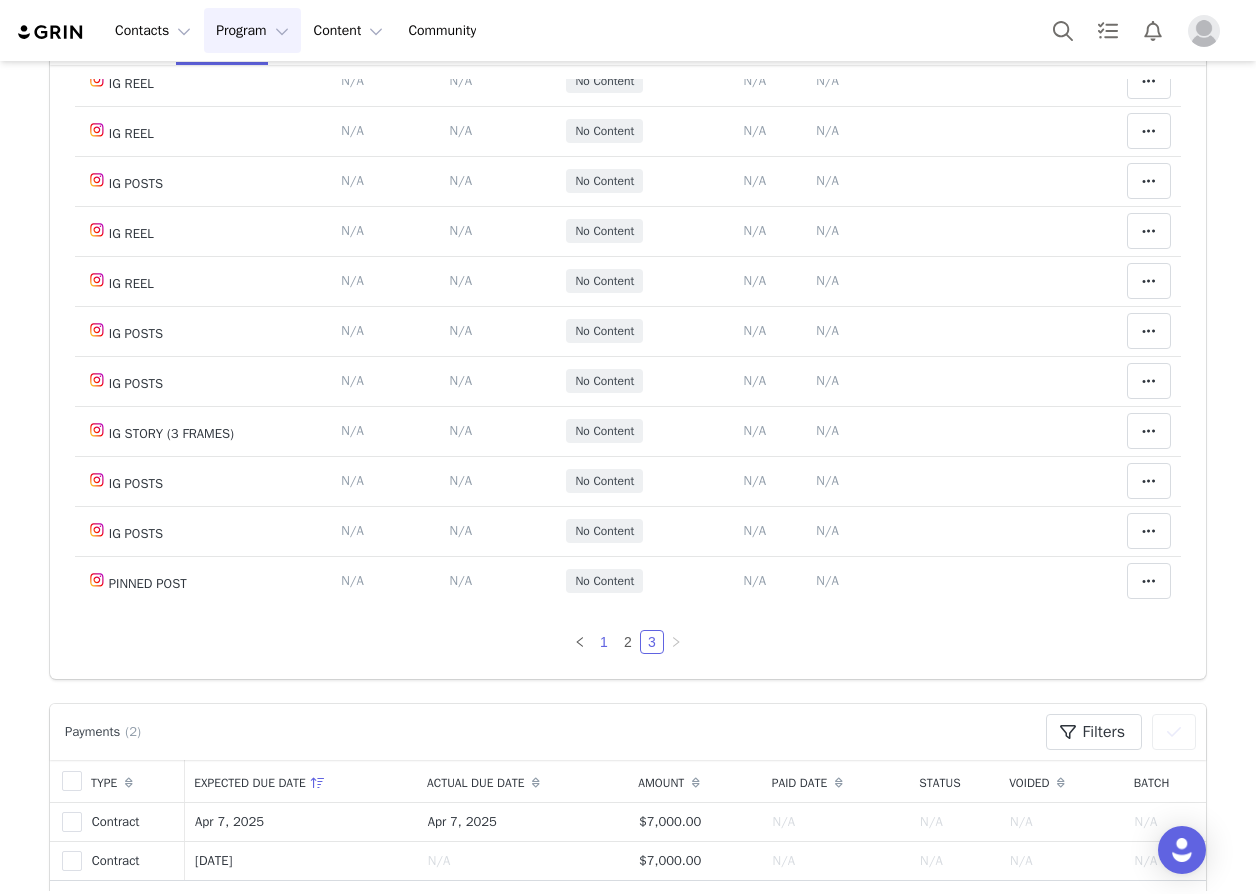 click on "1" at bounding box center [604, 642] 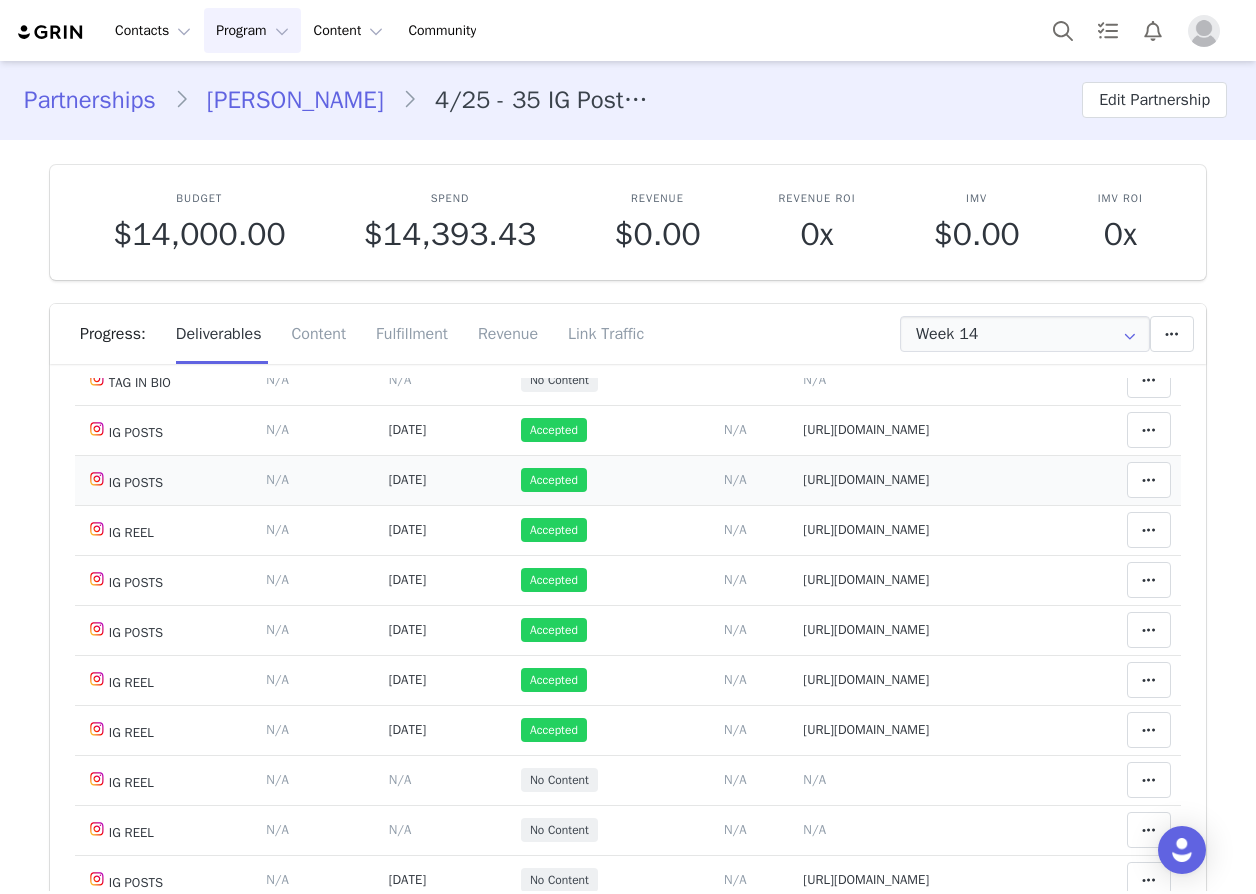 scroll, scrollTop: 0, scrollLeft: 0, axis: both 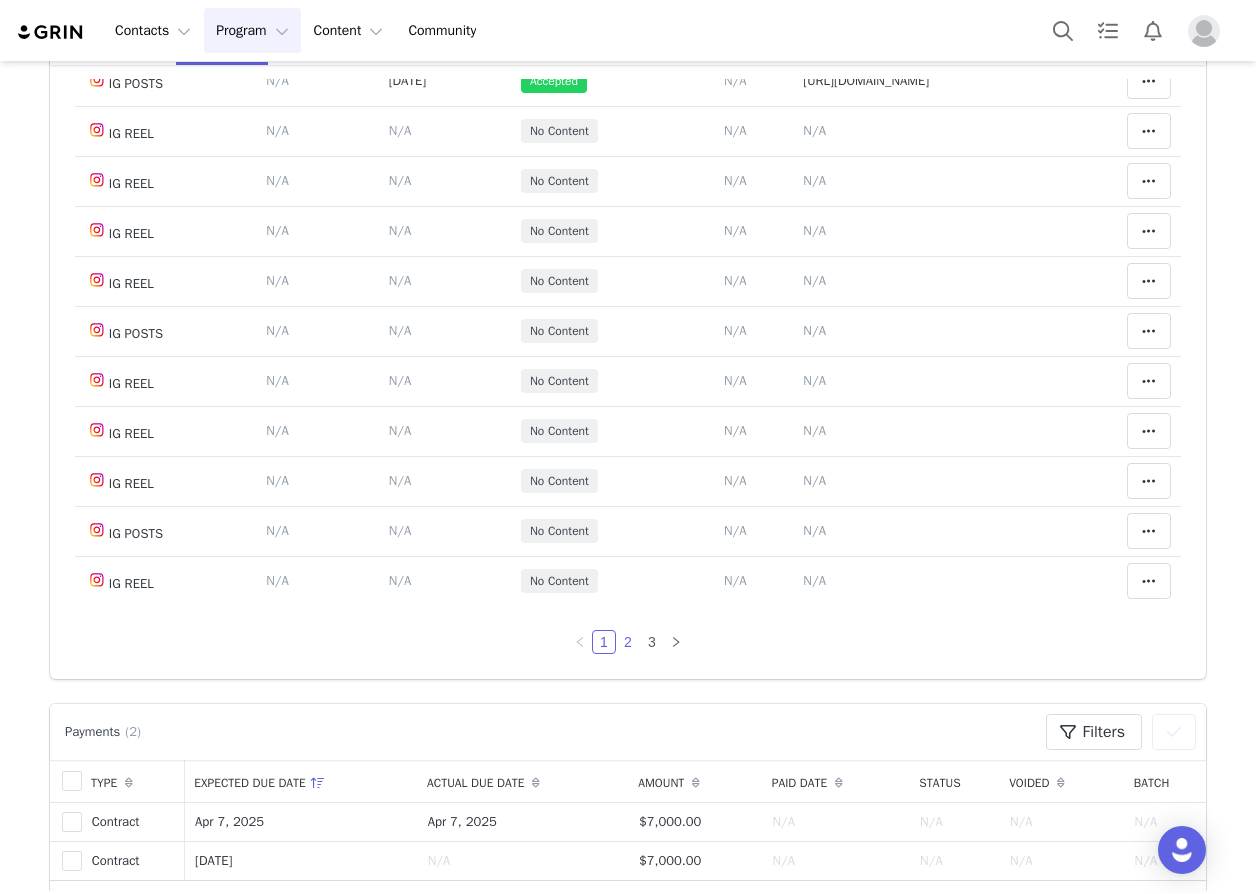 click on "2" at bounding box center (628, 642) 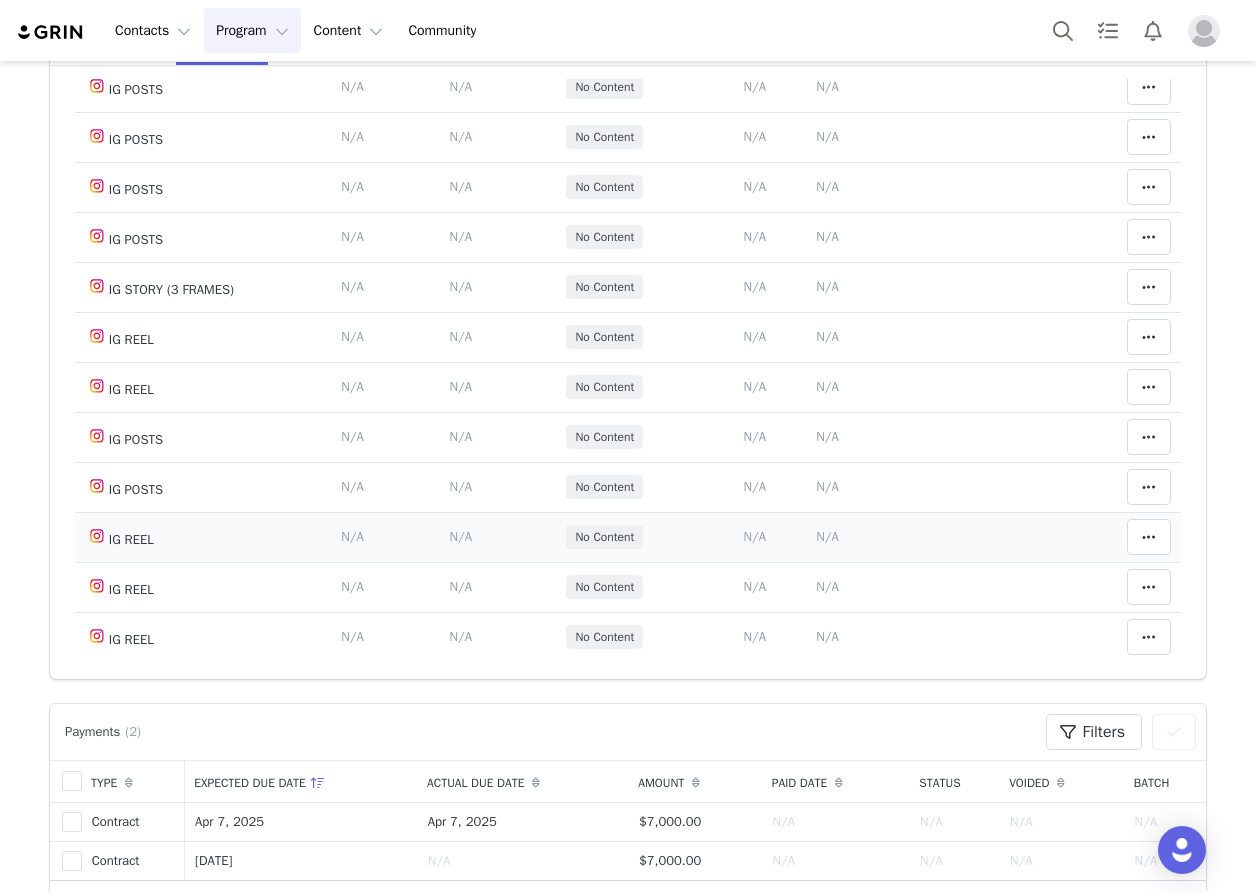 scroll, scrollTop: 1114, scrollLeft: 0, axis: vertical 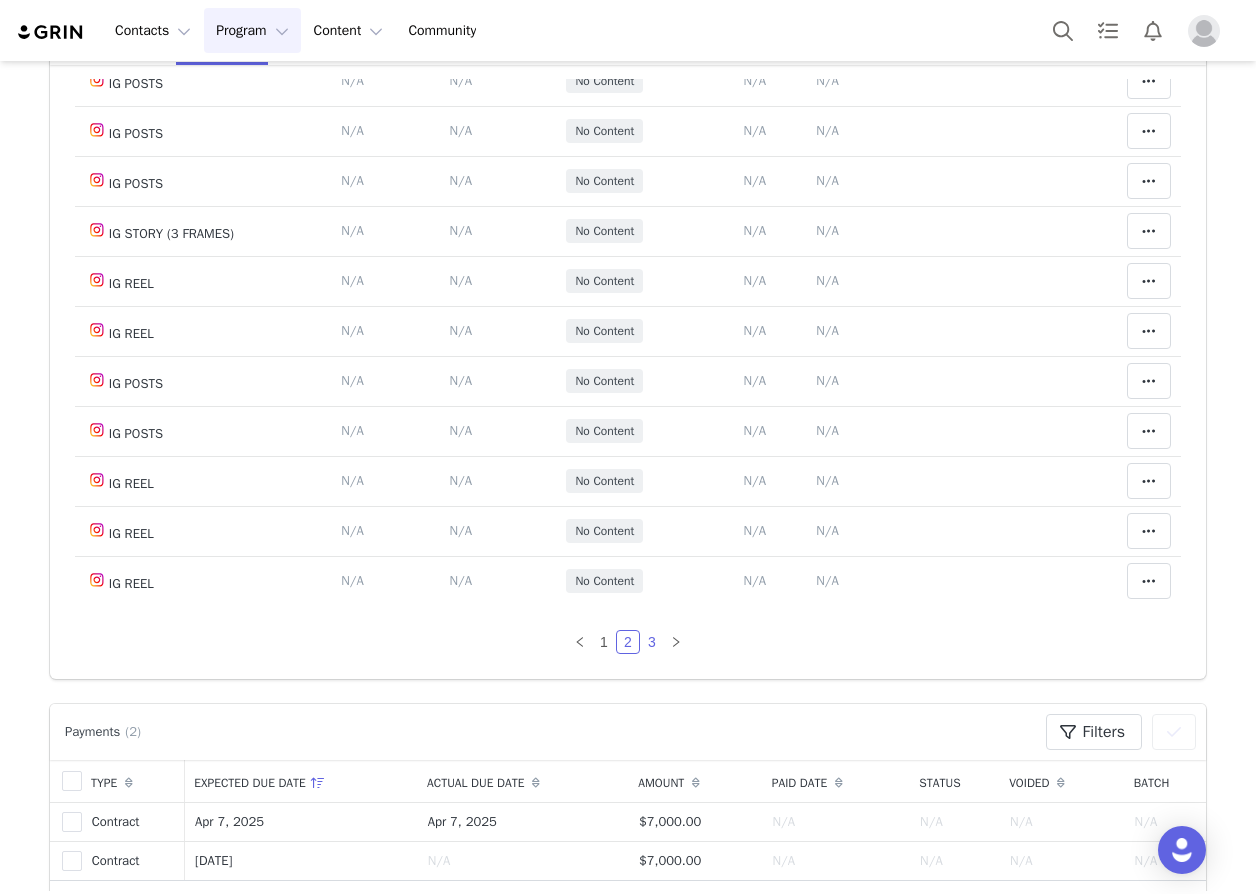 click on "3" at bounding box center [652, 642] 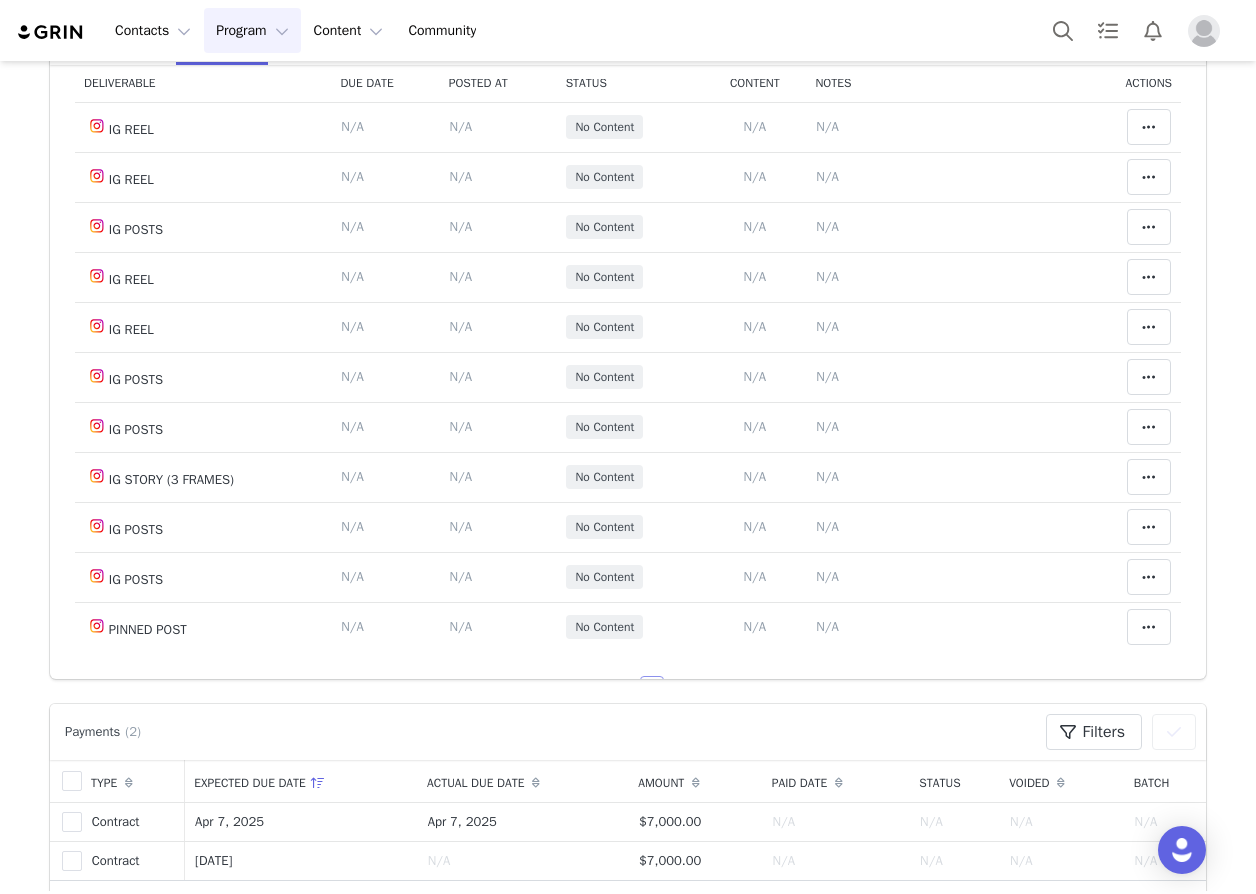 scroll, scrollTop: 164, scrollLeft: 0, axis: vertical 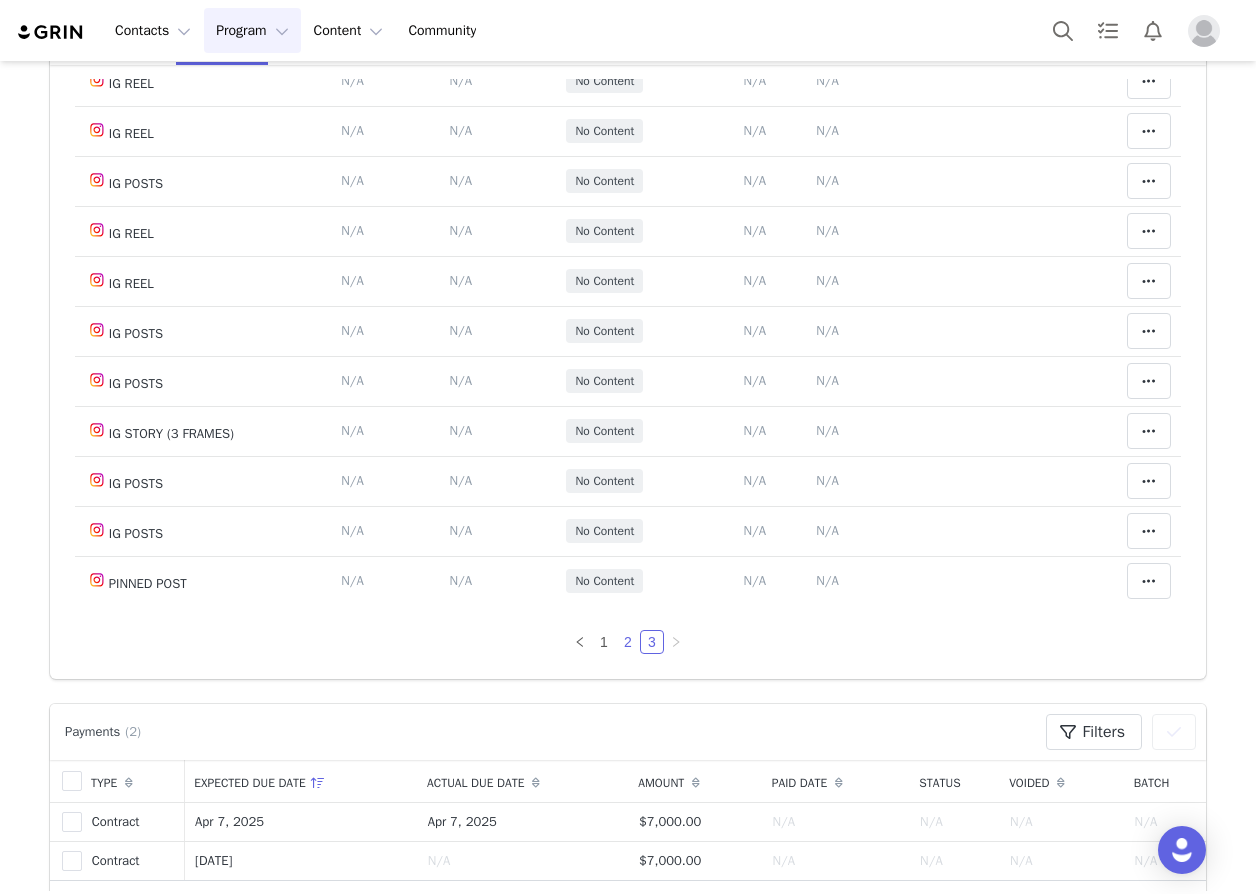 click on "2" at bounding box center (628, 642) 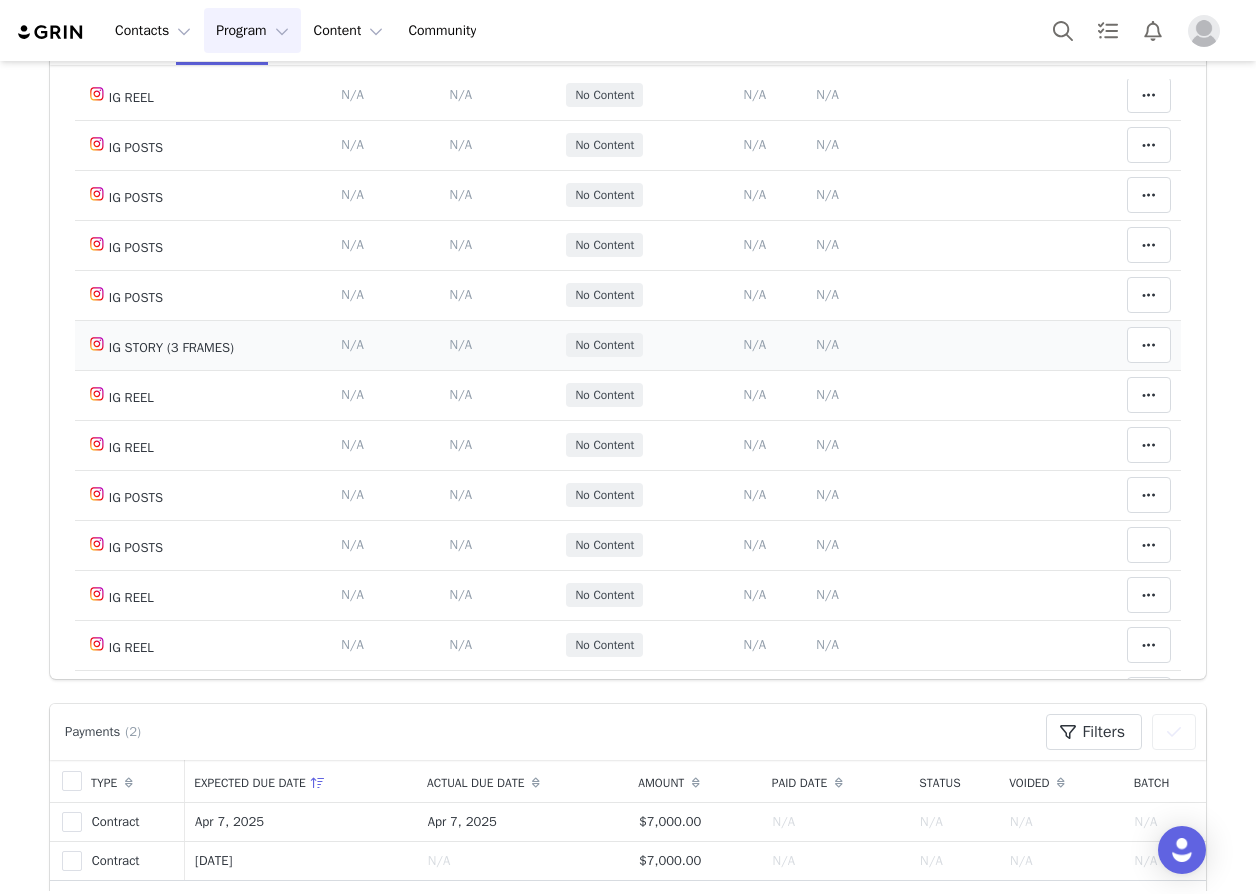 scroll, scrollTop: 1114, scrollLeft: 0, axis: vertical 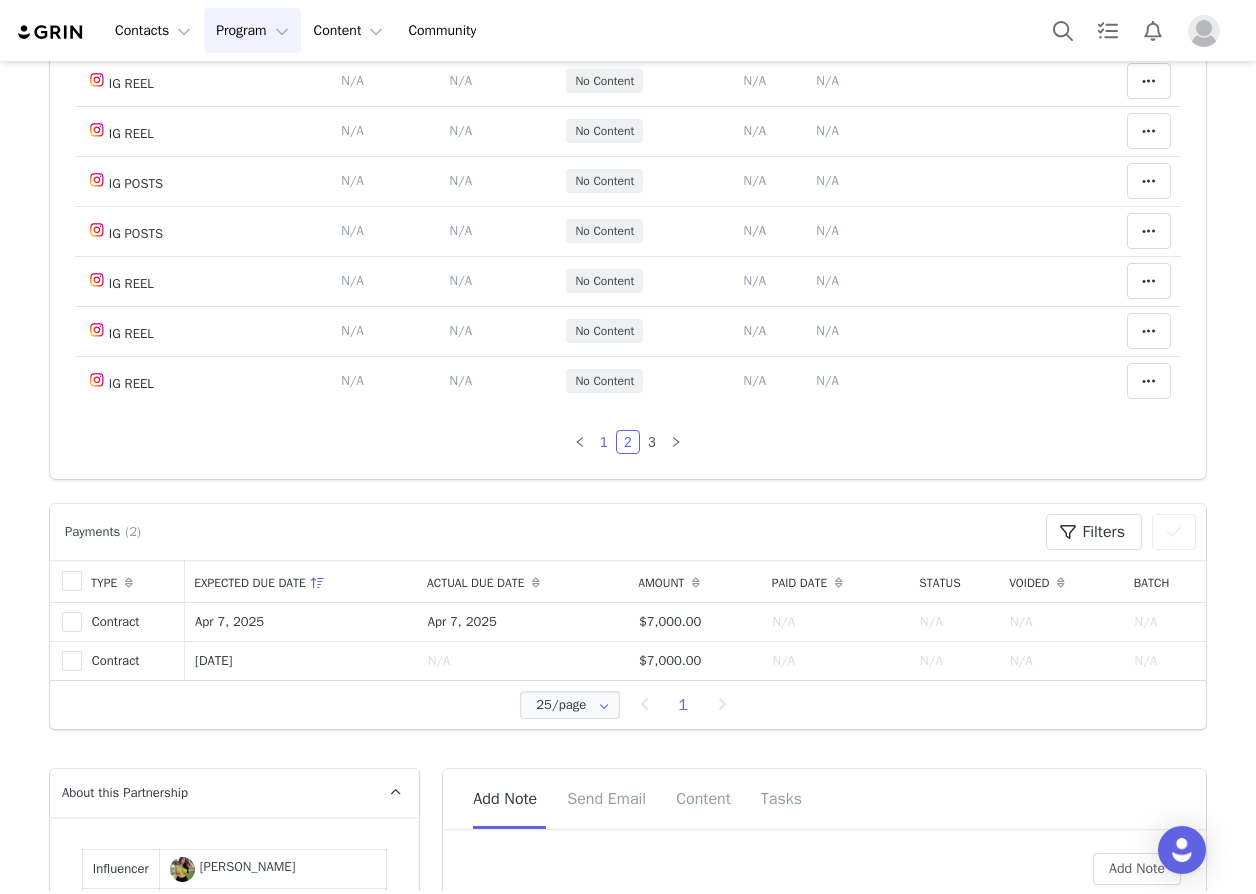 click on "1" at bounding box center (604, 442) 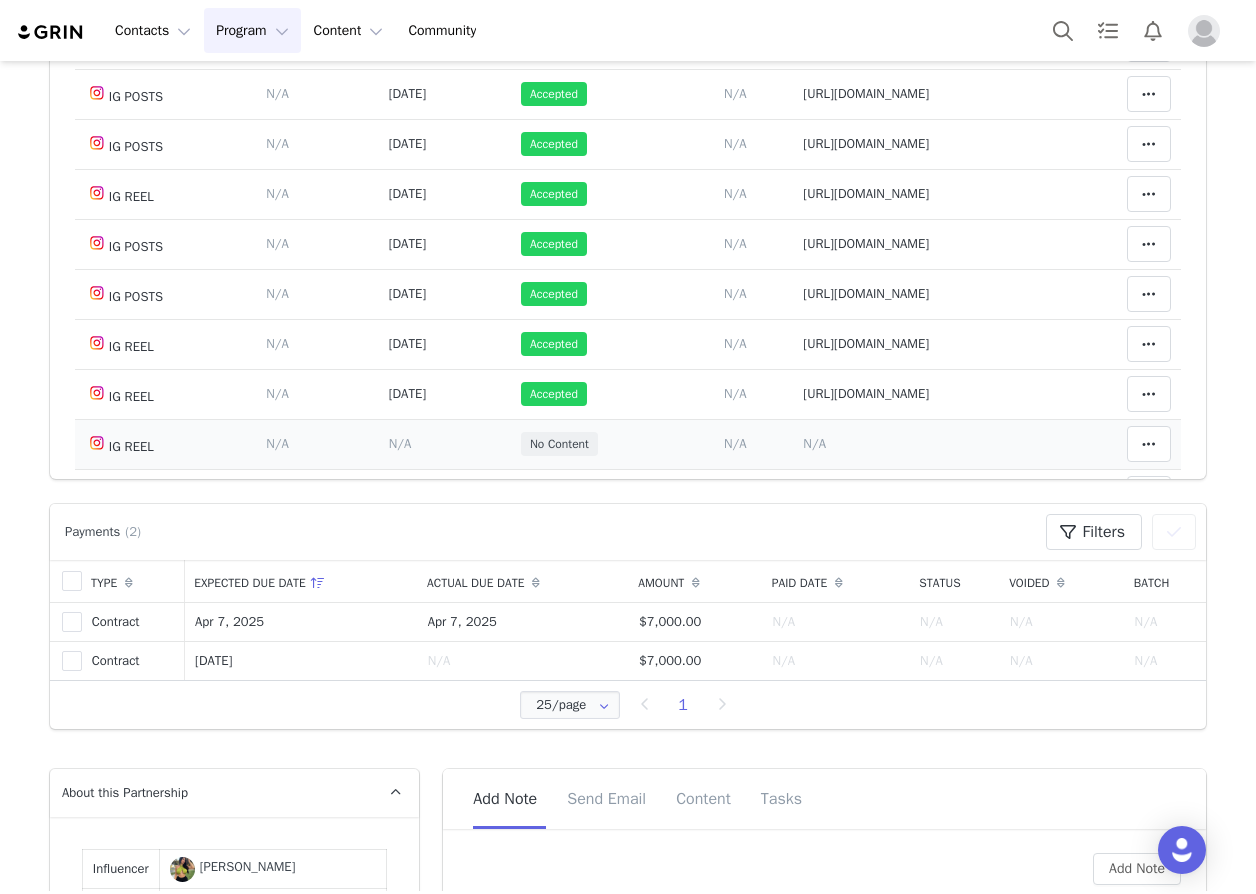 scroll, scrollTop: 0, scrollLeft: 0, axis: both 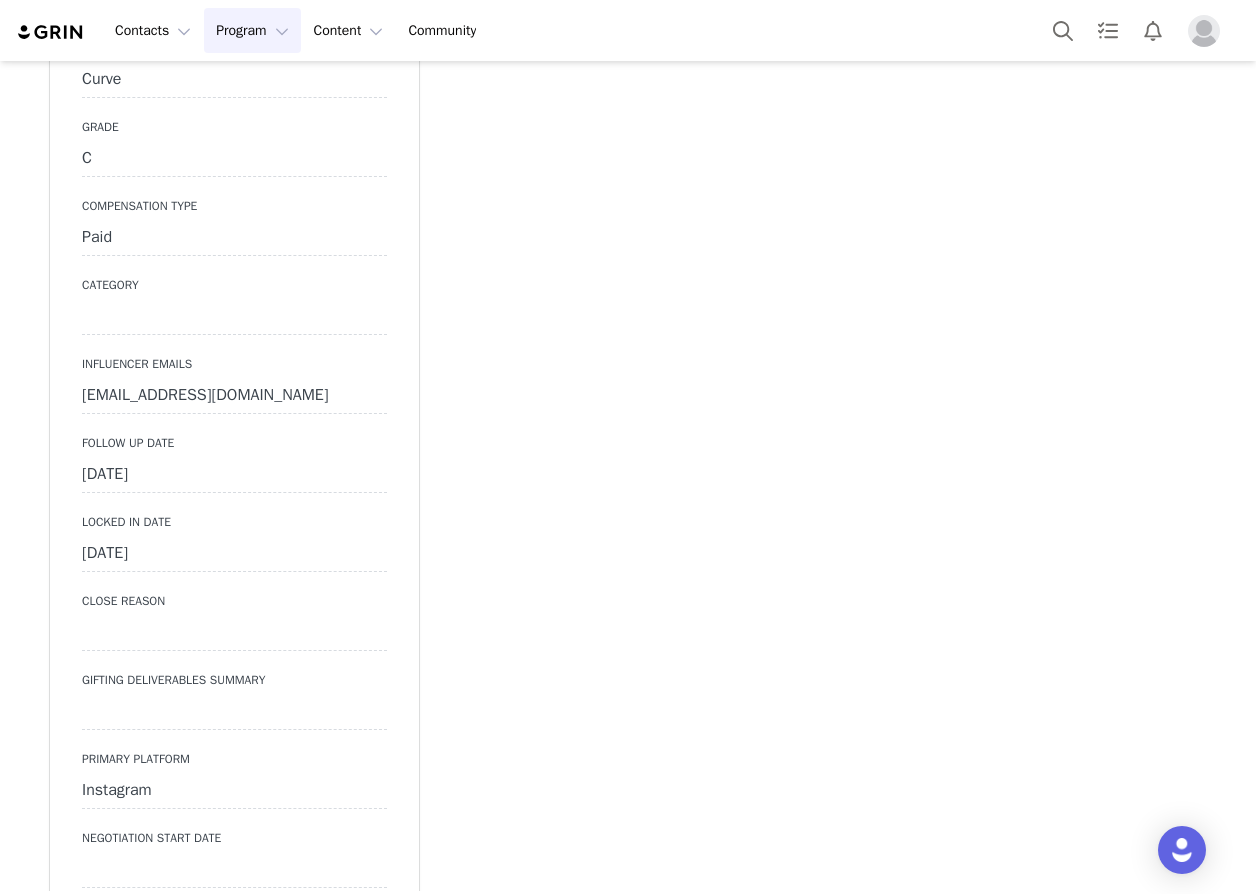 click on "June 23rd, 2025" at bounding box center [234, 475] 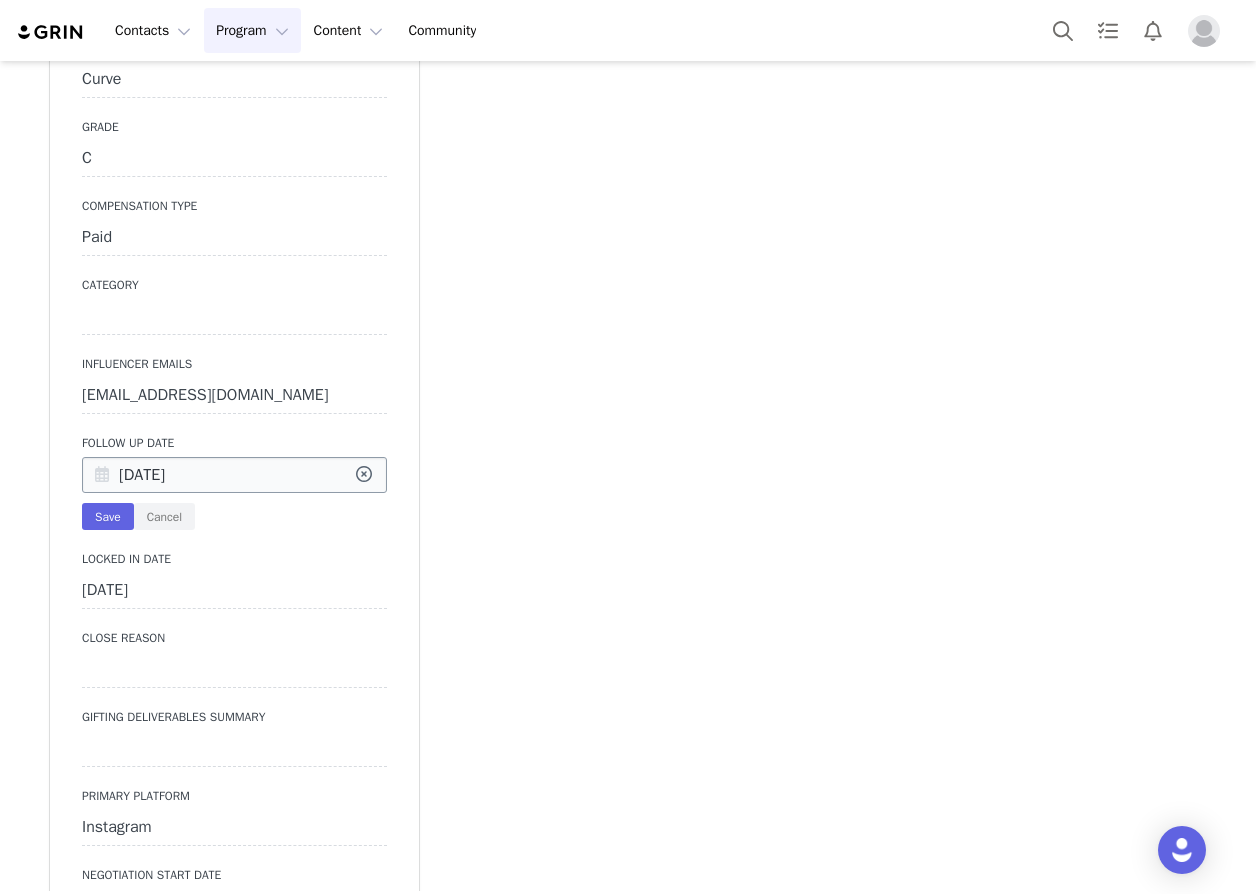 drag, startPoint x: 102, startPoint y: 471, endPoint x: 116, endPoint y: 467, distance: 14.56022 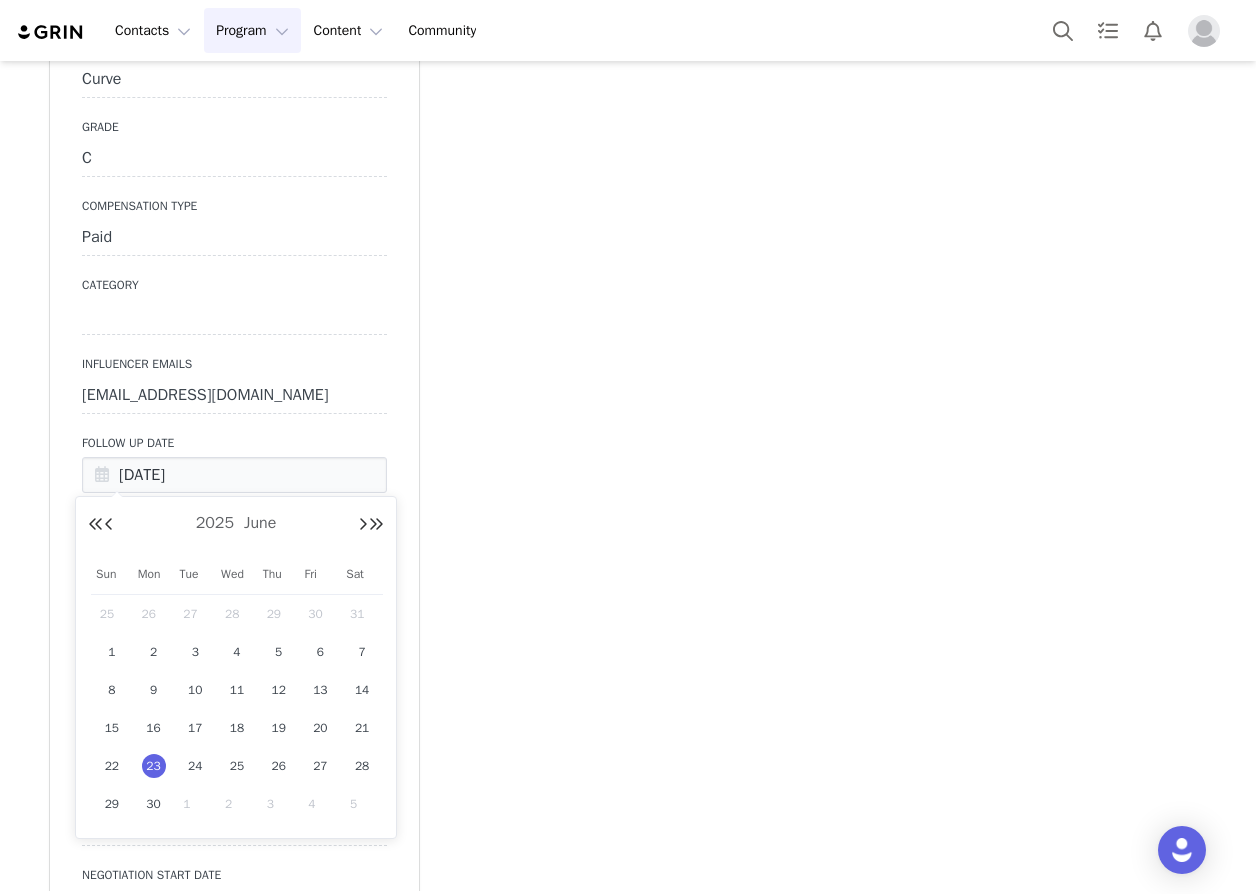 click on "2025  June" at bounding box center (236, 524) 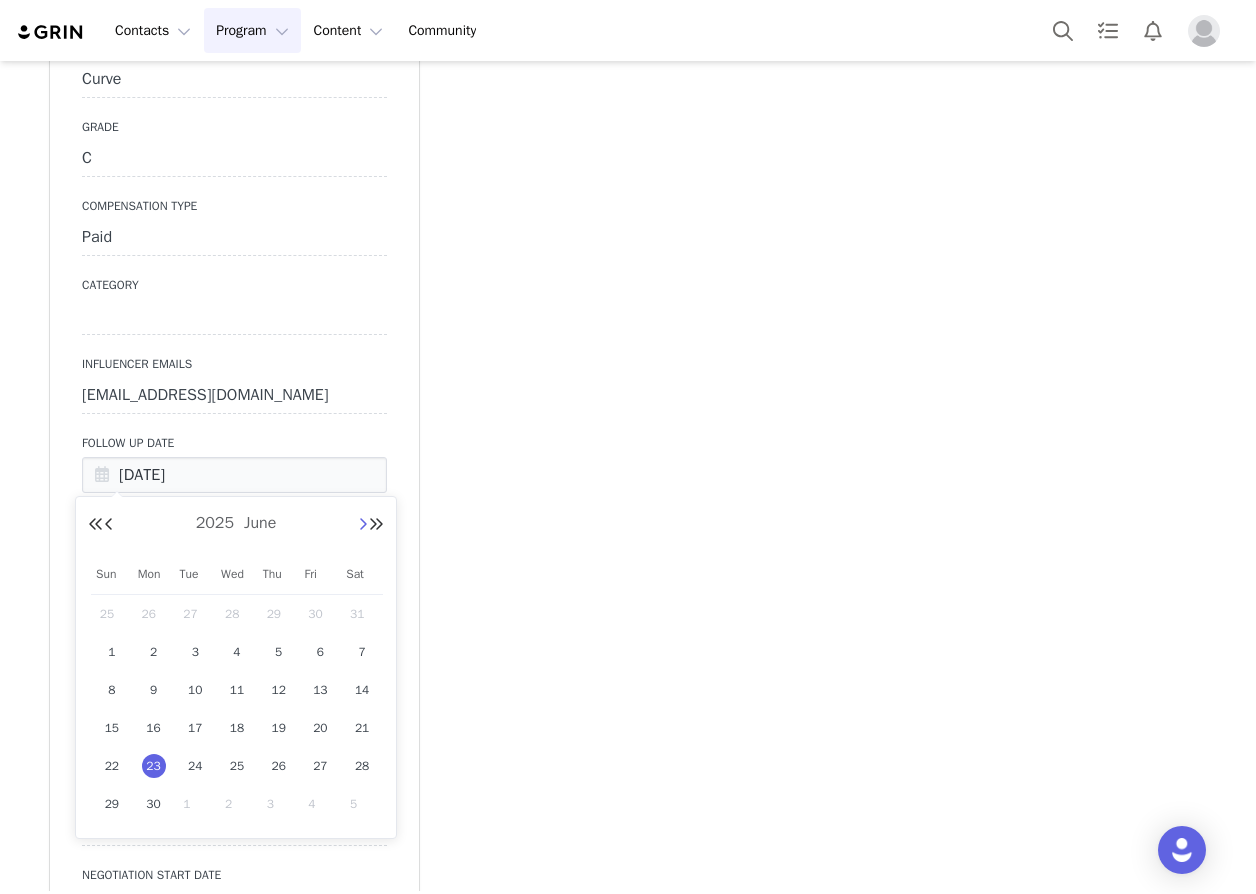 click at bounding box center (363, 525) 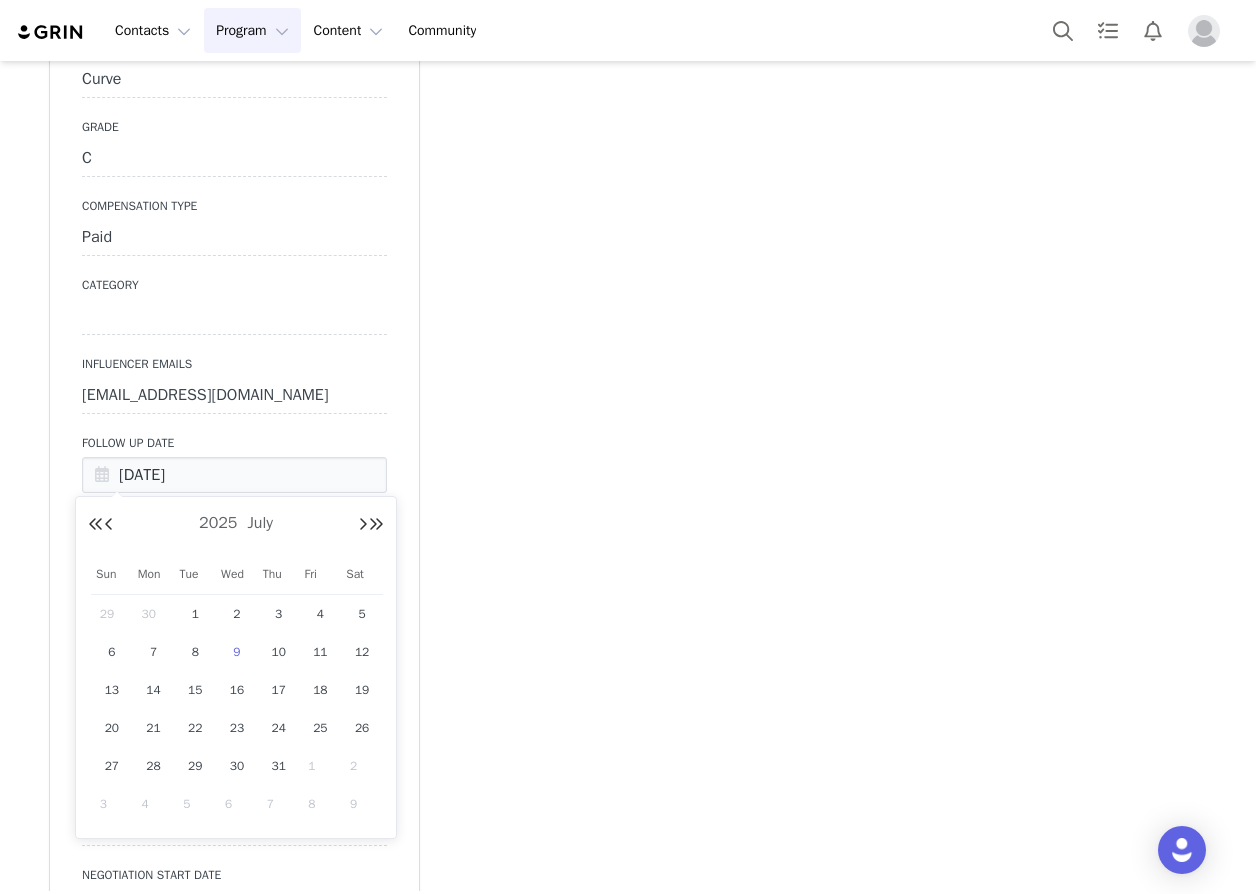 click on "9" at bounding box center (237, 652) 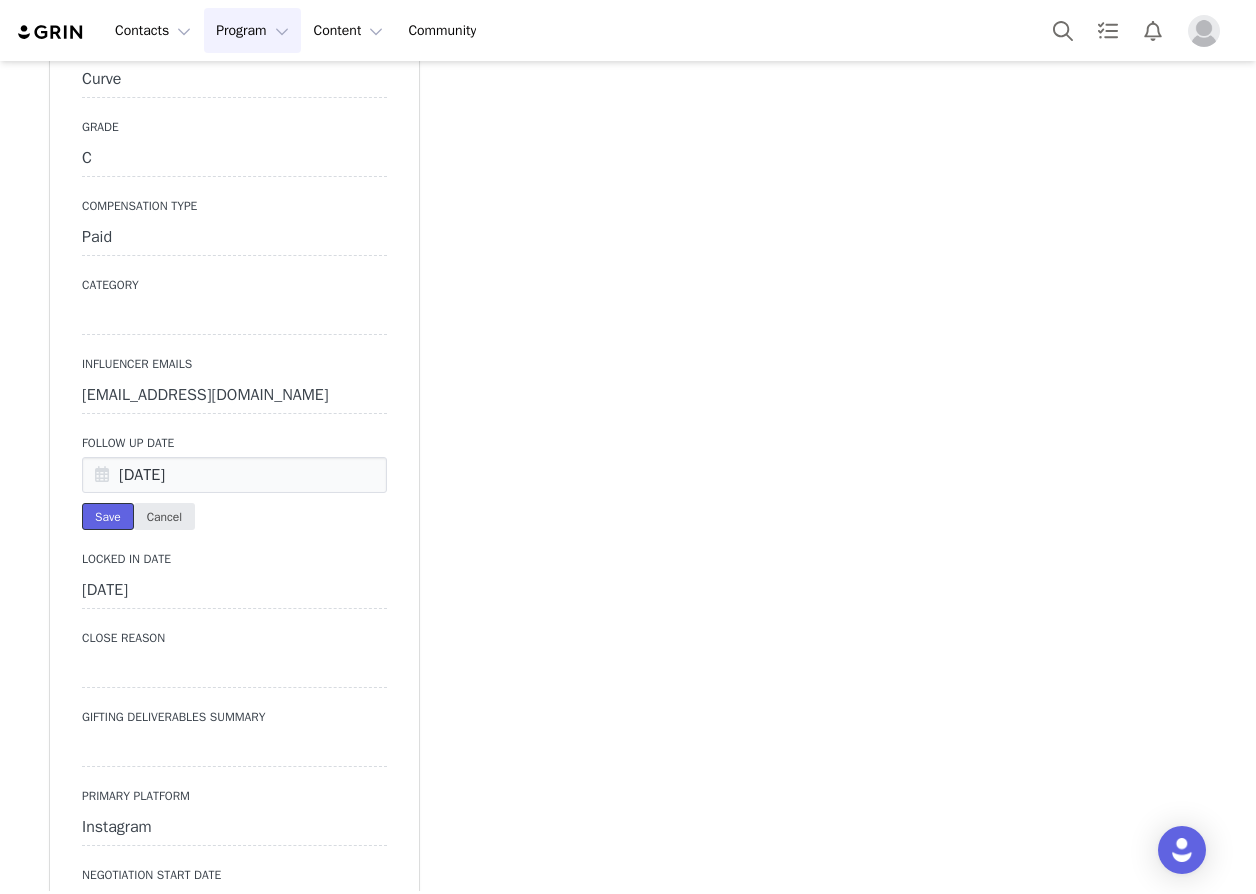 drag, startPoint x: 107, startPoint y: 503, endPoint x: 126, endPoint y: 518, distance: 24.207438 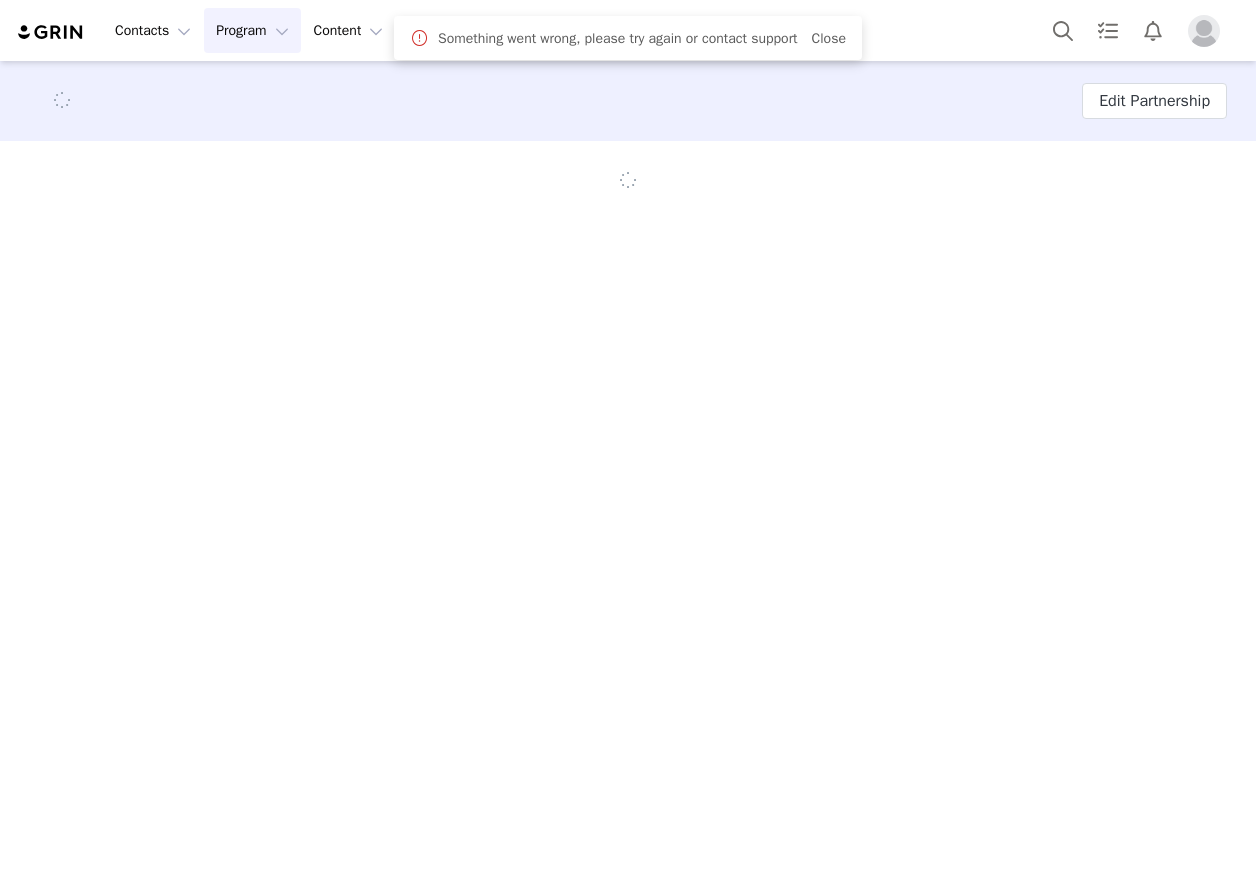 scroll, scrollTop: 0, scrollLeft: 0, axis: both 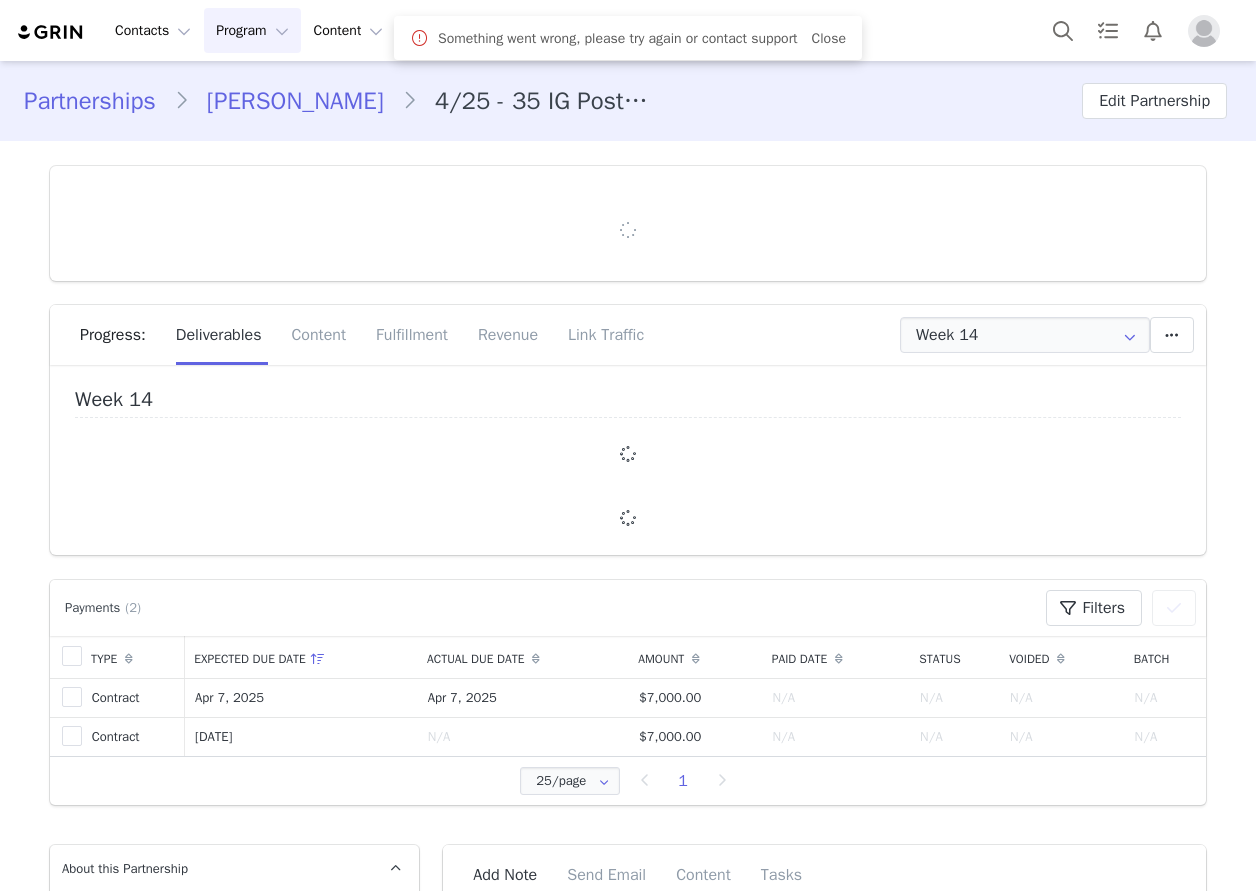 type on "+1 ([GEOGRAPHIC_DATA])" 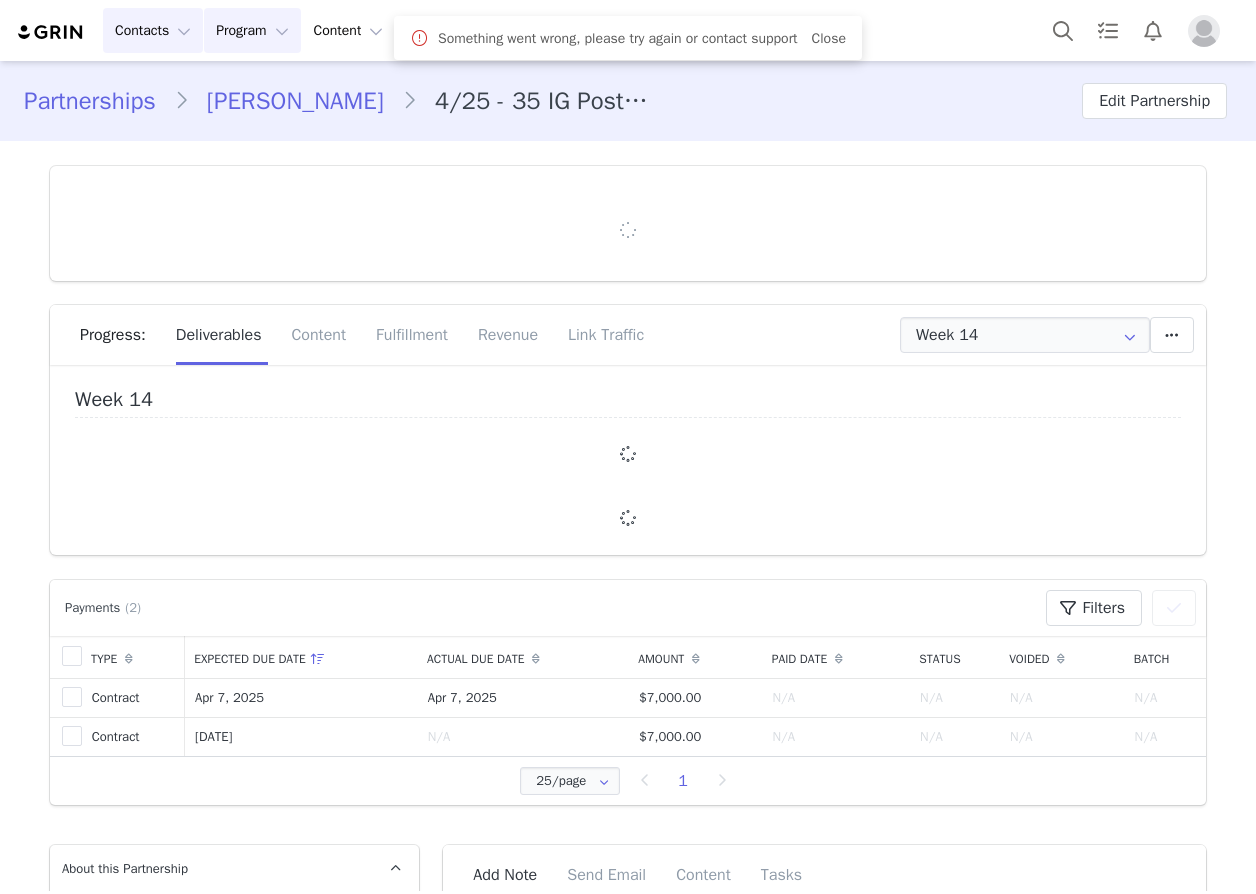 drag, startPoint x: 174, startPoint y: 30, endPoint x: 176, endPoint y: 142, distance: 112.01785 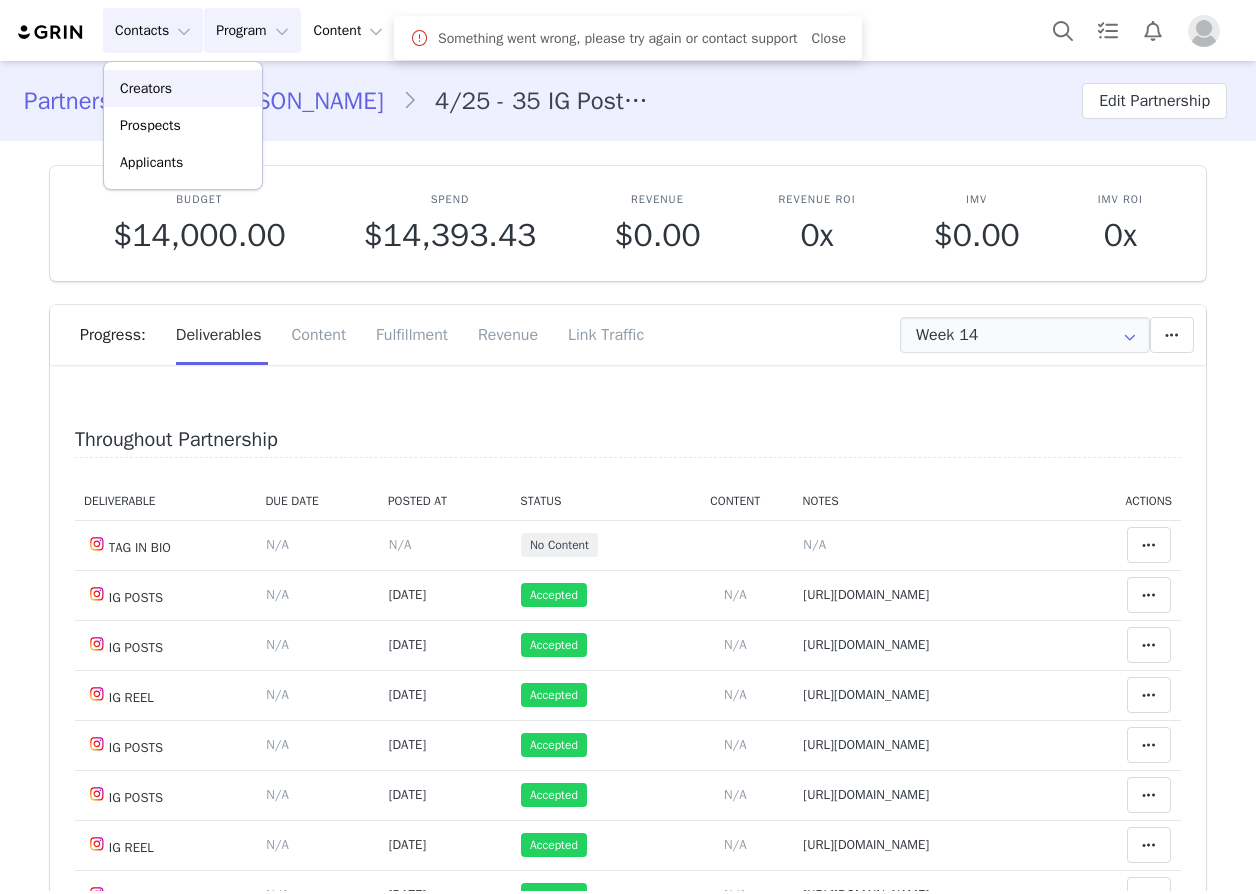 scroll, scrollTop: 0, scrollLeft: 0, axis: both 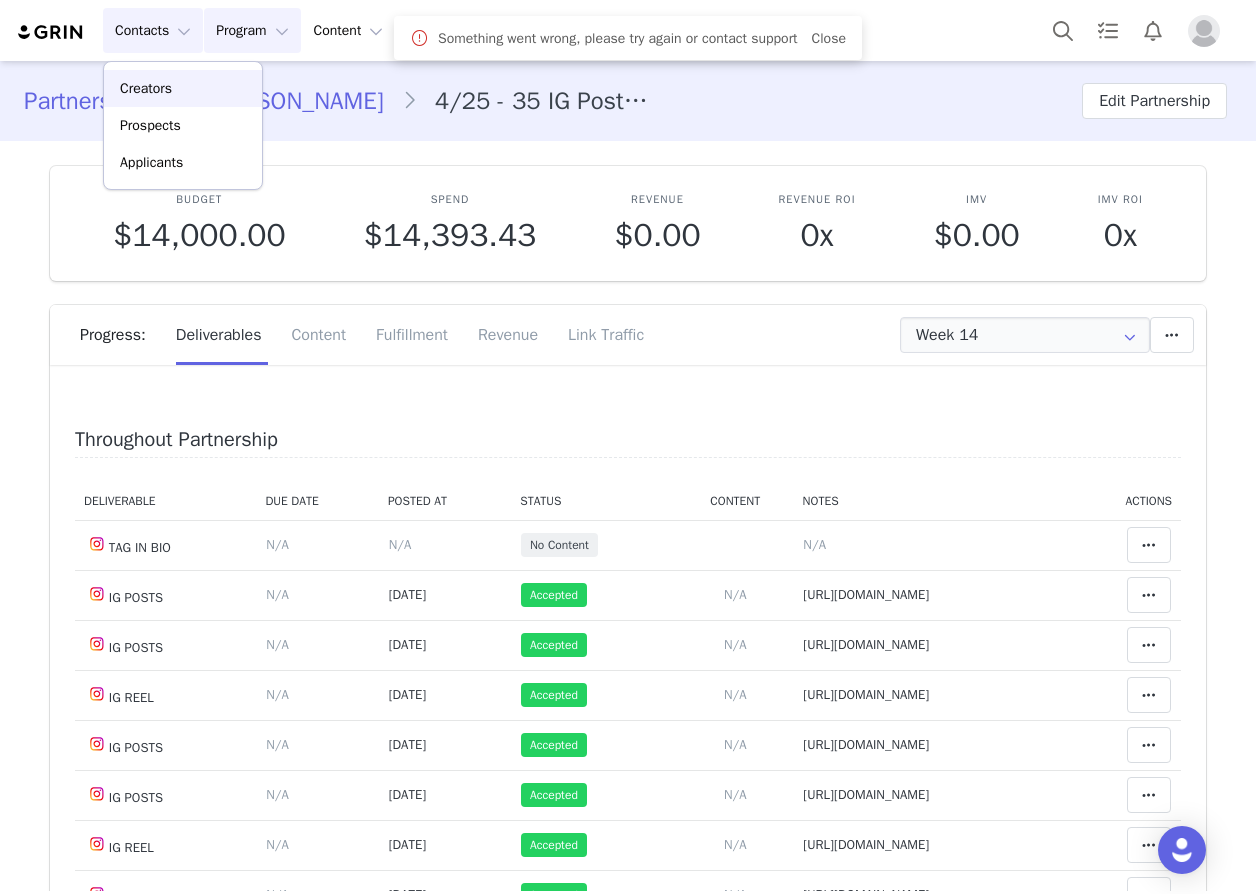 click on "Creators" at bounding box center (183, 88) 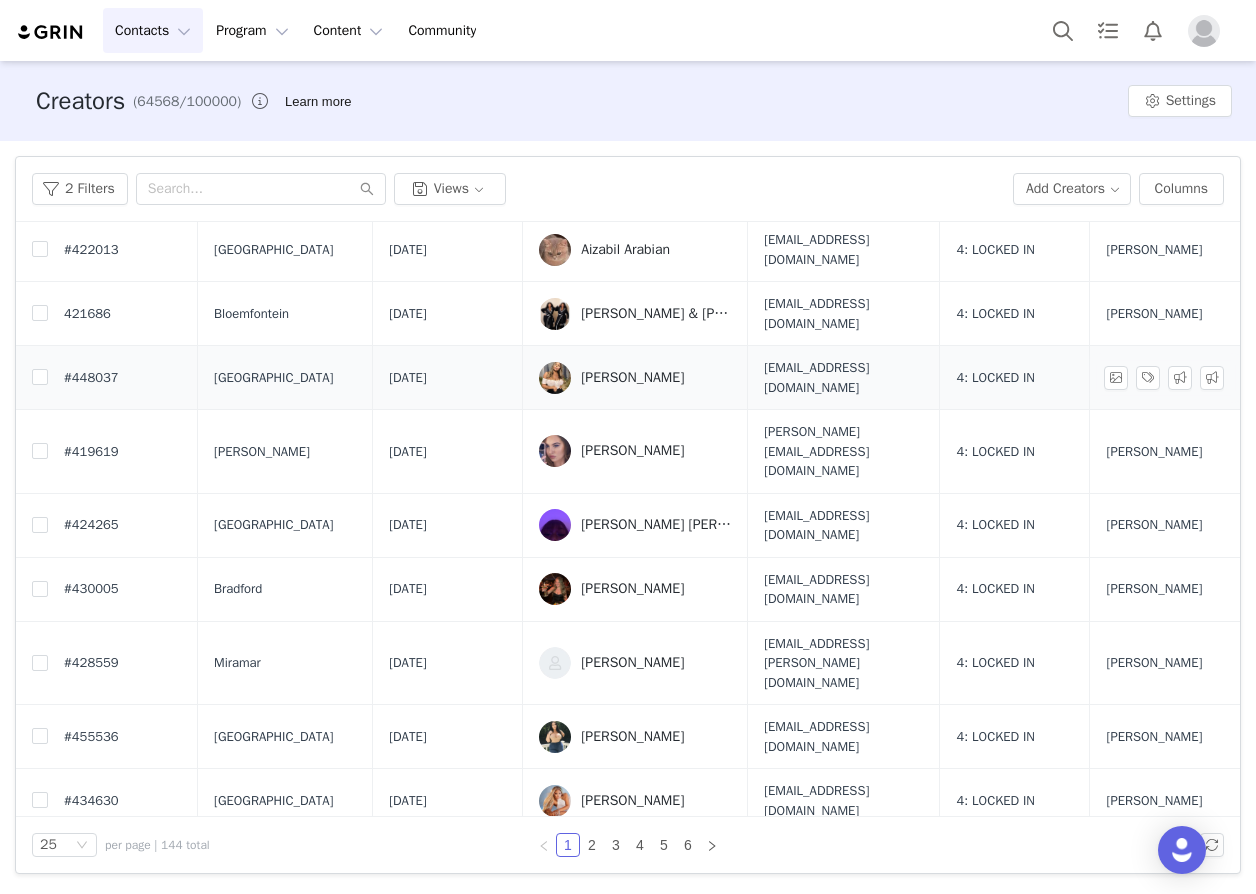scroll, scrollTop: 200, scrollLeft: 0, axis: vertical 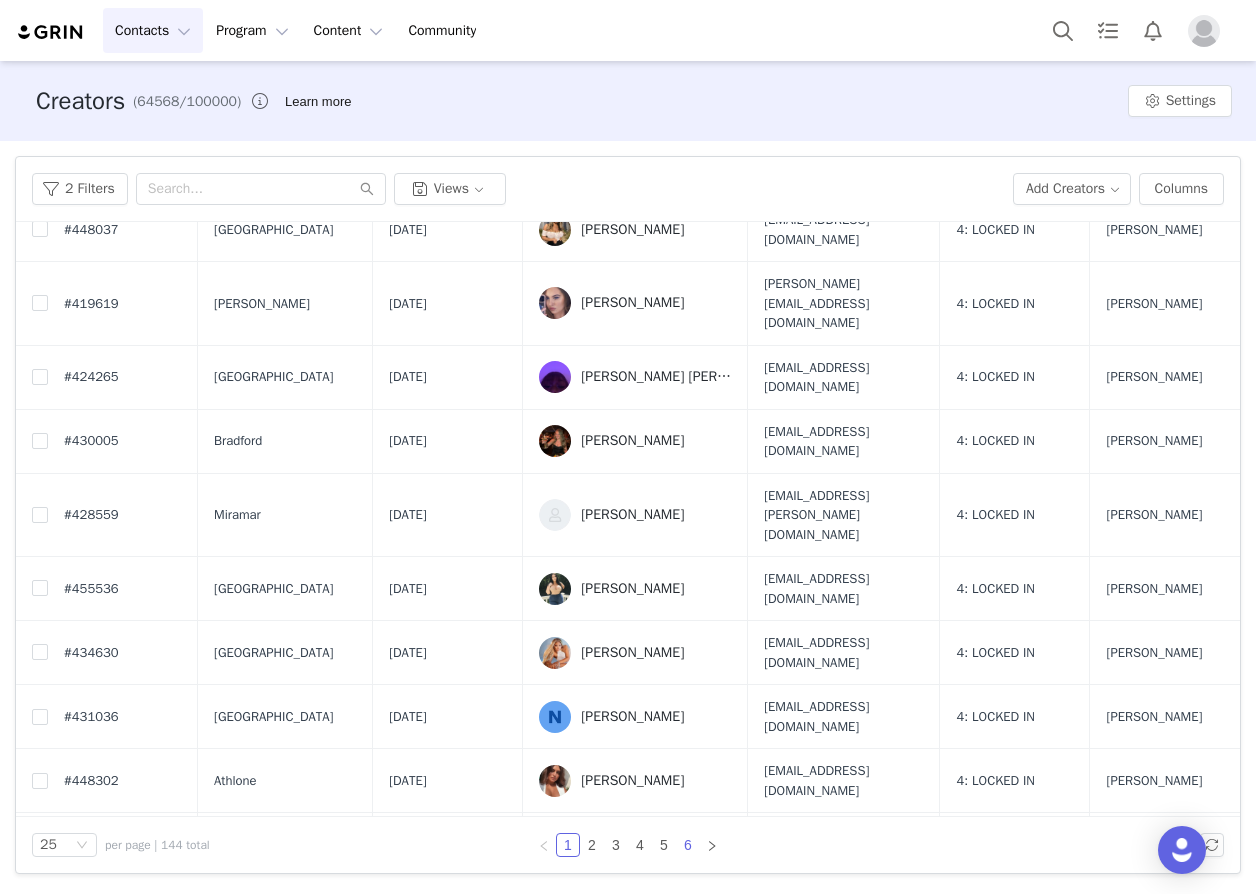 click on "6" at bounding box center [688, 845] 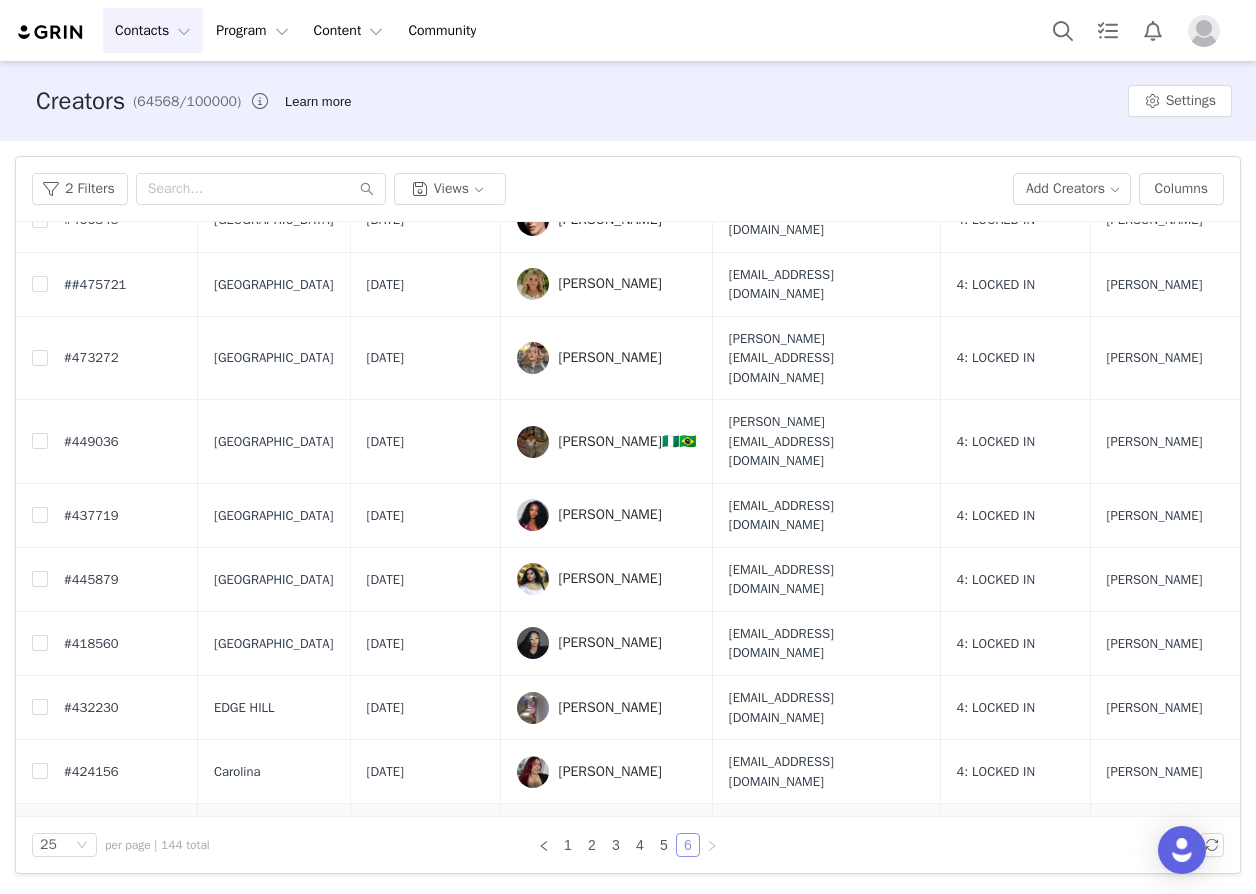 scroll, scrollTop: 551, scrollLeft: 0, axis: vertical 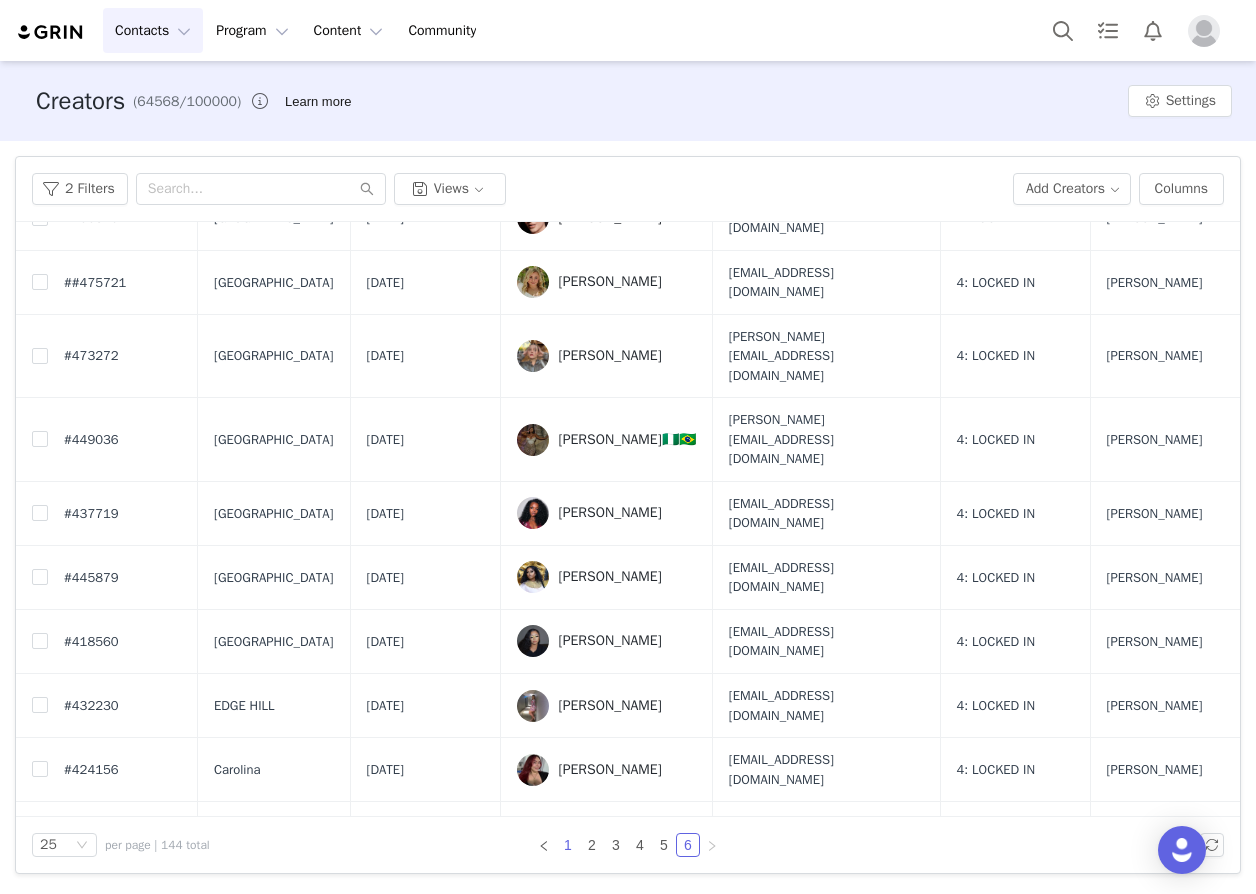 click on "1" at bounding box center (568, 845) 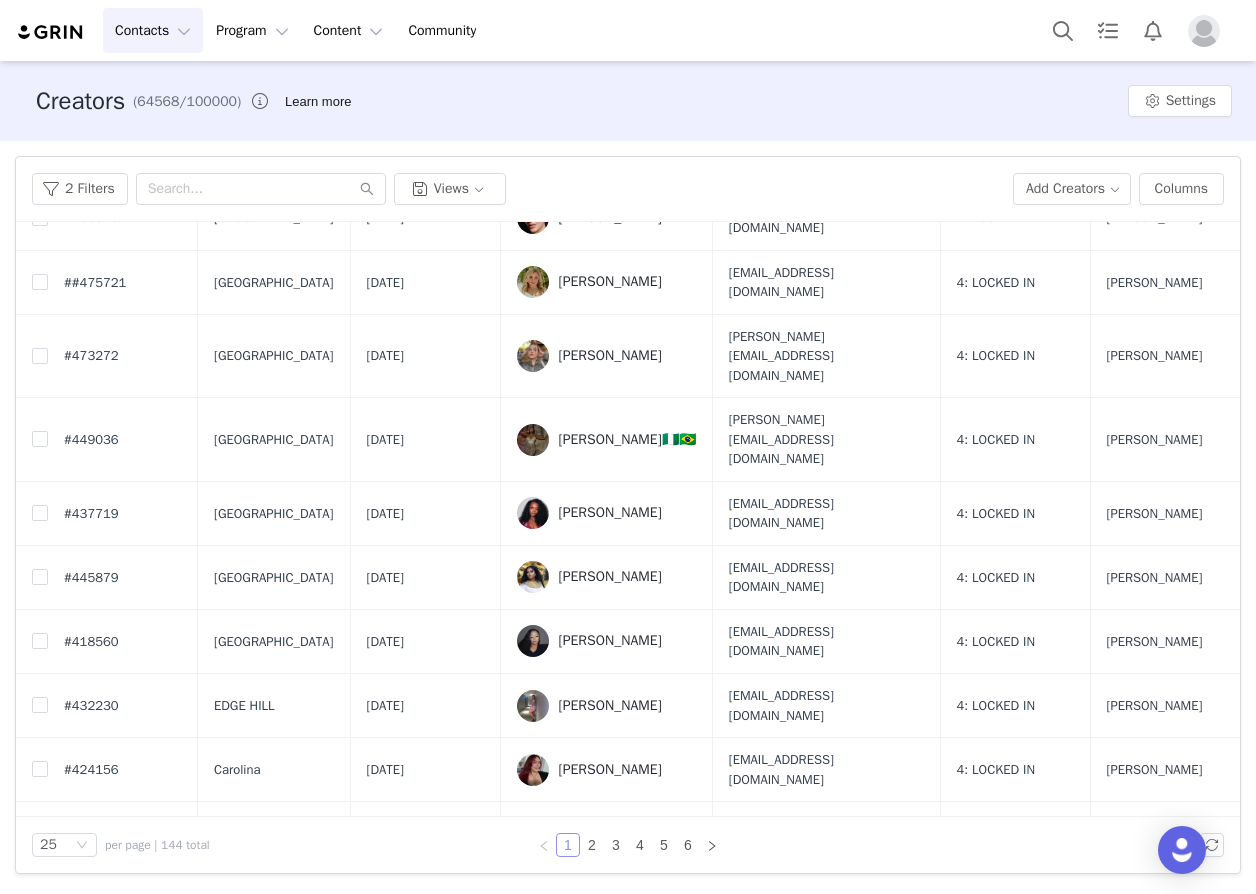 scroll, scrollTop: 0, scrollLeft: 0, axis: both 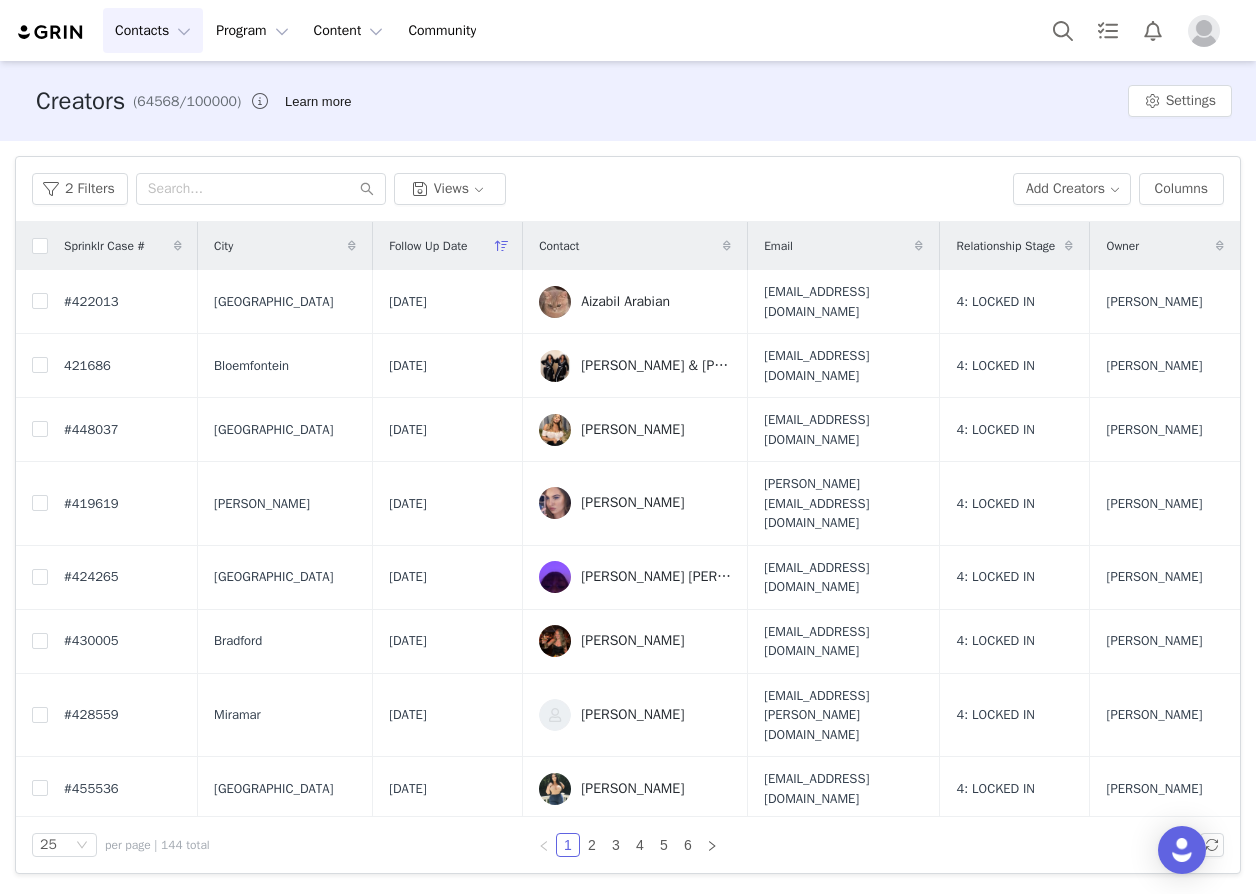 click on "Abigail Kwame" at bounding box center (656, 577) 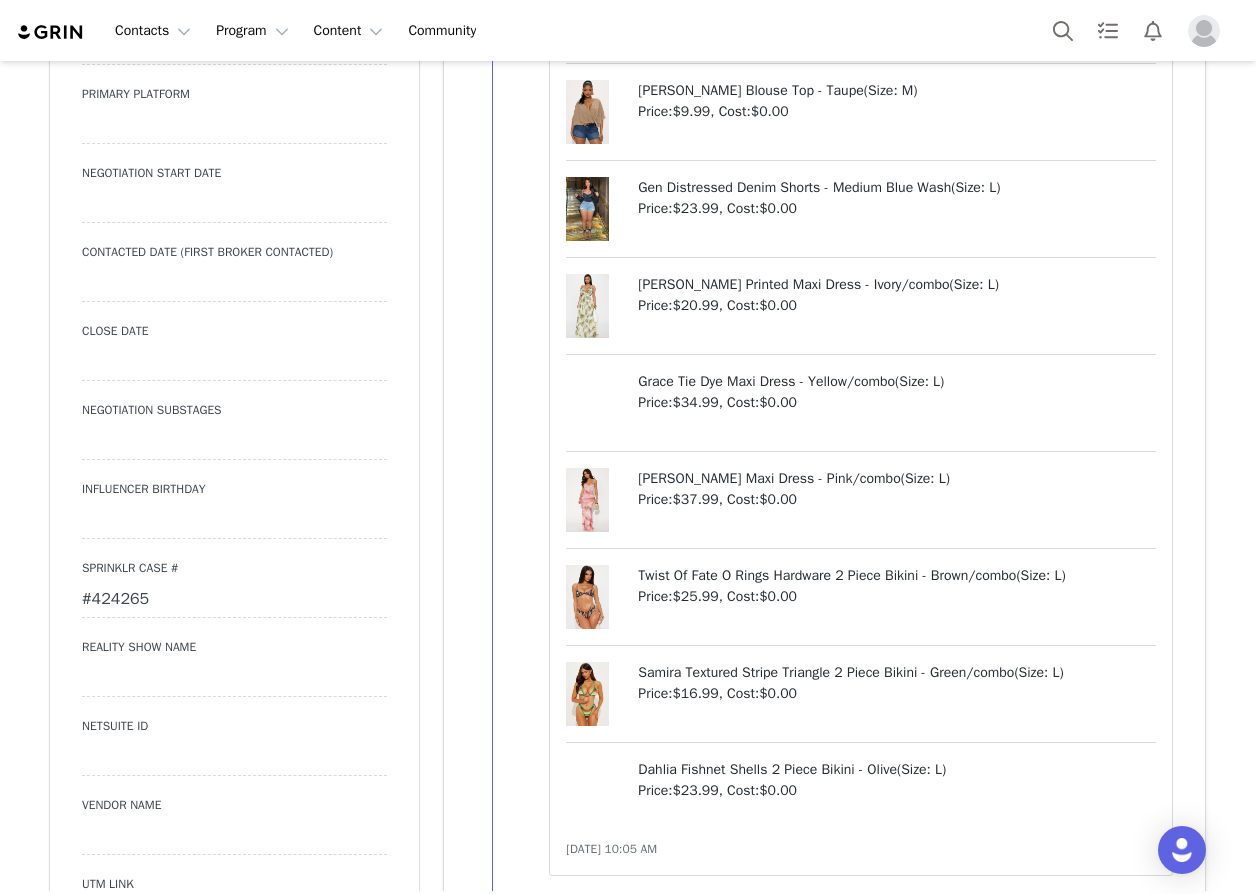scroll, scrollTop: 3200, scrollLeft: 0, axis: vertical 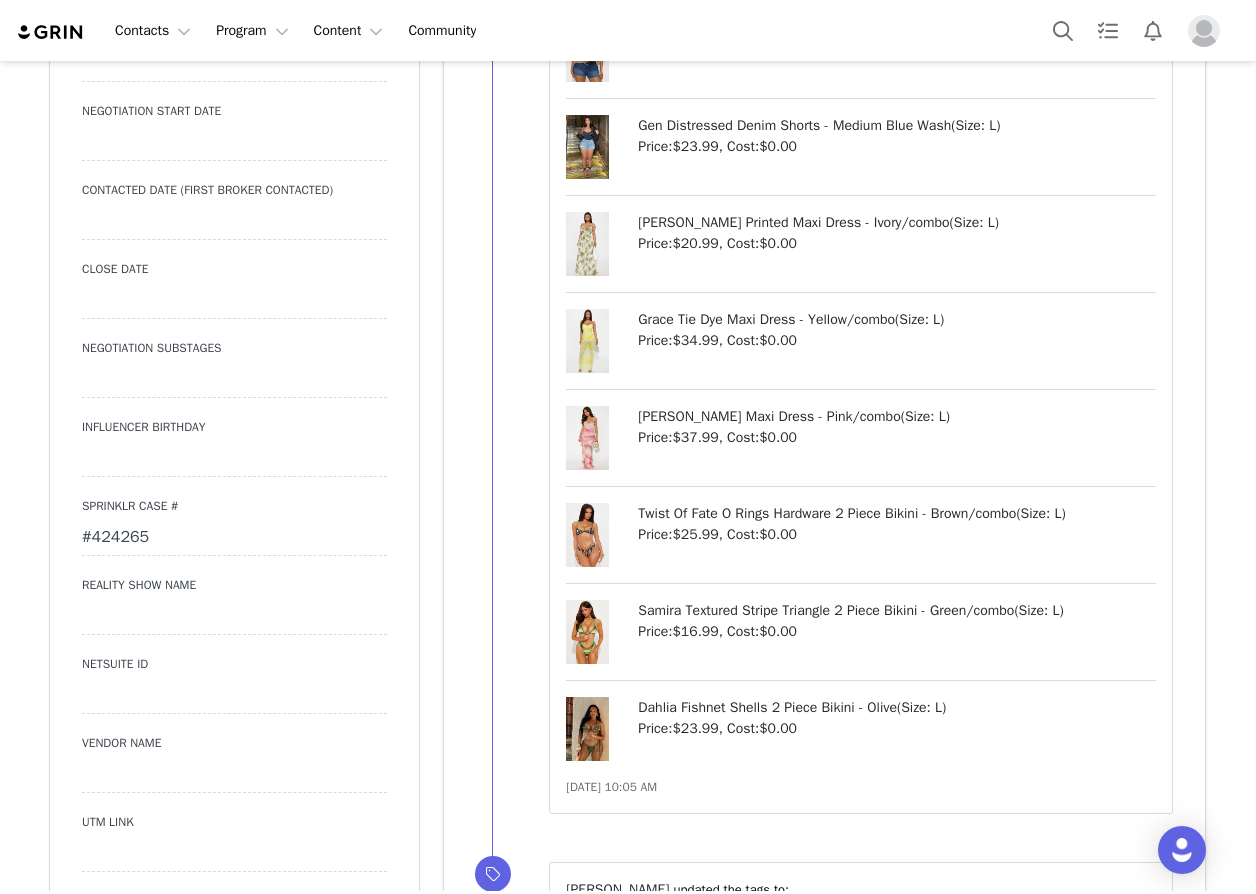 click on "#424265" at bounding box center [234, 538] 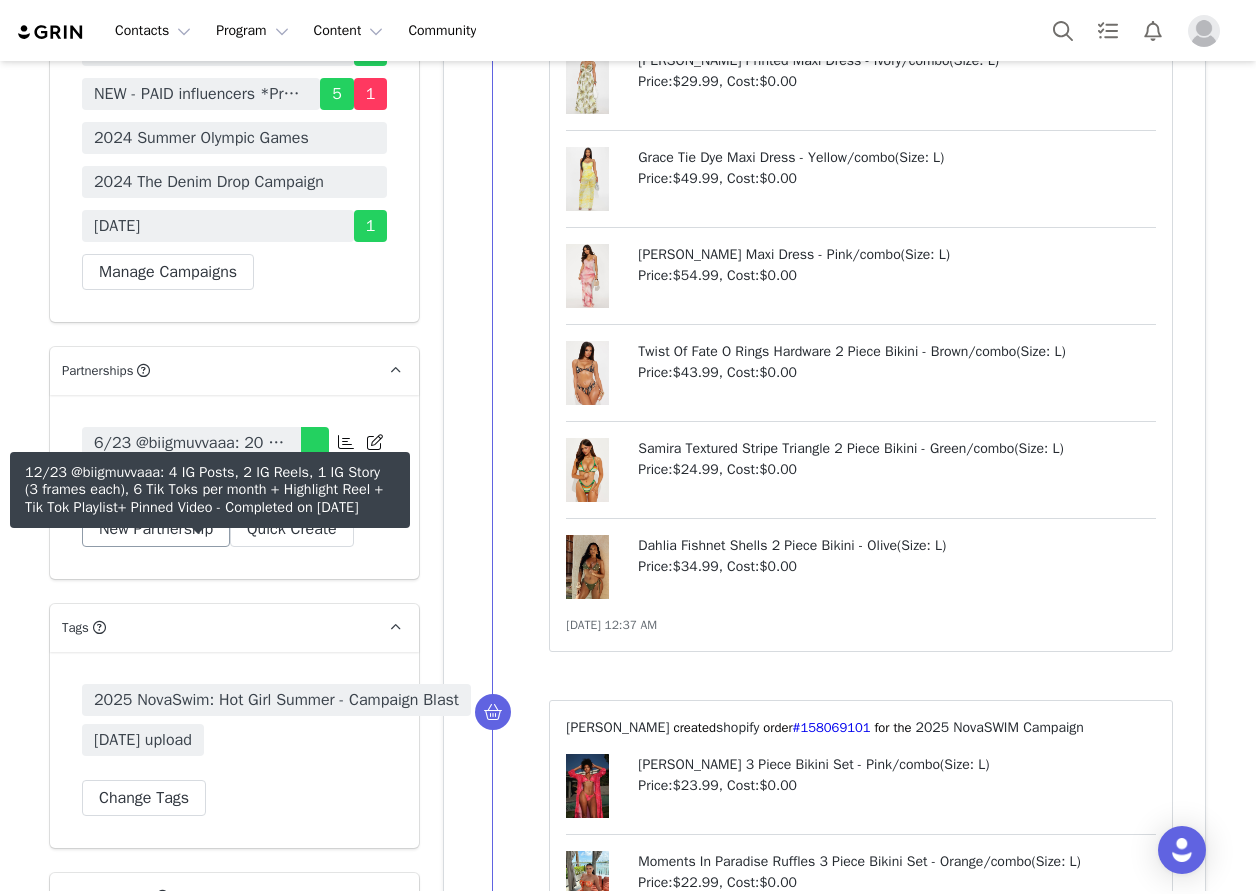 scroll, scrollTop: 6500, scrollLeft: 0, axis: vertical 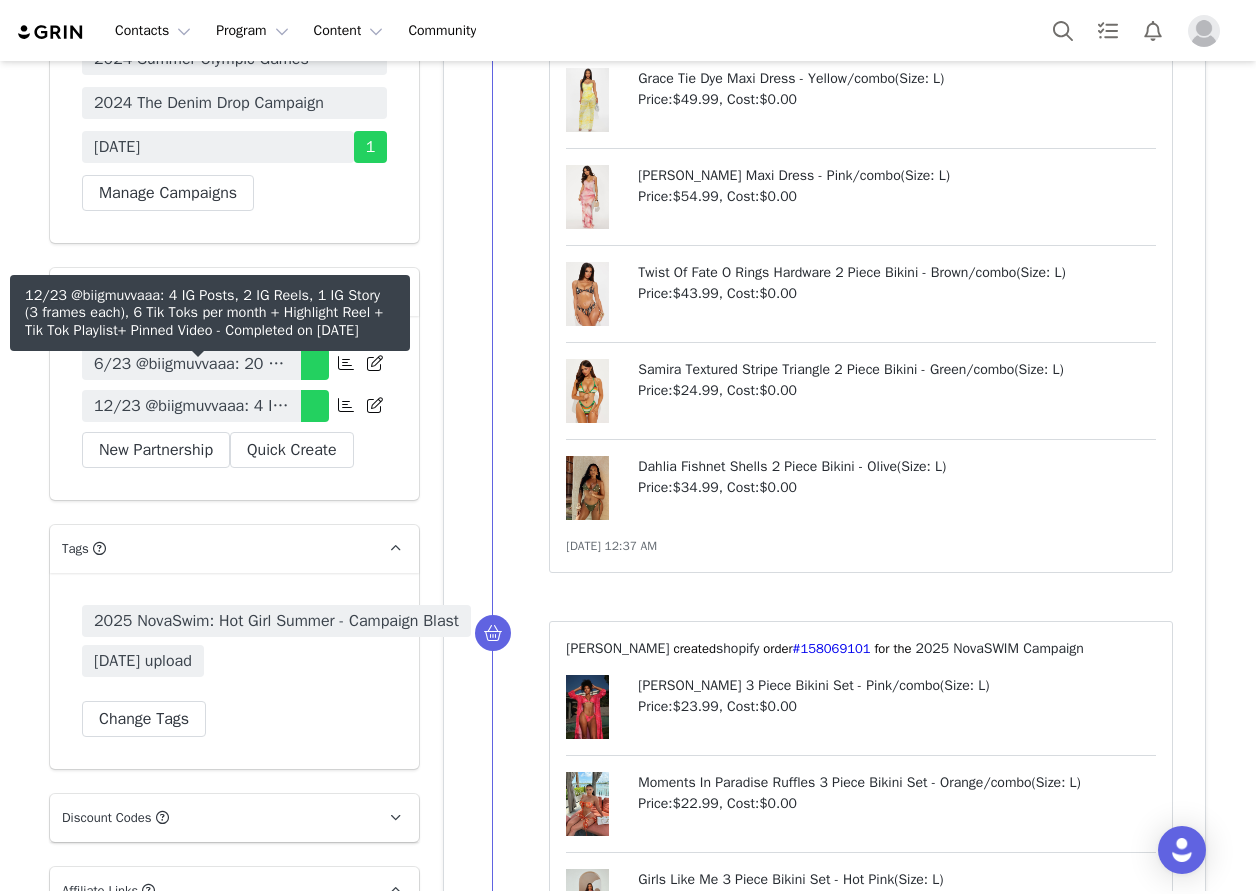 click on "12/23 @biigmuvvaaa: 4 IG Posts, 2 IG Reels, 1 IG Story (3 frames each), 6 Tik Toks per month + Highlight Reel + Tik Tok Playlist+ Pinned Video" at bounding box center (191, 406) 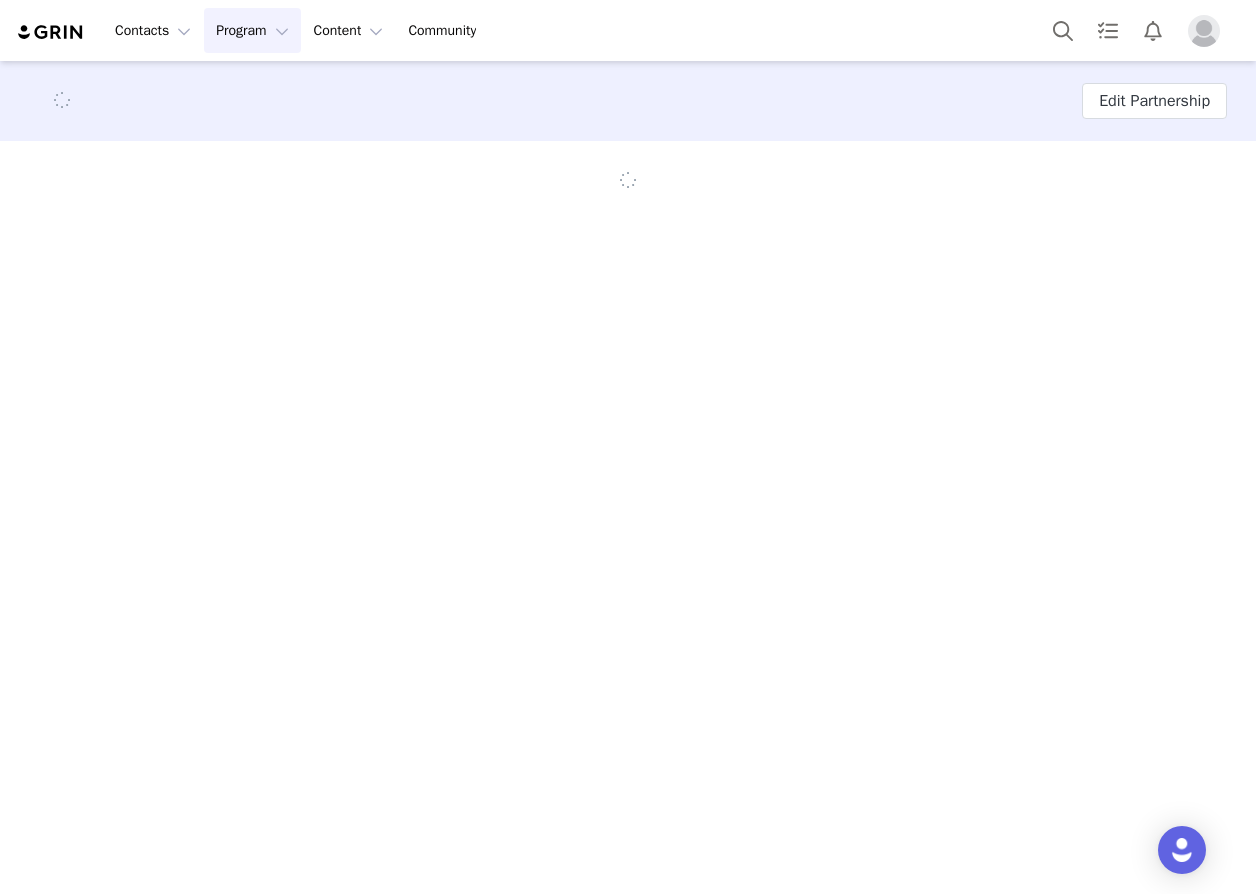 scroll, scrollTop: 0, scrollLeft: 0, axis: both 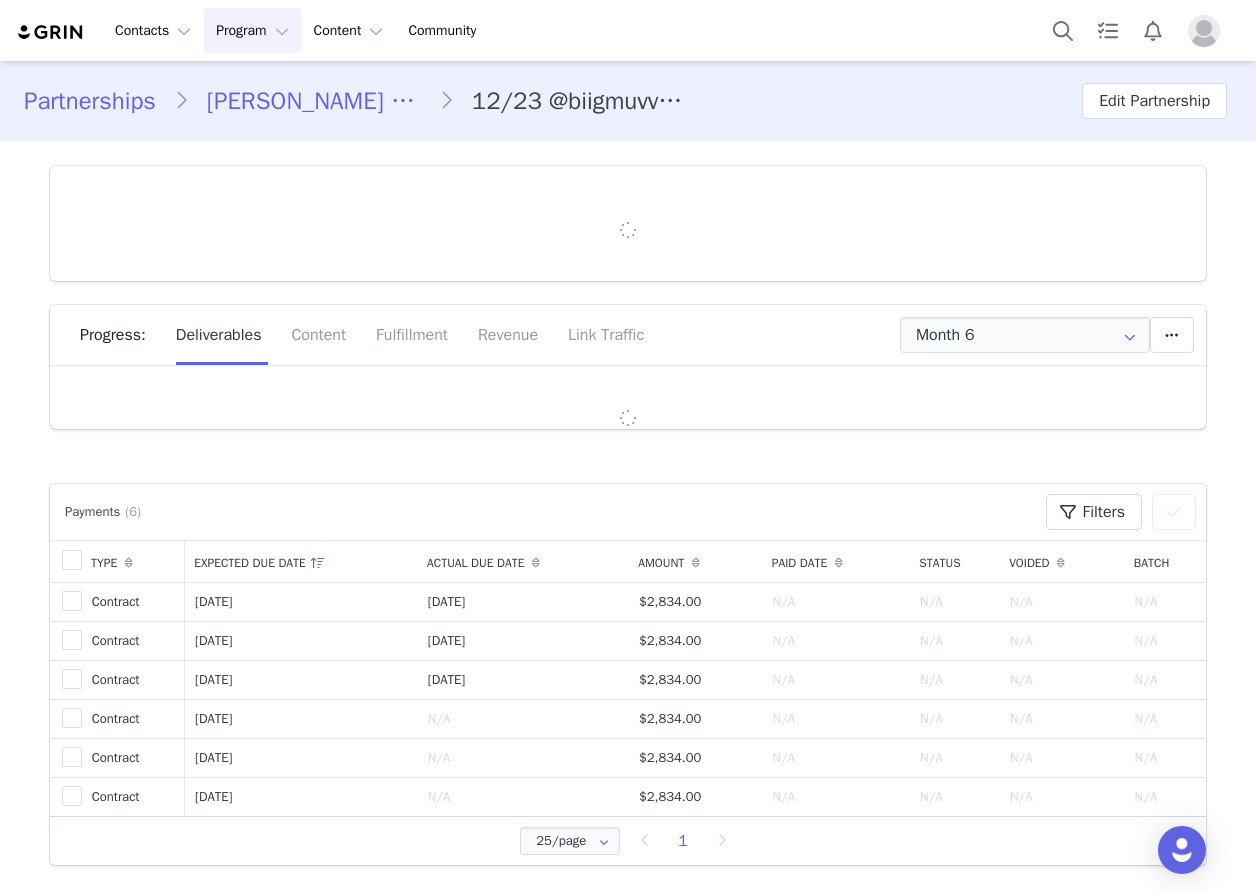 type on "+41 ([GEOGRAPHIC_DATA])" 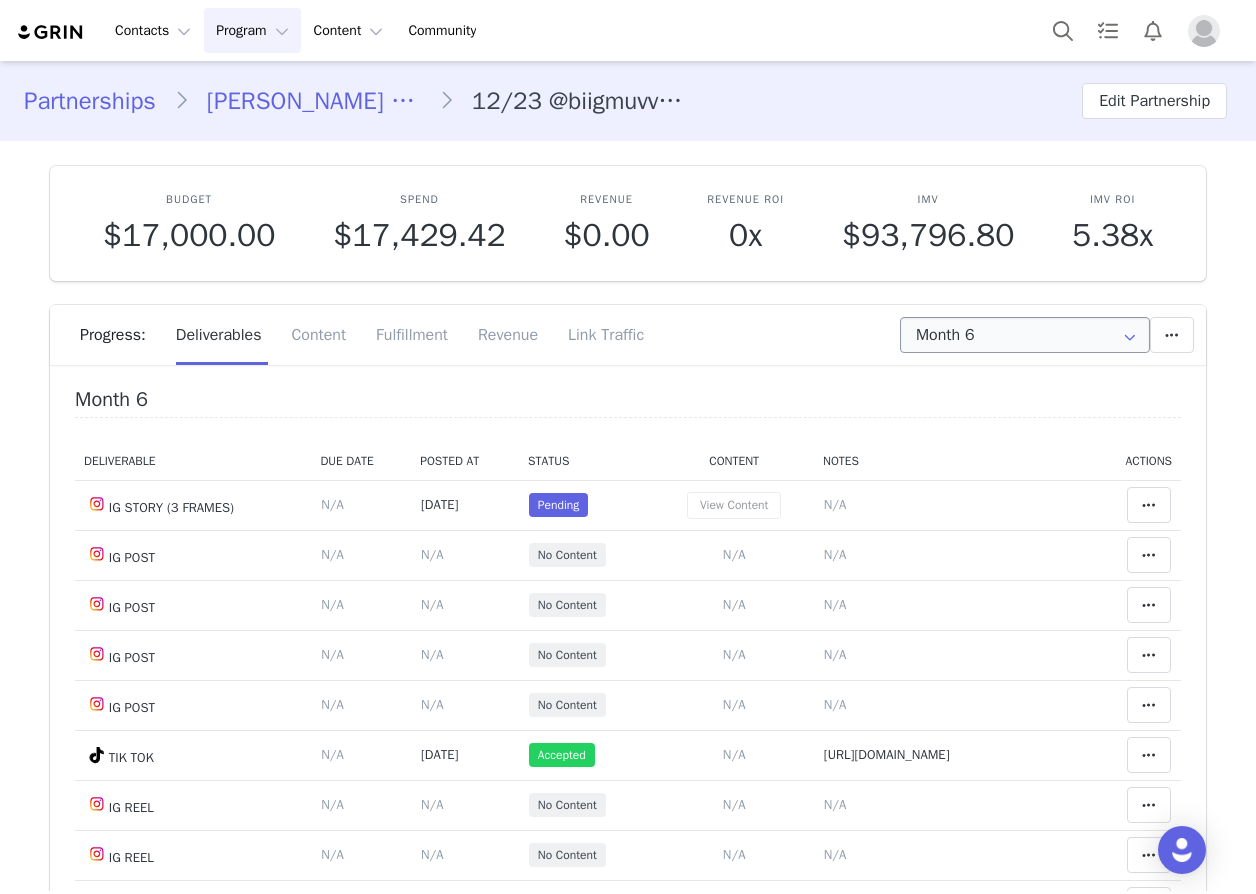 scroll, scrollTop: 0, scrollLeft: 0, axis: both 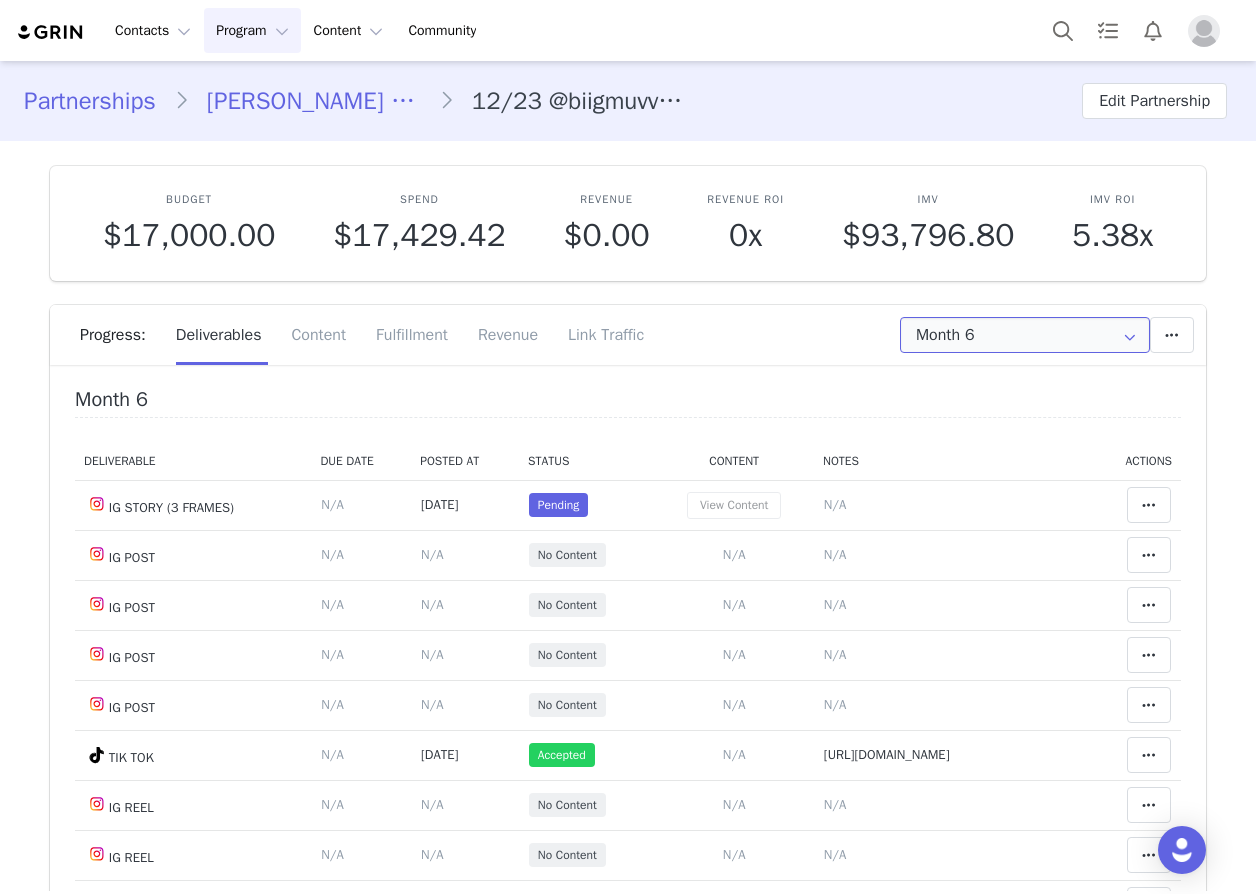 click on "Month 6" at bounding box center [1025, 335] 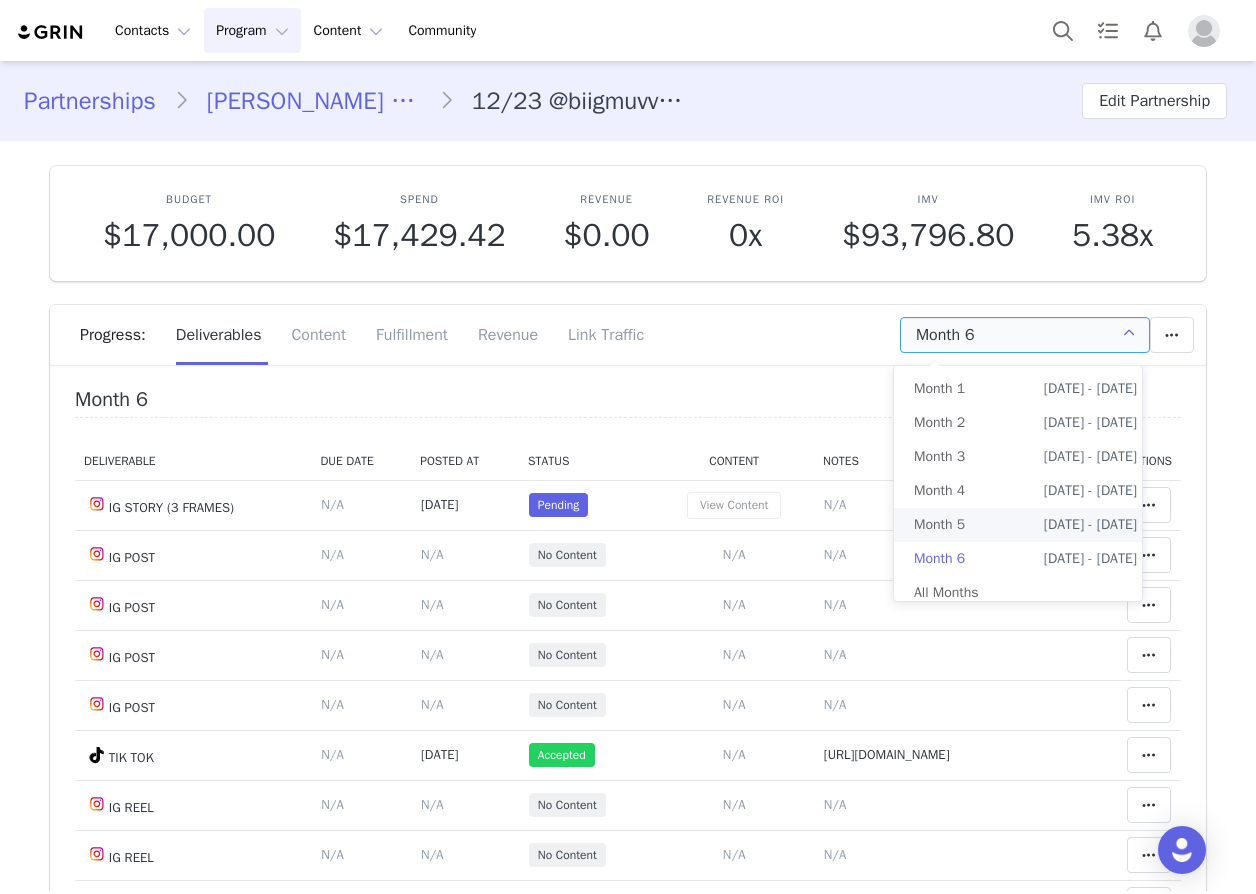 click on "Apr 21st - May 21st" at bounding box center (1090, 525) 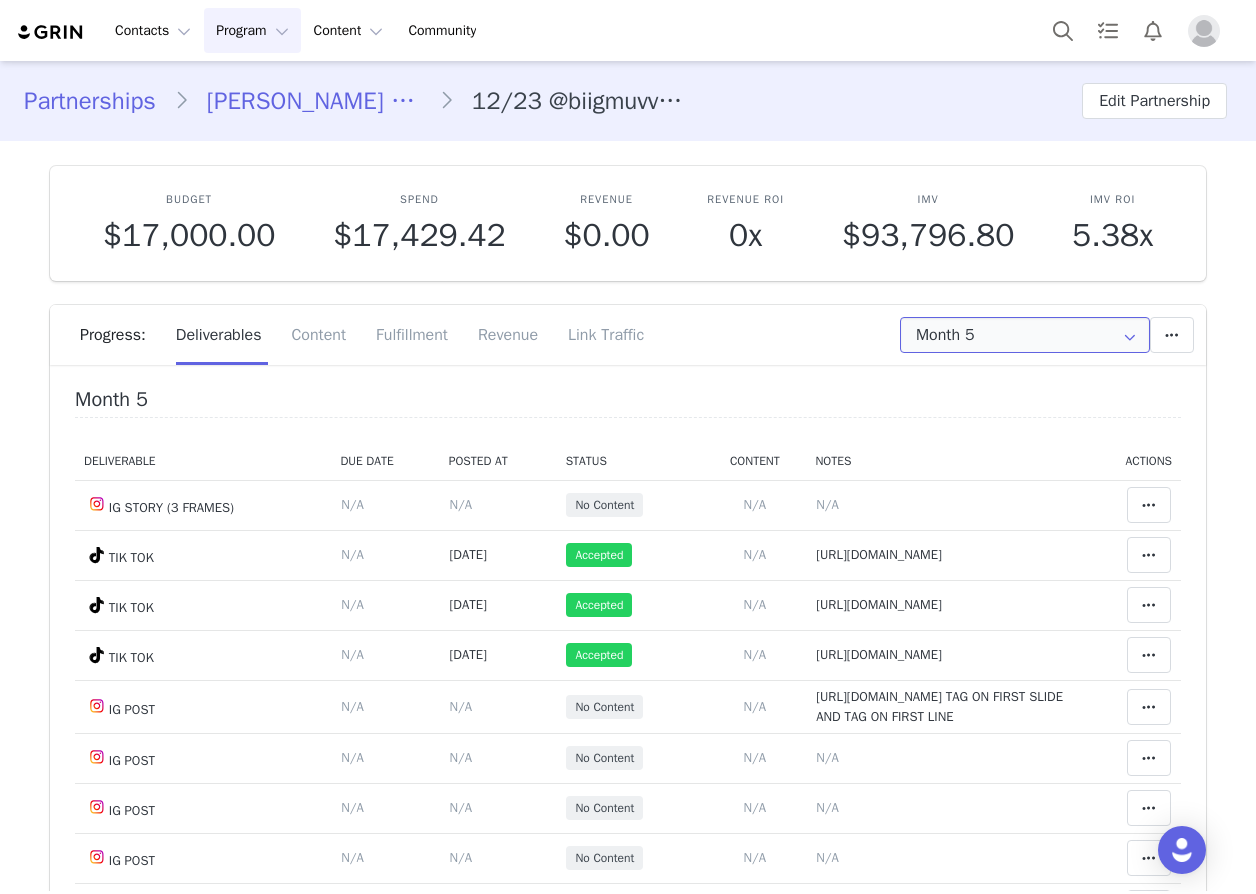 drag, startPoint x: 968, startPoint y: 334, endPoint x: 992, endPoint y: 395, distance: 65.551506 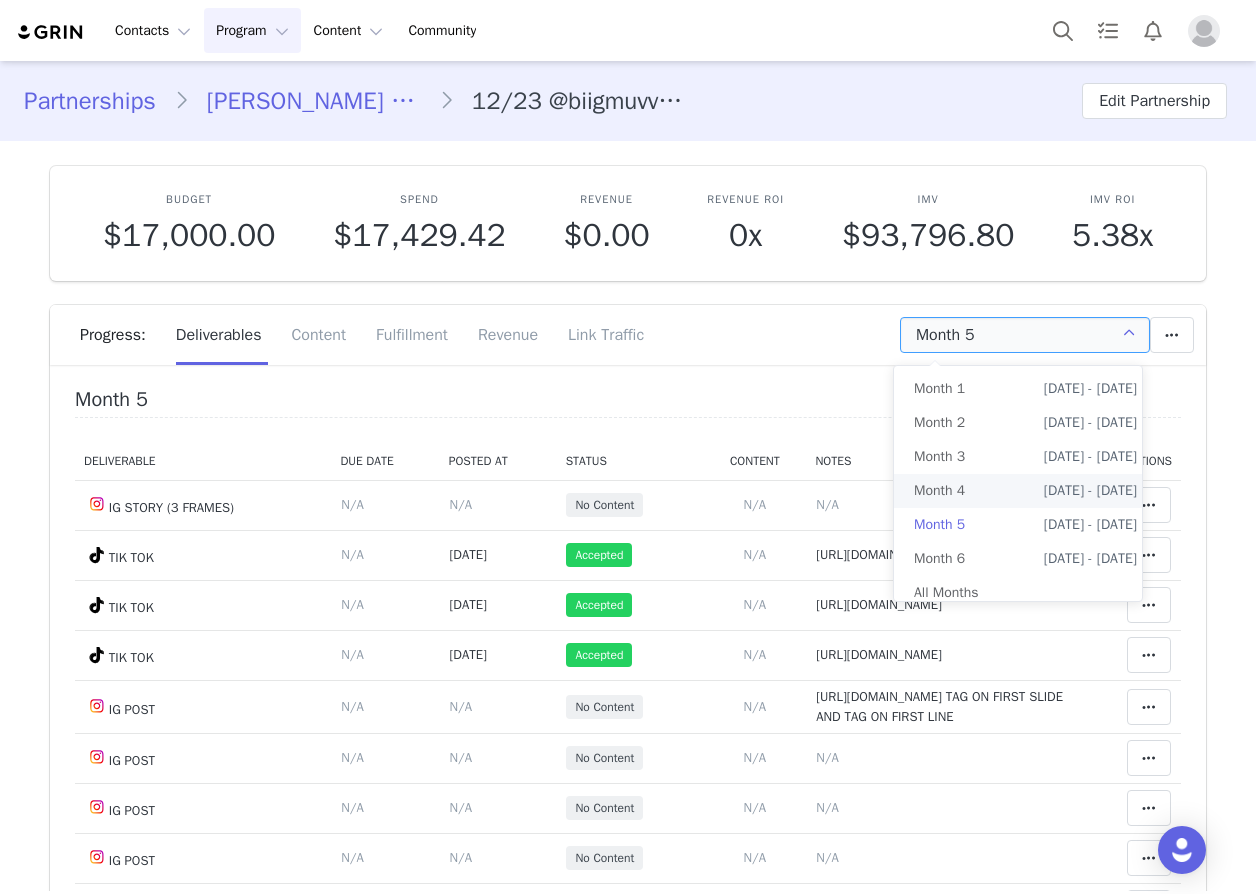 click on "Mar 21st - Apr 21st" at bounding box center (1090, 491) 